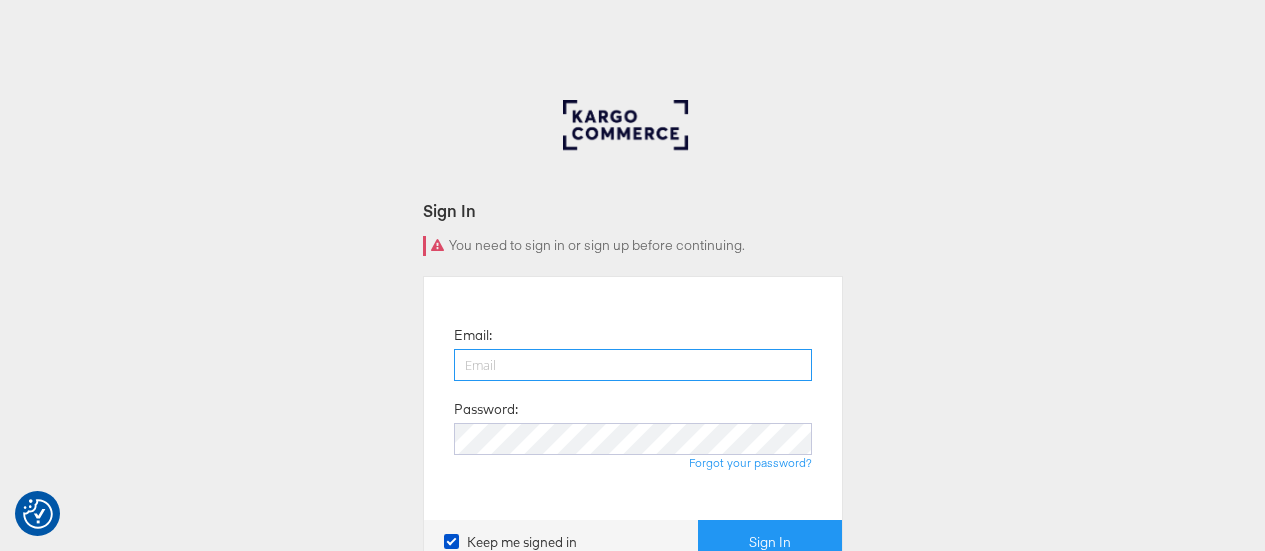 scroll, scrollTop: 0, scrollLeft: 0, axis: both 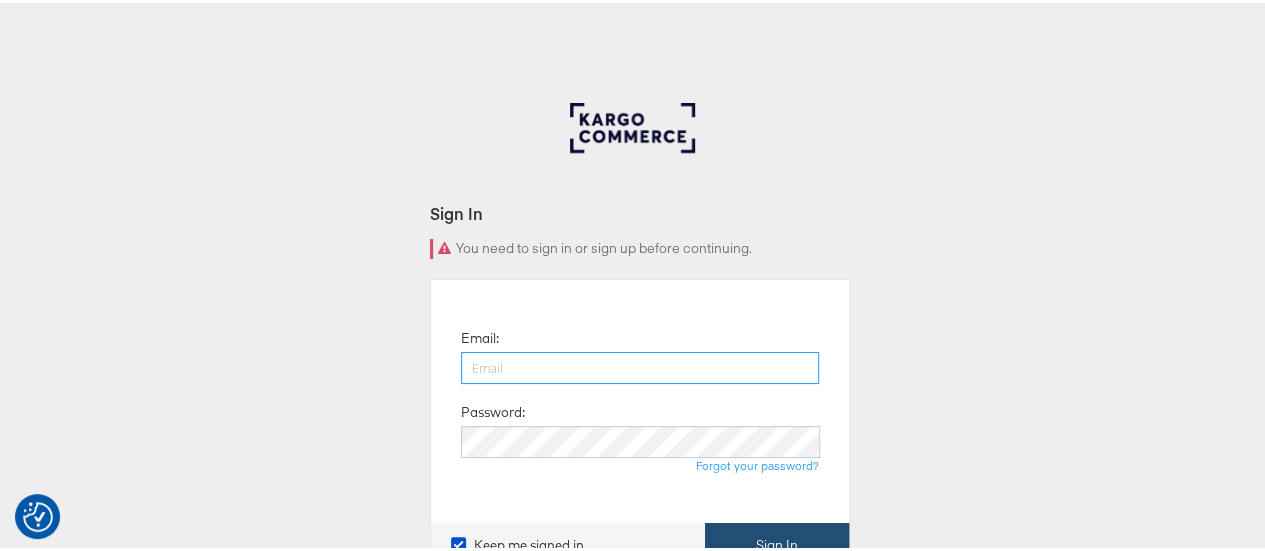 type on "[NAME]@[DOMAIN]" 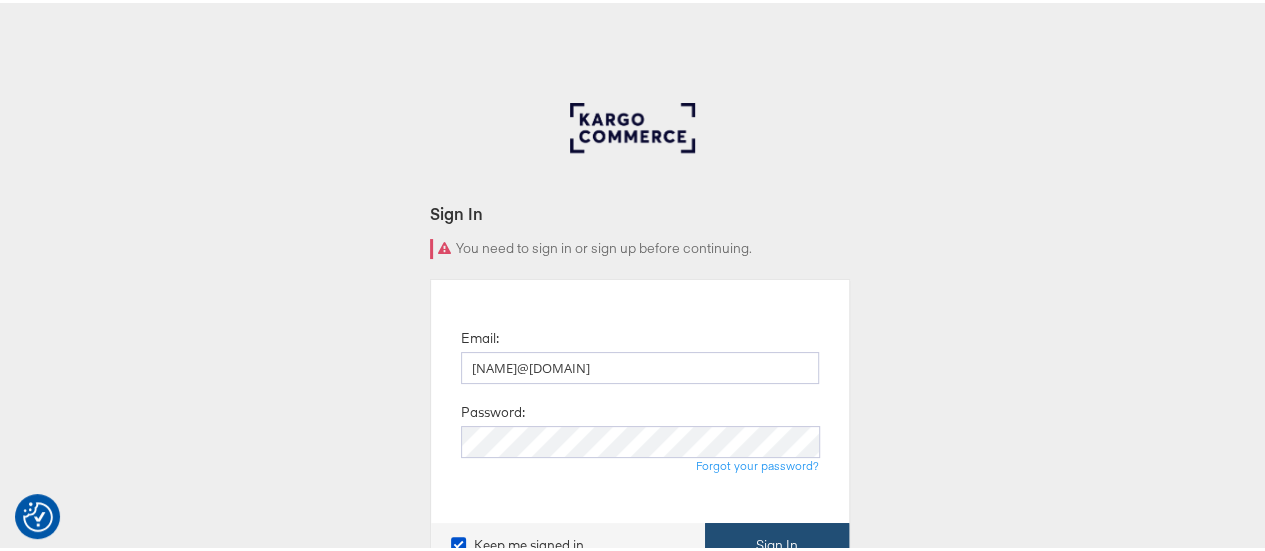click on "Sign In" at bounding box center [777, 542] 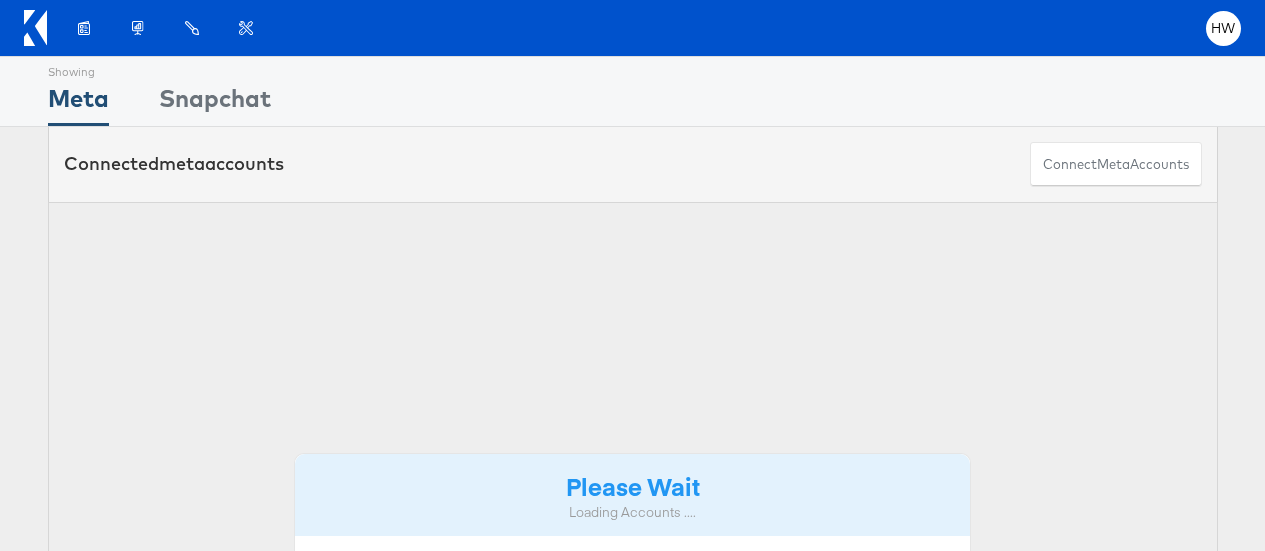scroll, scrollTop: 0, scrollLeft: 0, axis: both 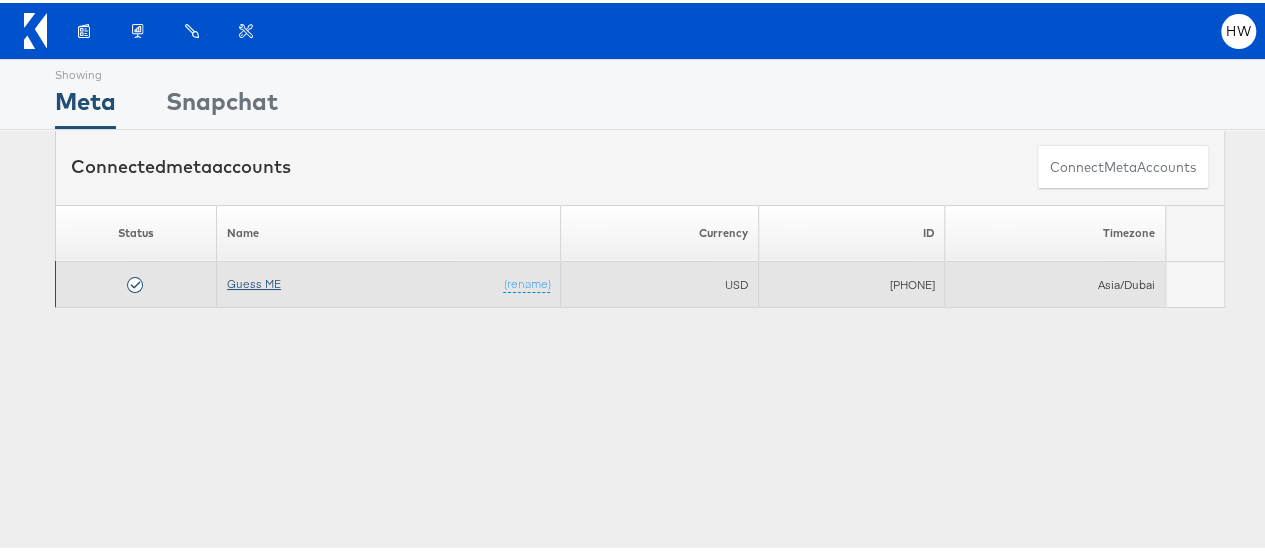 click on "Guess ME" at bounding box center [254, 280] 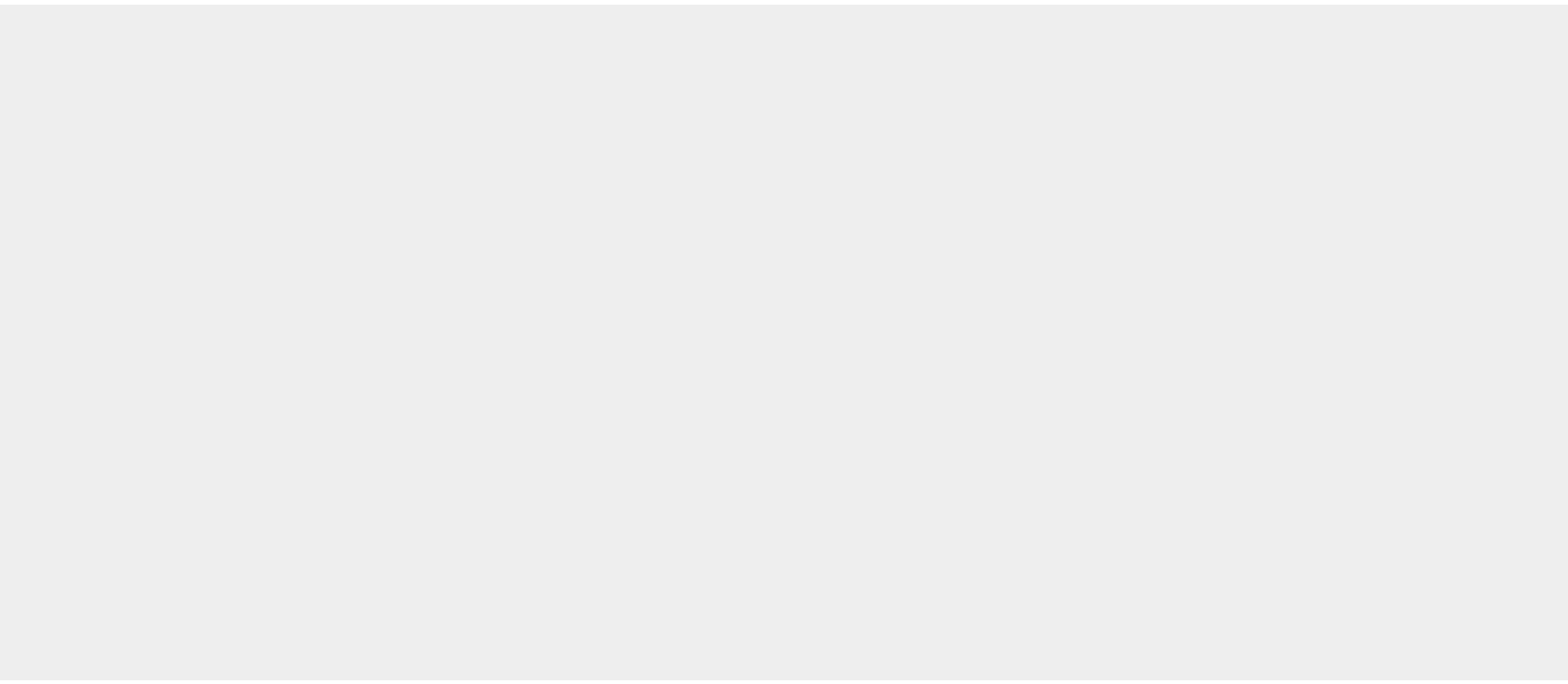 scroll, scrollTop: 0, scrollLeft: 0, axis: both 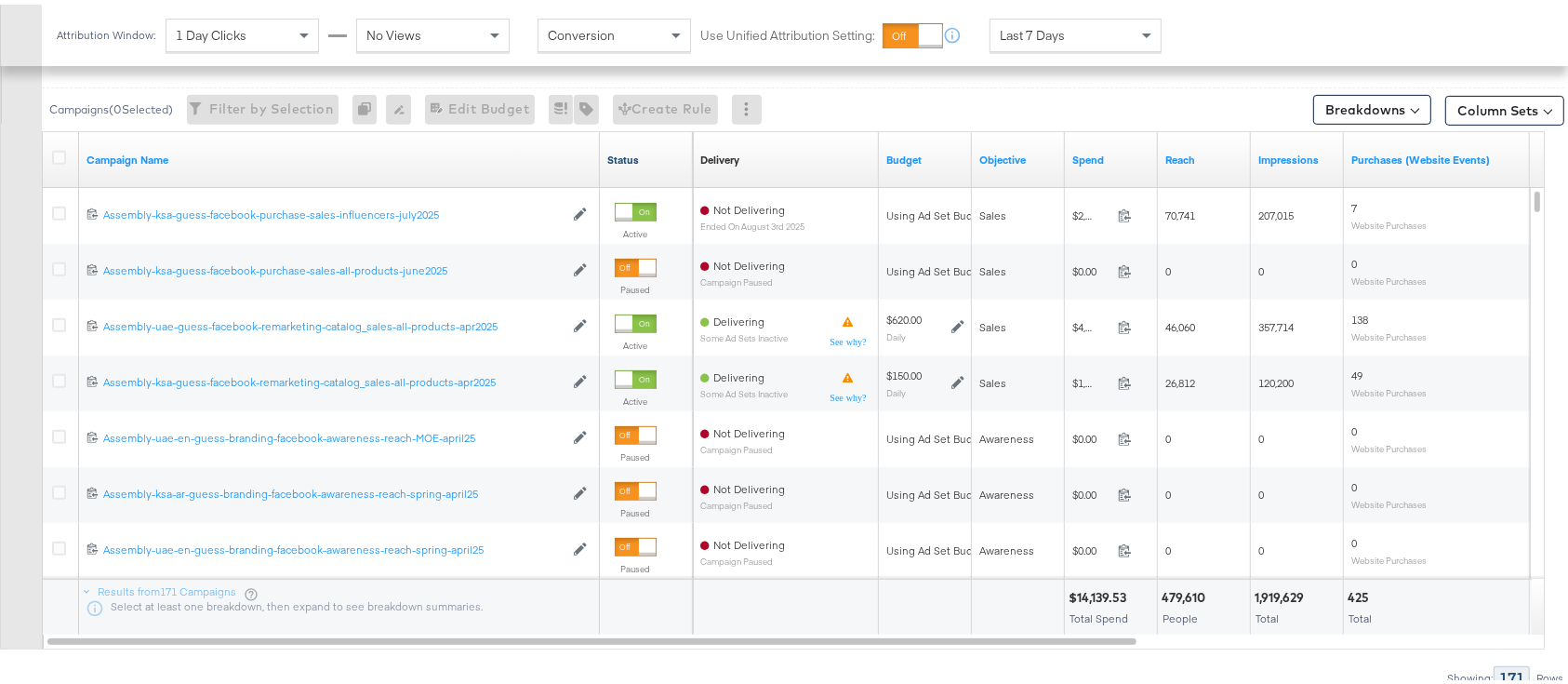 click on "Status" at bounding box center (646, 155) 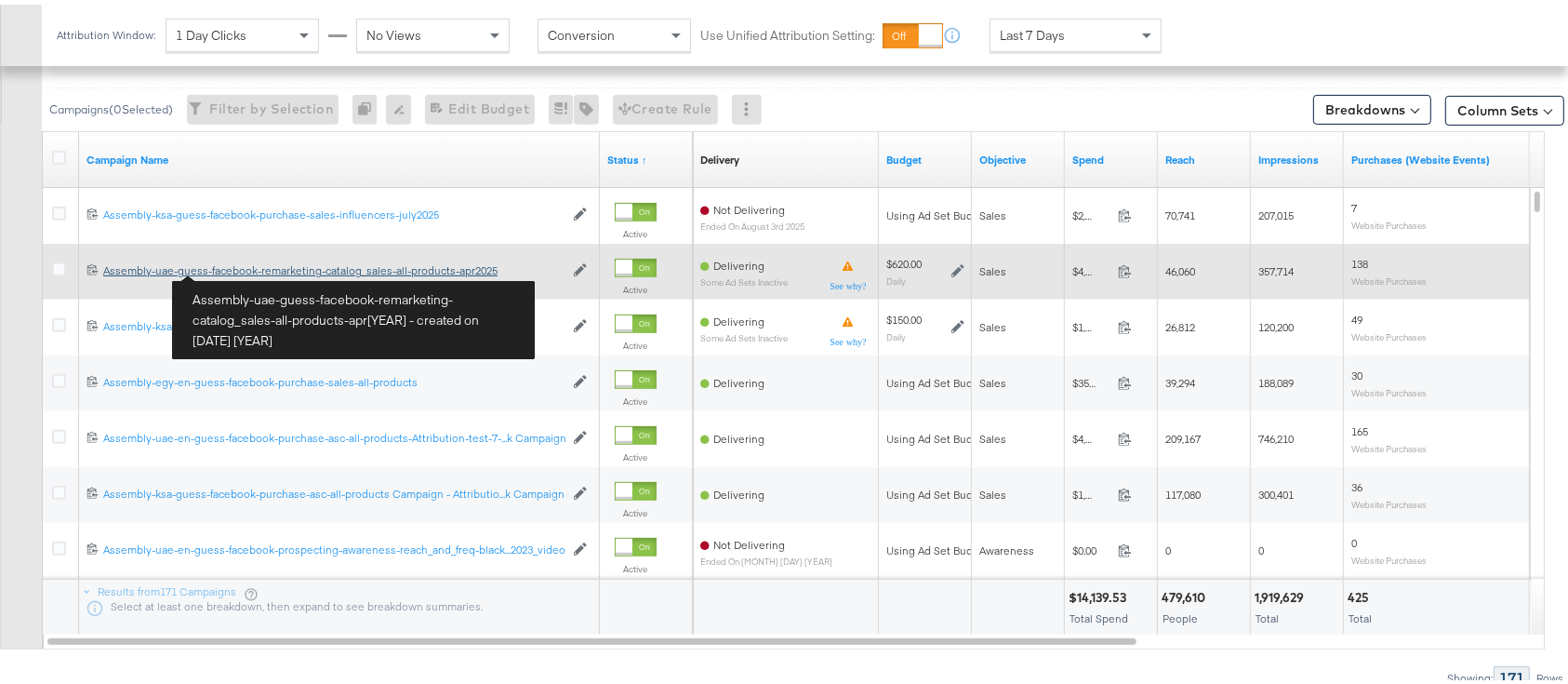 click on "Assembly-uae-guess-facebook-remarketing-catalog_sales-all-products-apr[YEAR] Assembly-uae-guess-facebook-remarketing-catalog_sales-all-products-apr[YEAR]" at bounding box center (333, 266) 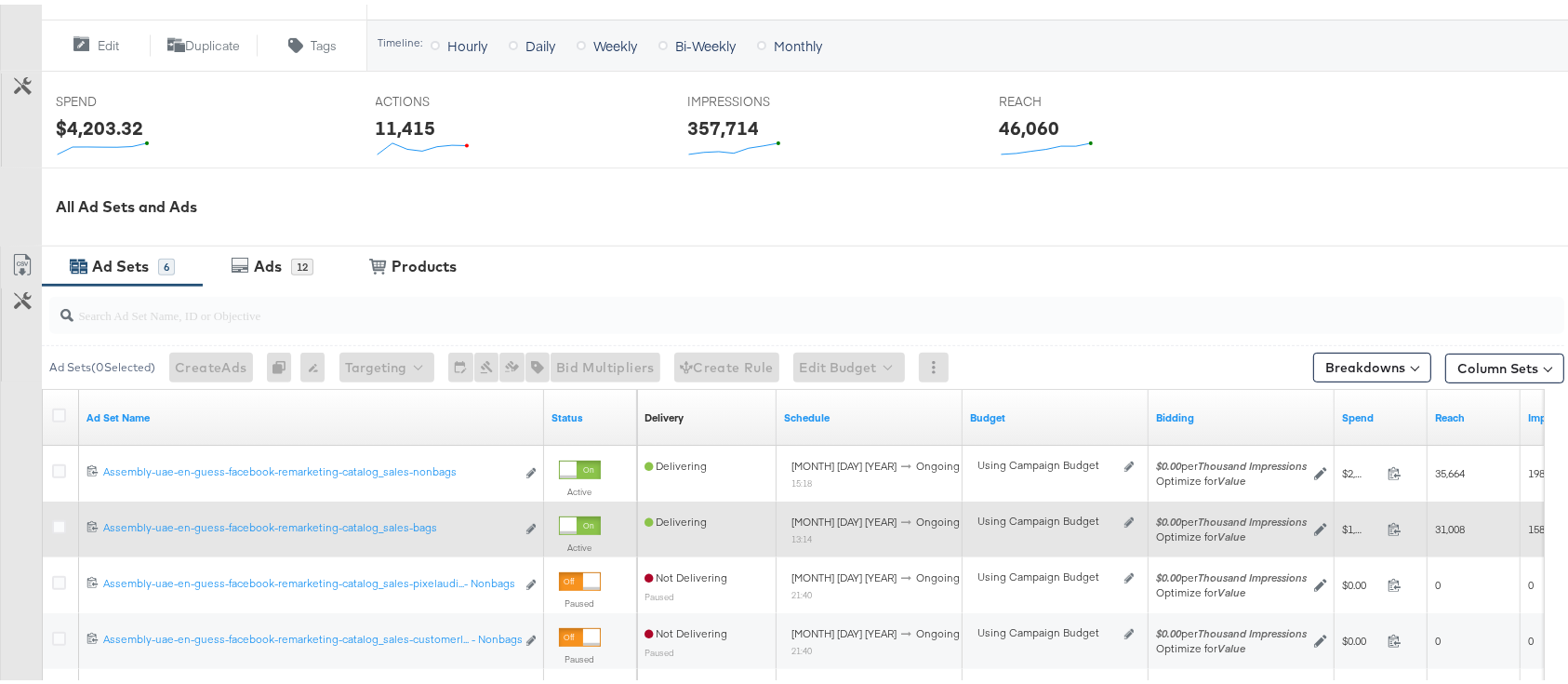 scroll, scrollTop: 744, scrollLeft: 0, axis: vertical 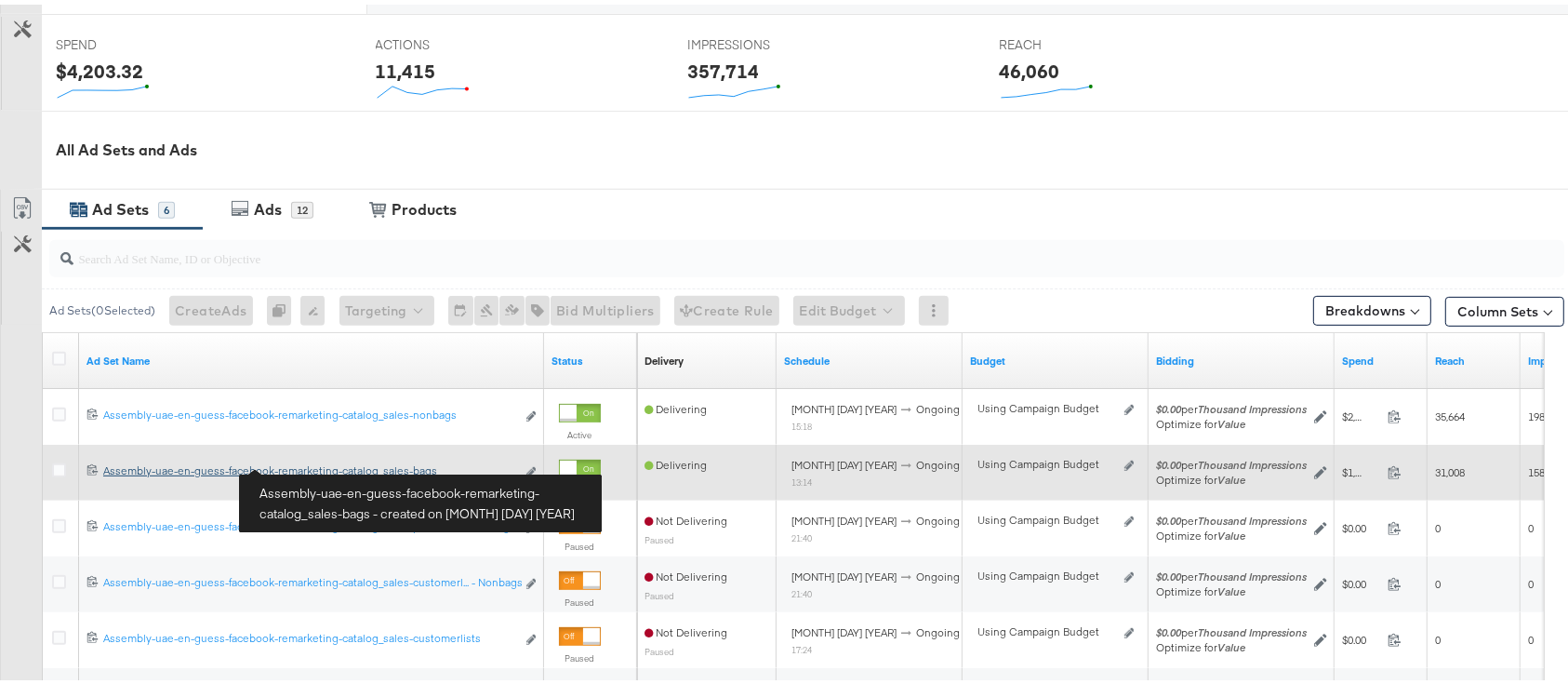click on "Assembly-uae-en-guess-facebook-remarketing-catalog_sales-bags Assembly-uae-en-guess-facebook-remarketing-catalog_sales-bags" at bounding box center (309, 466) 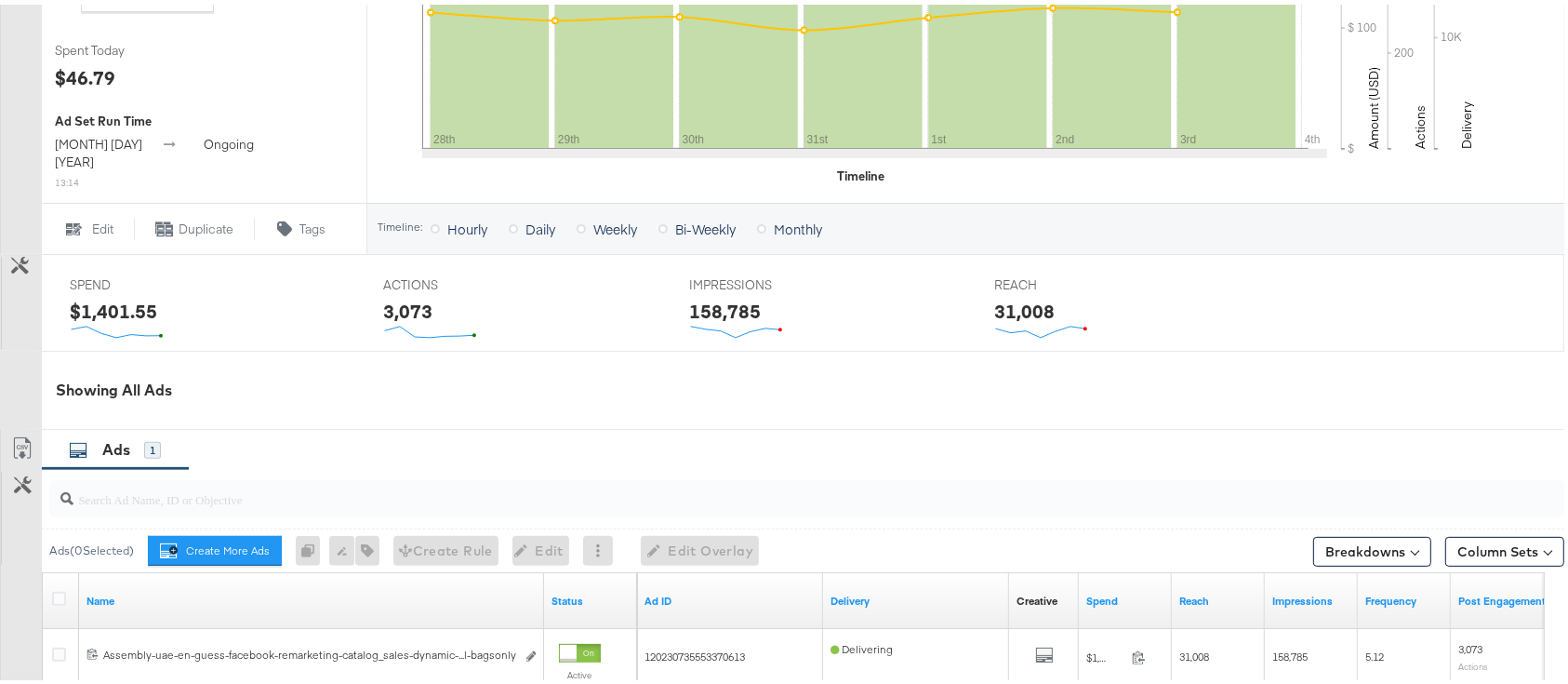 scroll, scrollTop: 744, scrollLeft: 0, axis: vertical 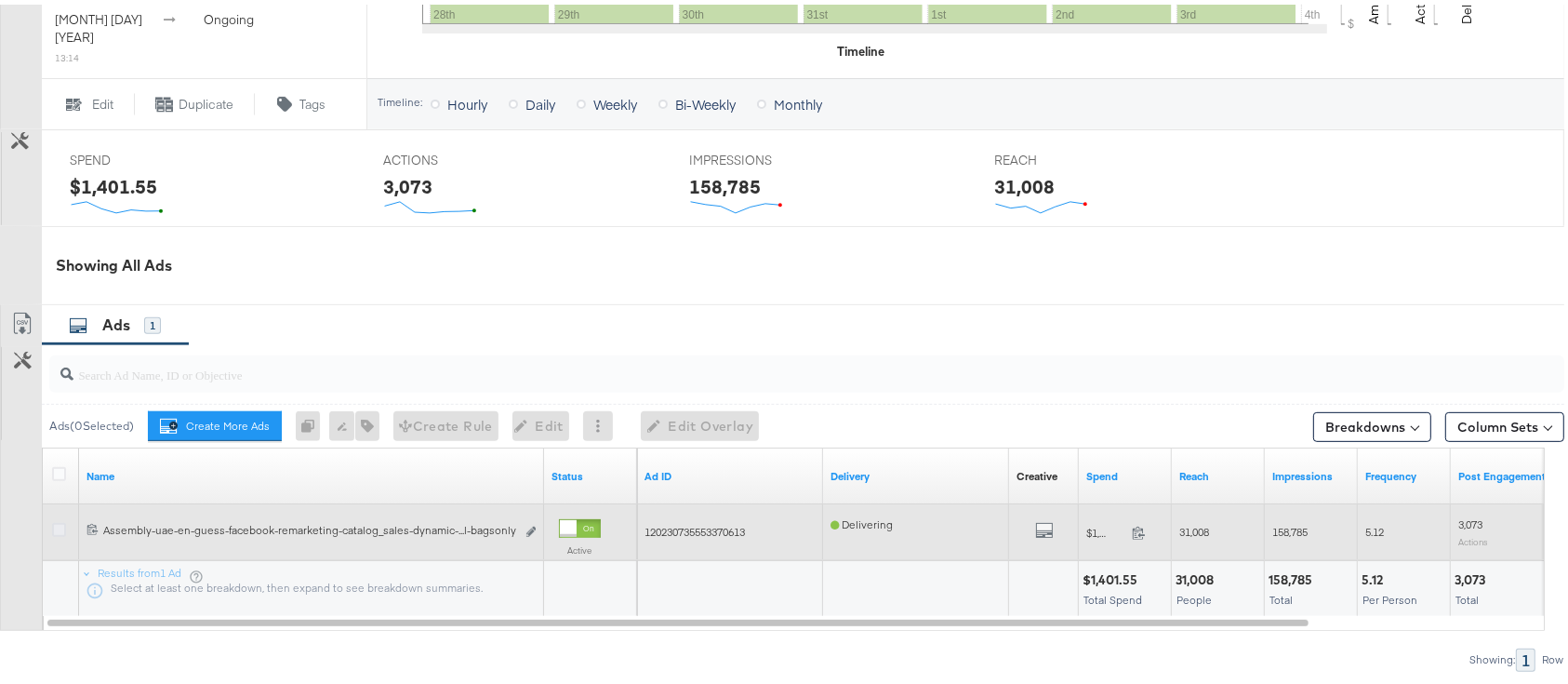 click at bounding box center (59, 525) 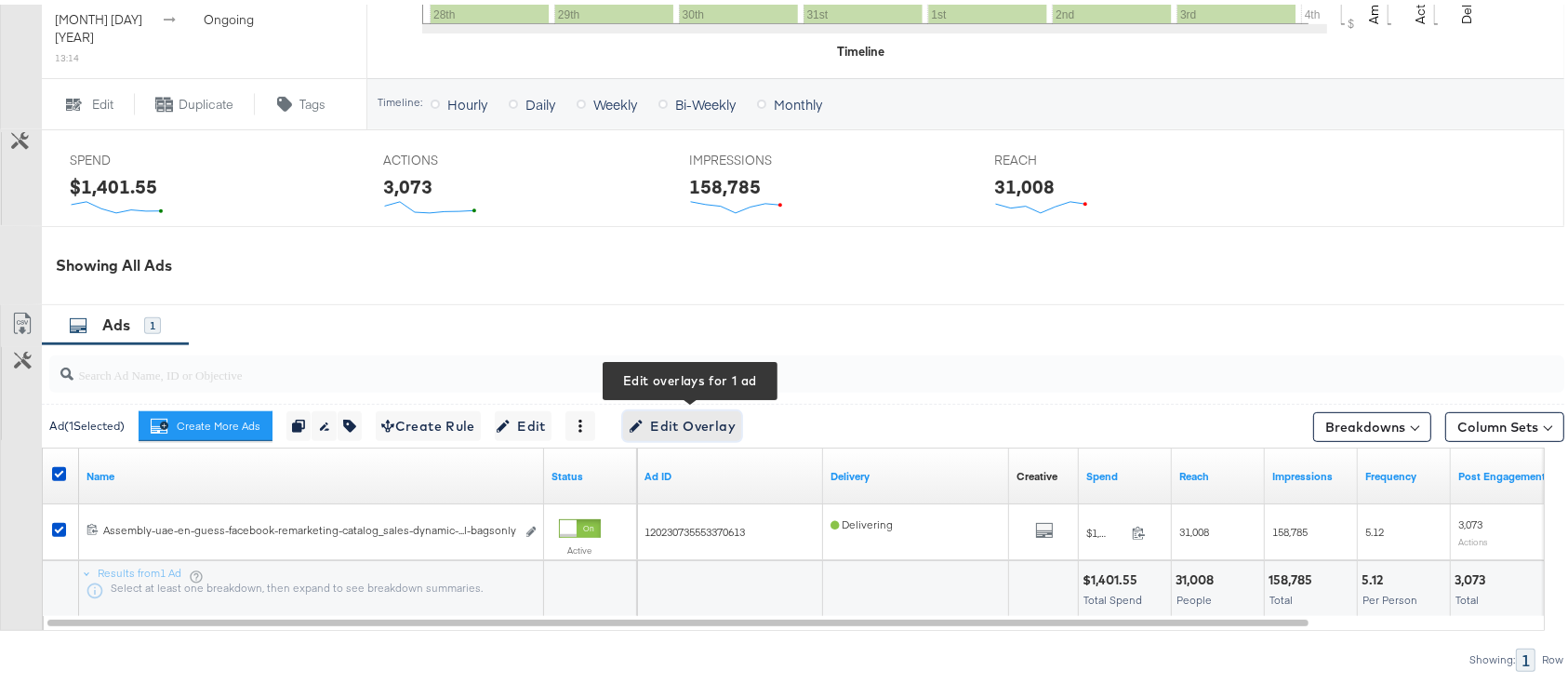 click on "Edit Overlay Edit overlays for 1 ad" at bounding box center [682, 422] 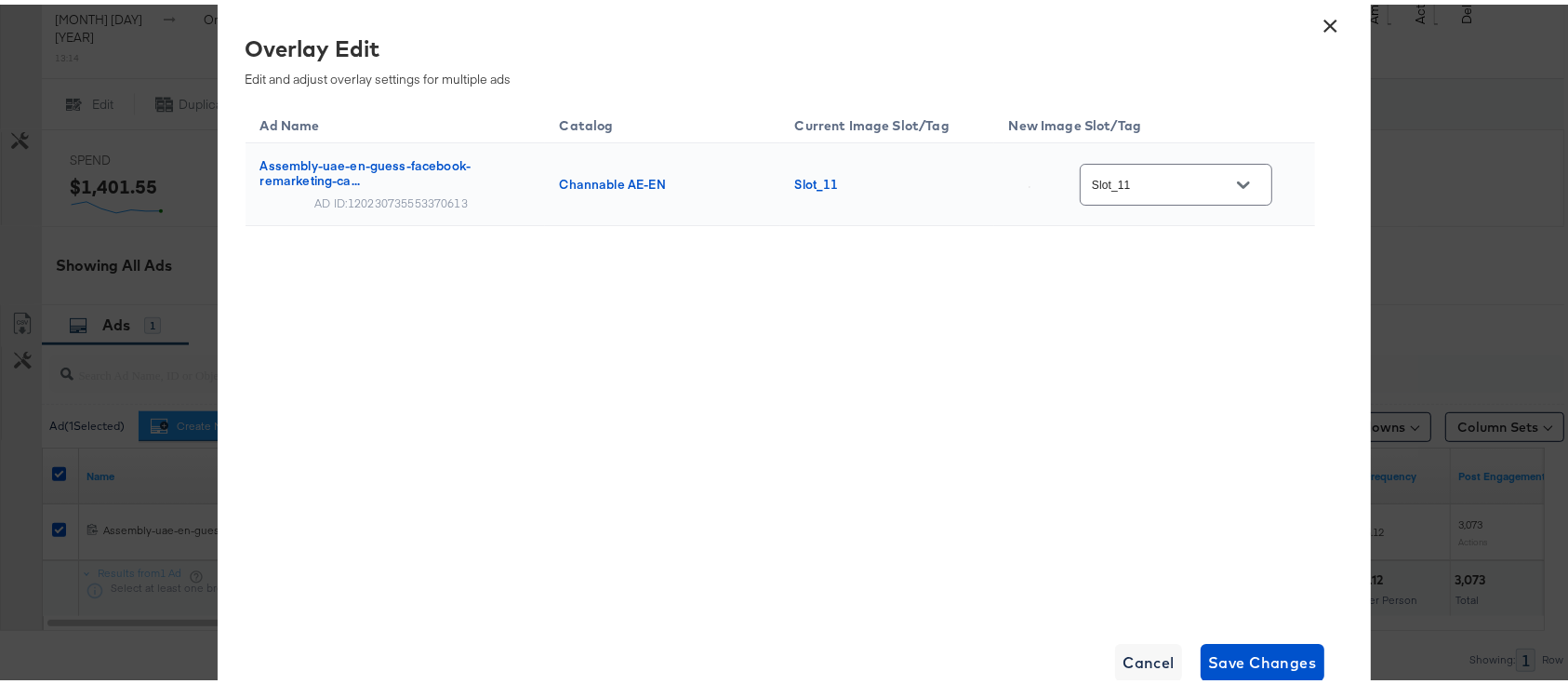 click on "×" at bounding box center [1331, 17] 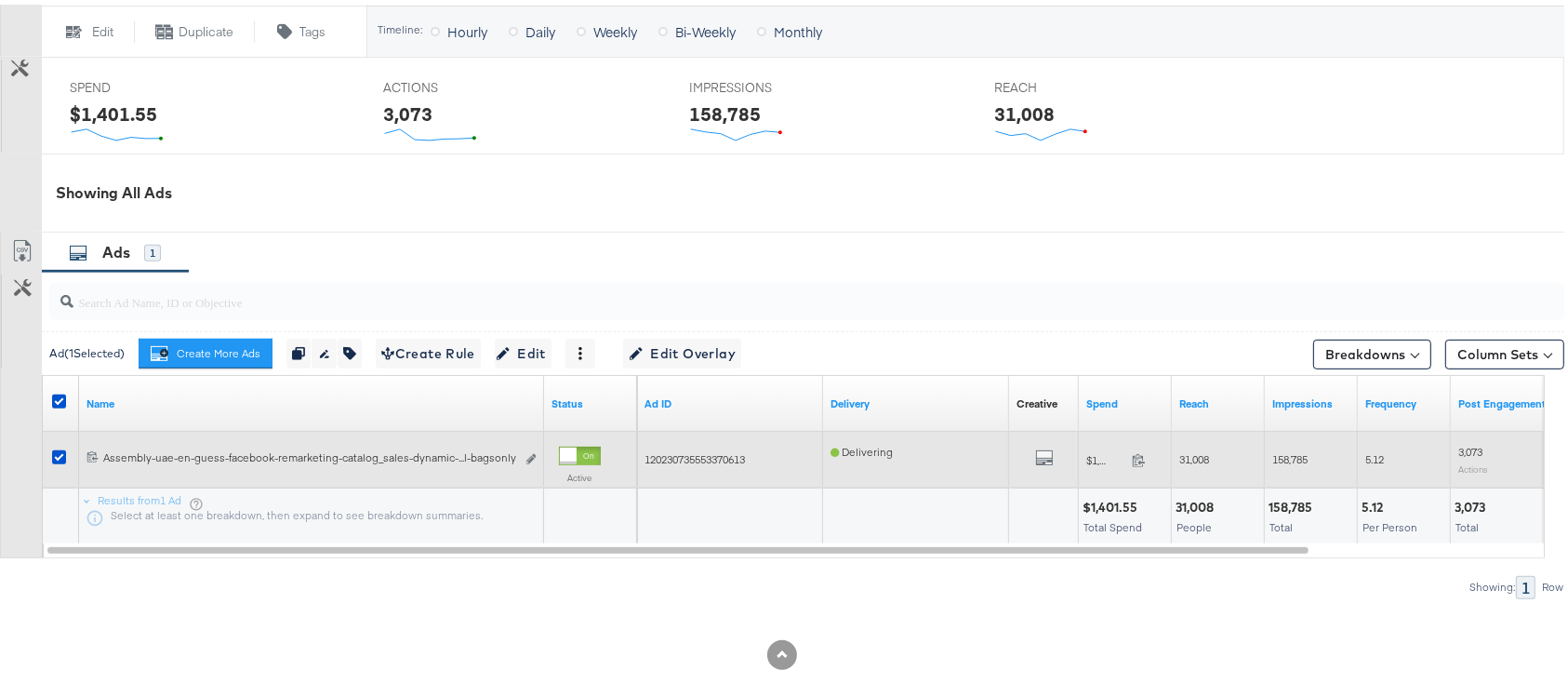 scroll, scrollTop: 830, scrollLeft: 0, axis: vertical 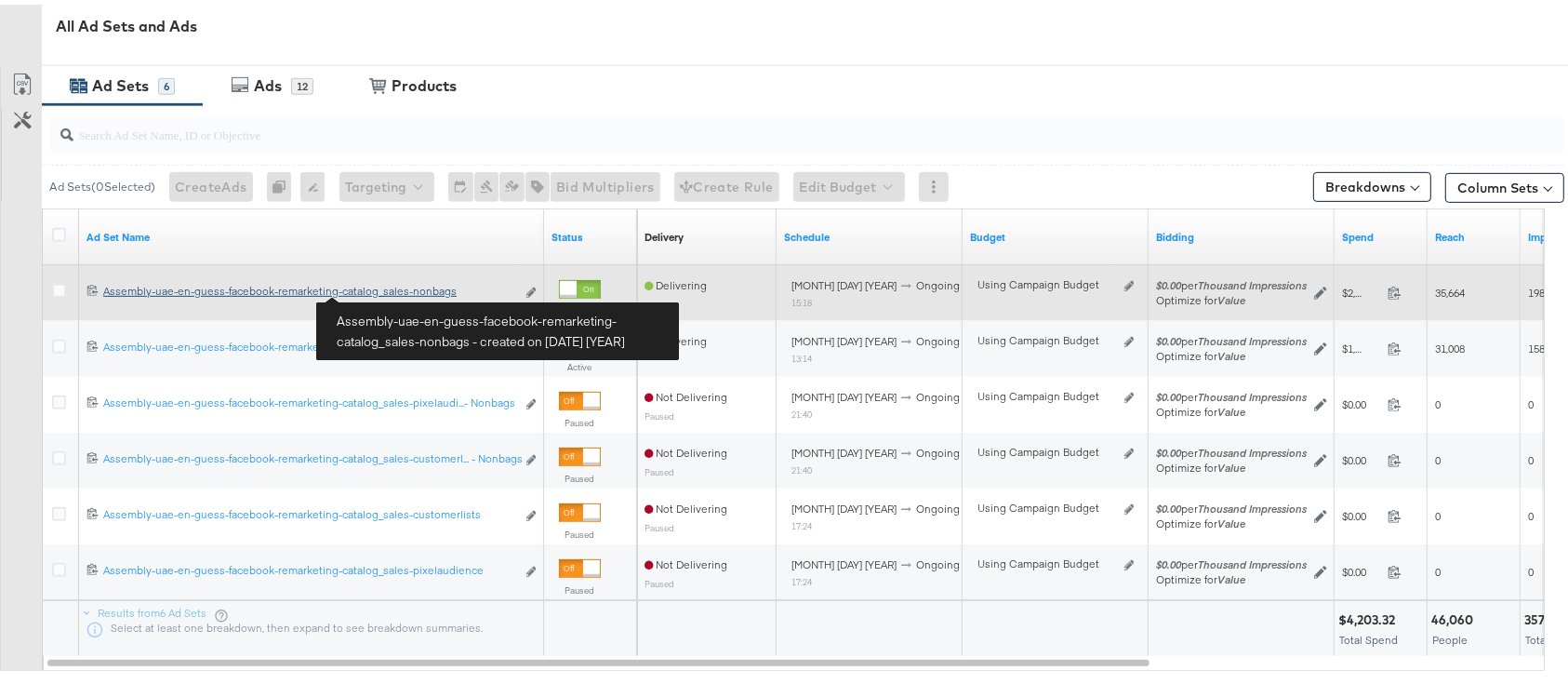 click on "Assembly-uae-en-guess-facebook-remarketing-catalog_sales-nonbags Assembly-uae-en-guess-facebook-remarketing-catalog_sales-nonbags" at bounding box center [309, 287] 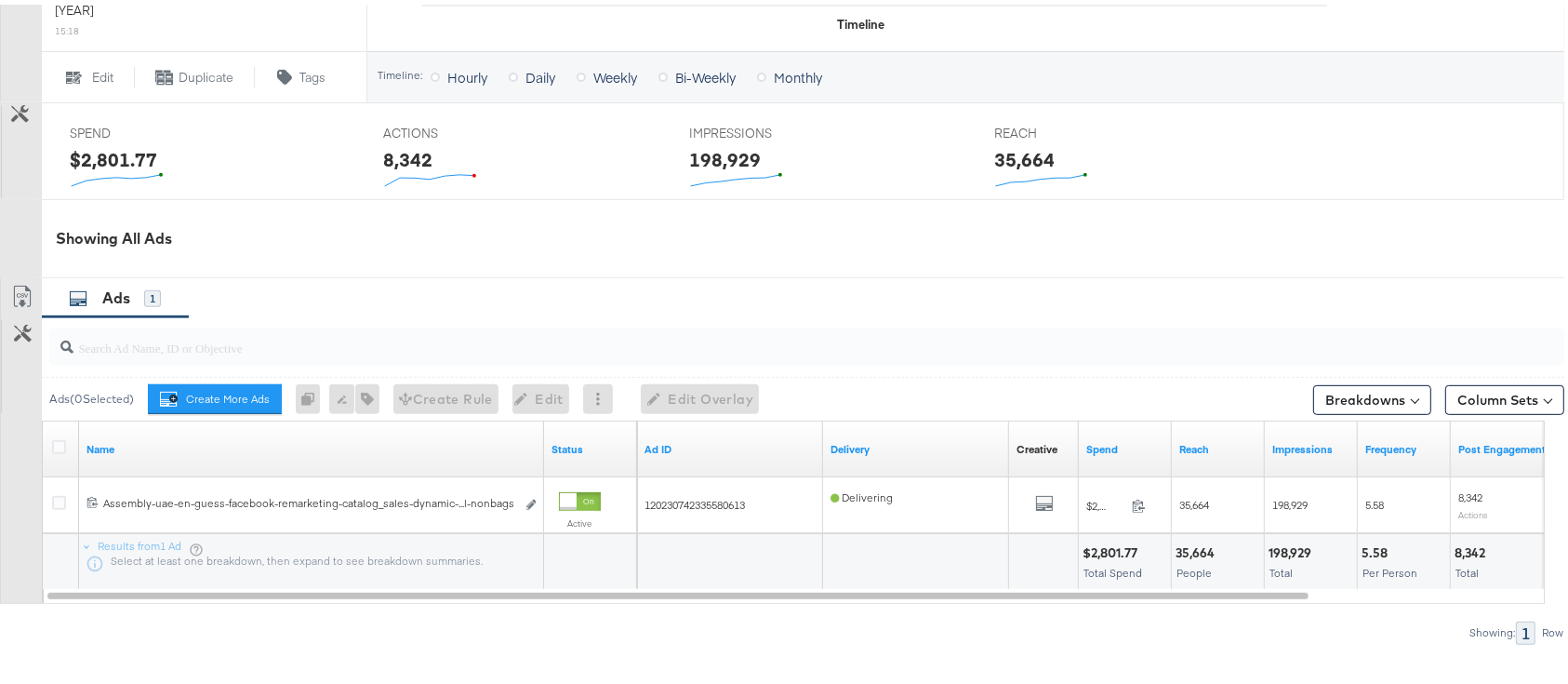 scroll, scrollTop: 830, scrollLeft: 0, axis: vertical 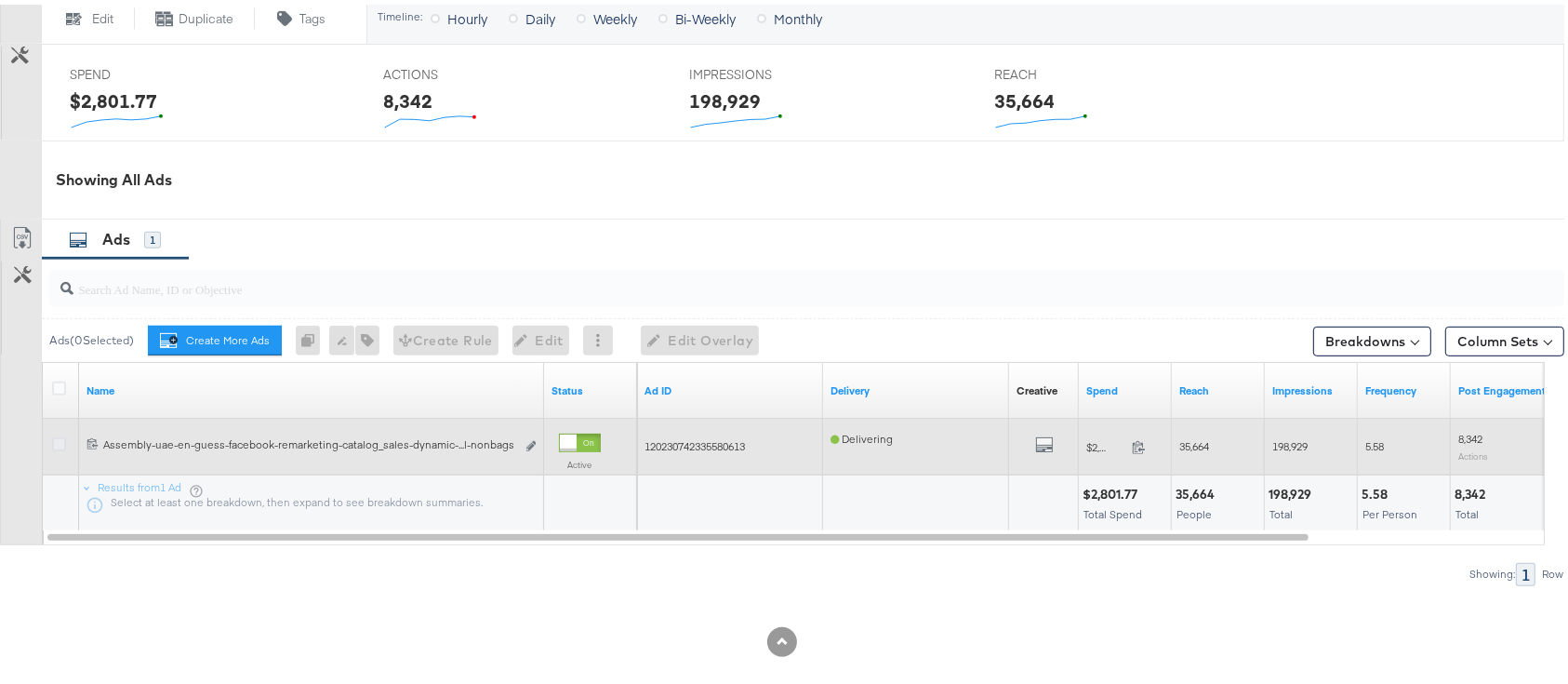 click at bounding box center (59, 439) 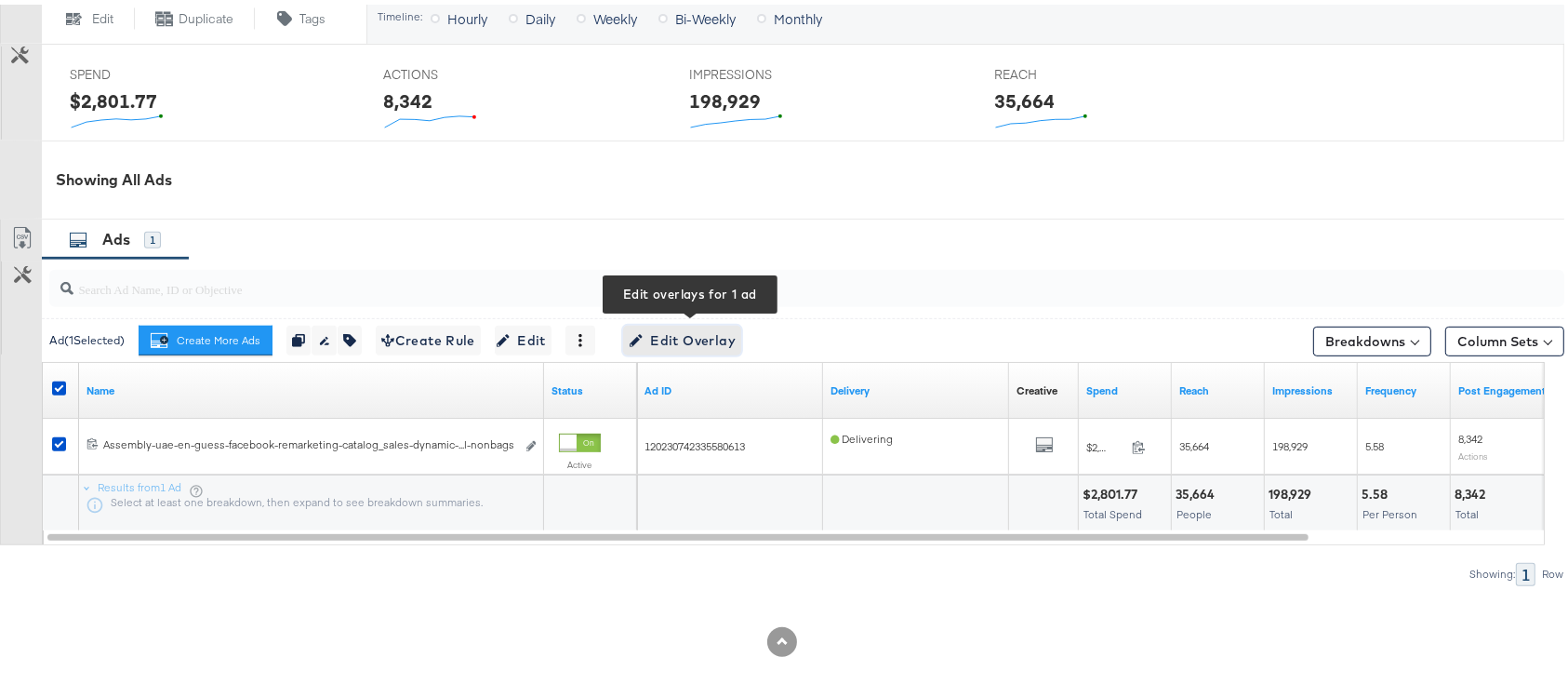 click on "Edit Overlay Edit overlays for 1 ad" at bounding box center (682, 336) 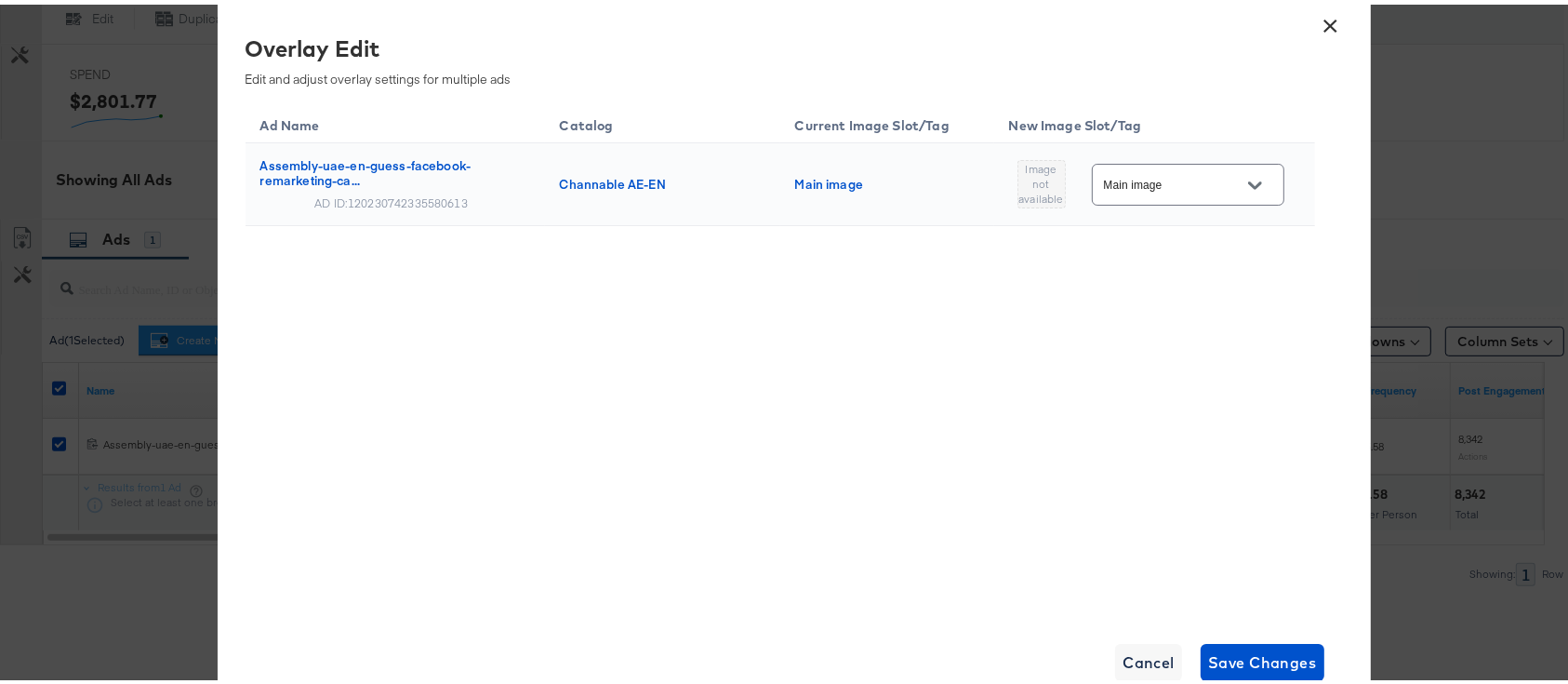 click on "×" at bounding box center [1331, 17] 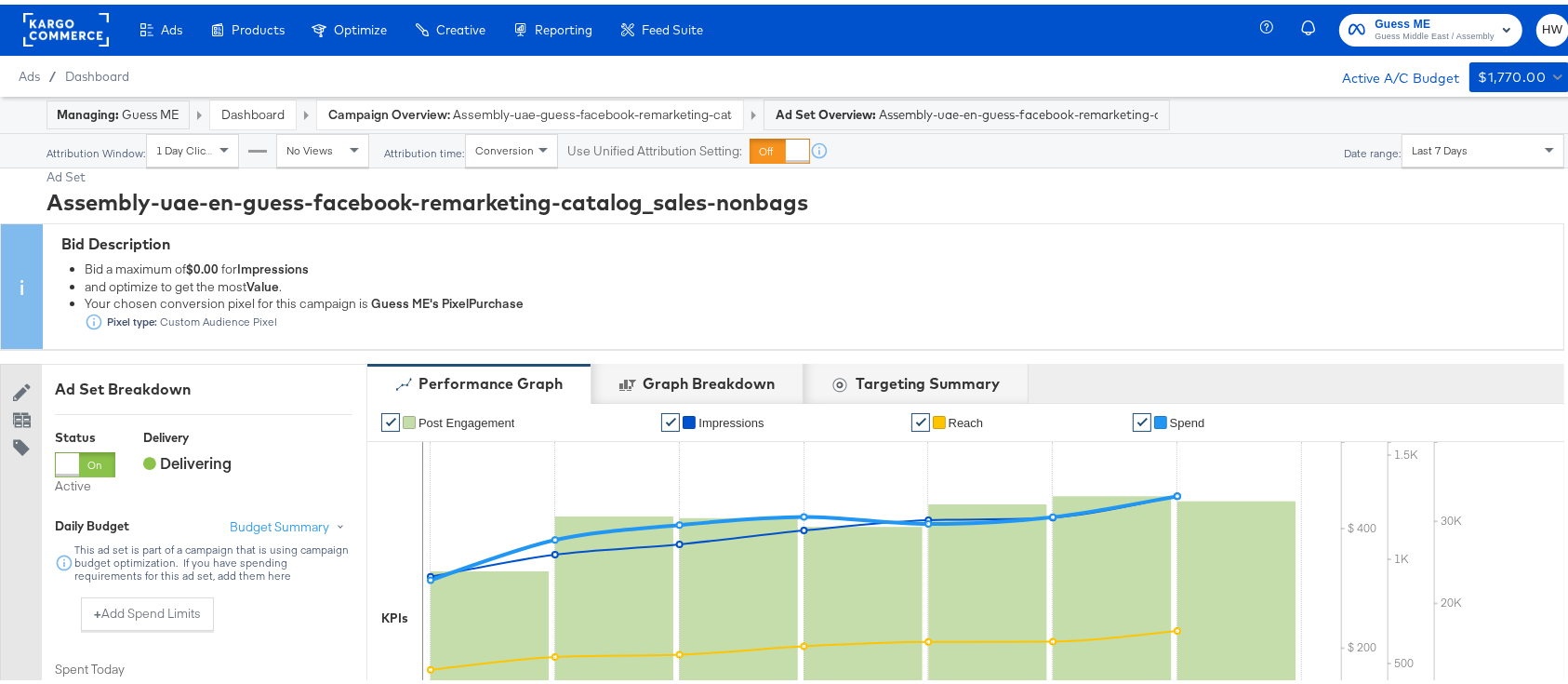 scroll, scrollTop: 0, scrollLeft: 0, axis: both 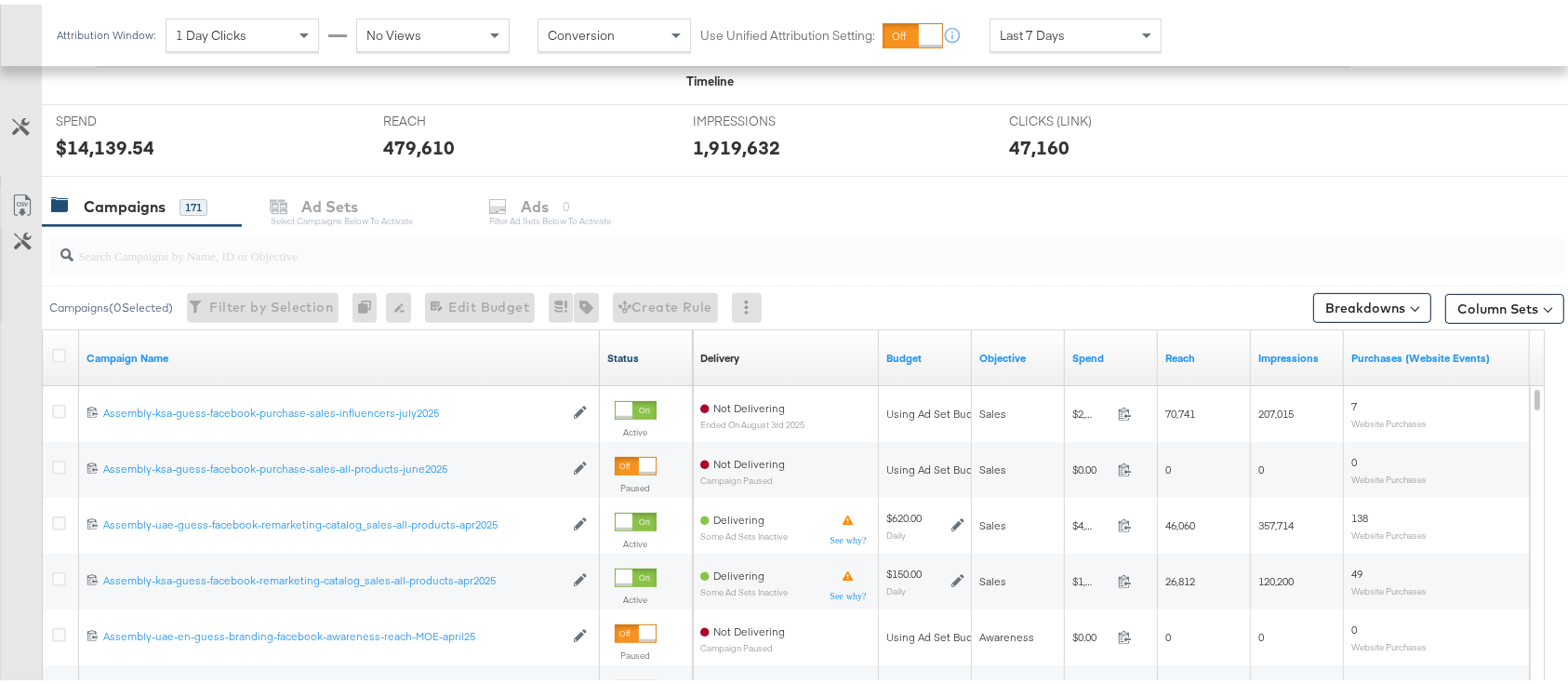 click on "Status" at bounding box center [646, 354] 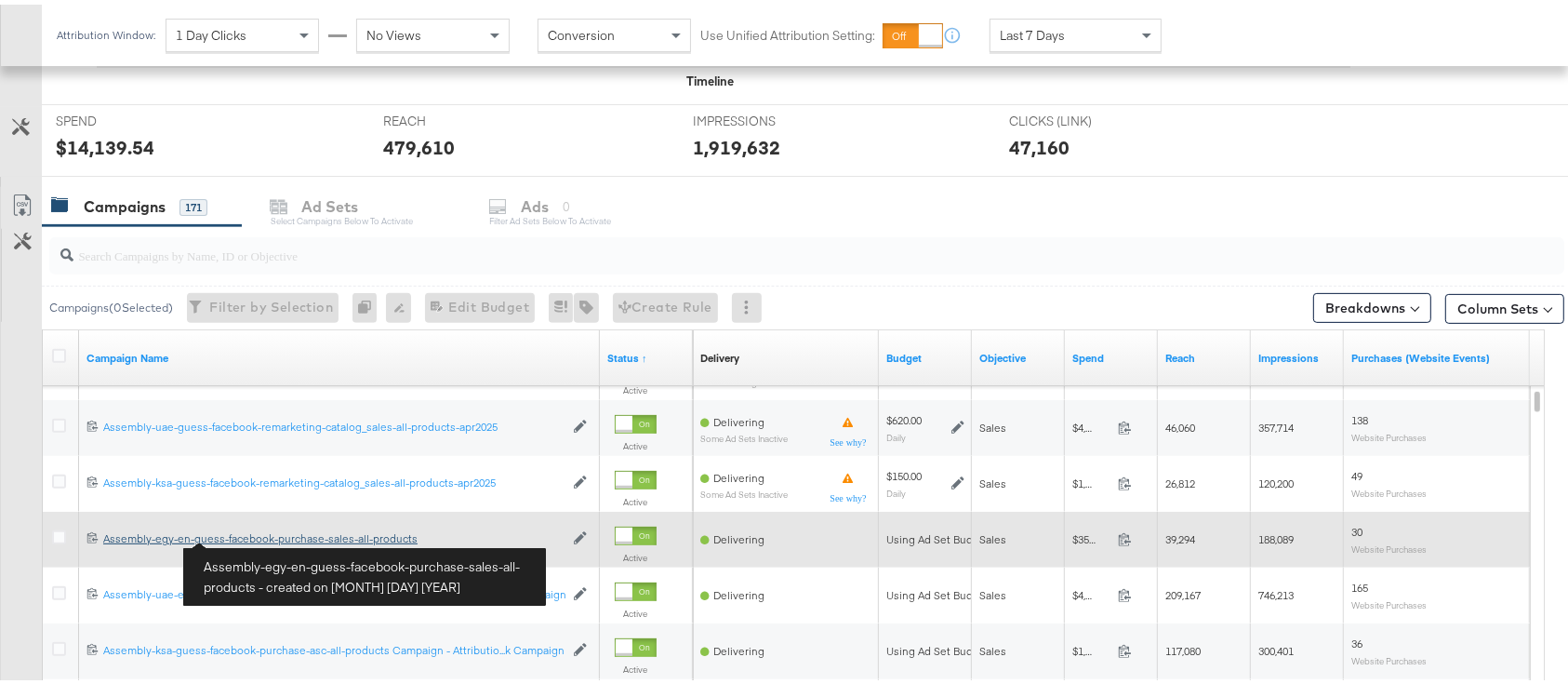 click on "Assembly-egy-en-guess-facebook-purchase-sales-all-products Assembly-egy-en-guess-facebook-purchase-sales-all-products" at bounding box center [333, 534] 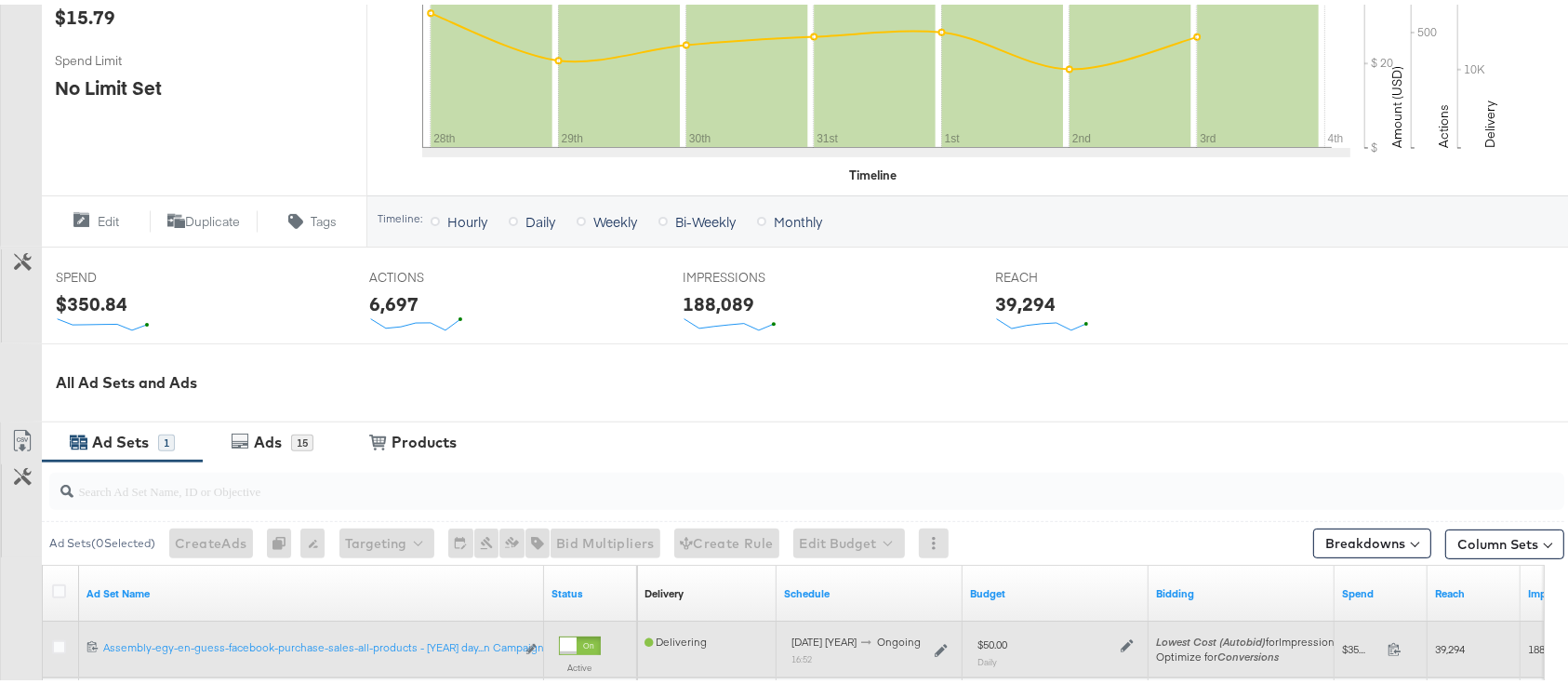 scroll, scrollTop: 620, scrollLeft: 0, axis: vertical 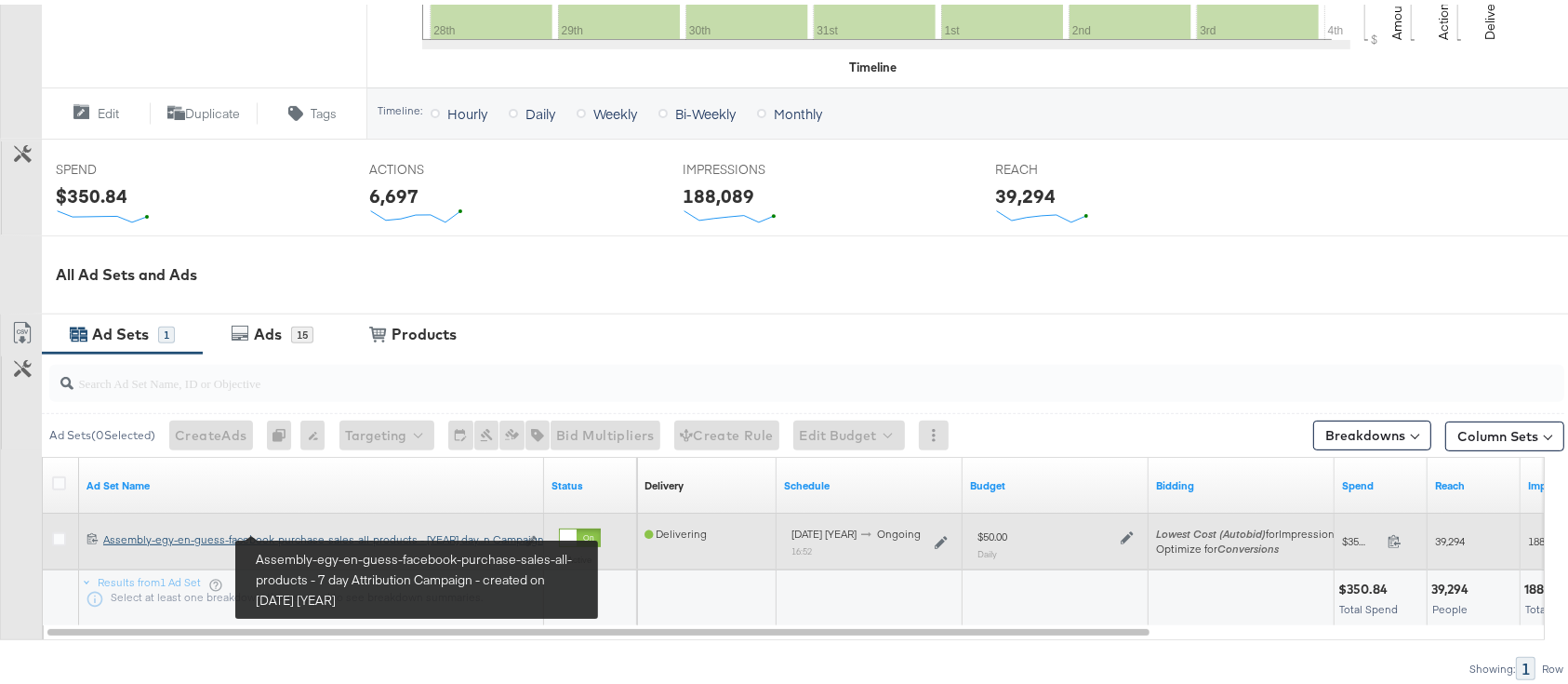 click on "Assembly-egy-en-guess-facebook-purchase-sales-all-products - [YEAR] day Attribution Campaign Assembly-egy-en-guess-facebook-purchase-sales-all-products - [YEAR] day...n Campaign" at bounding box center (309, 535) 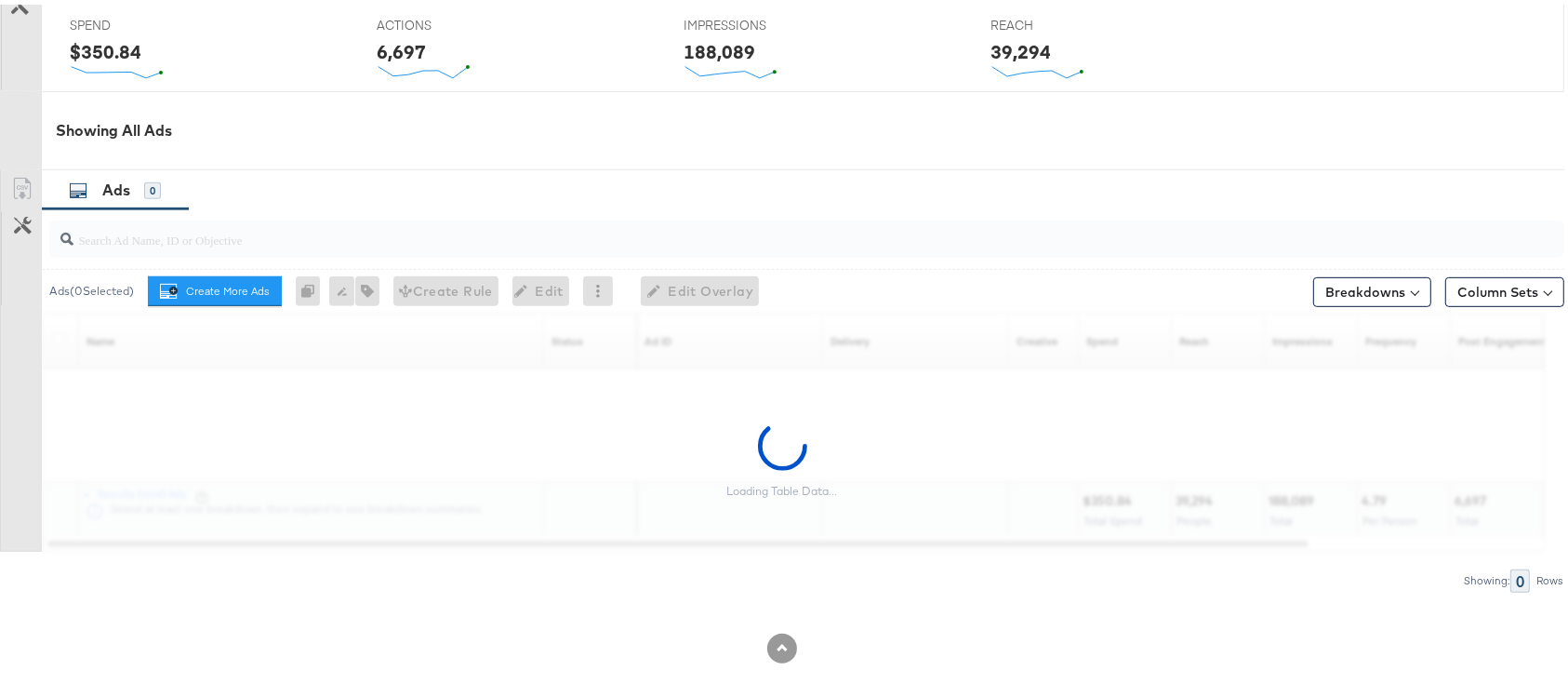 scroll, scrollTop: 869, scrollLeft: 0, axis: vertical 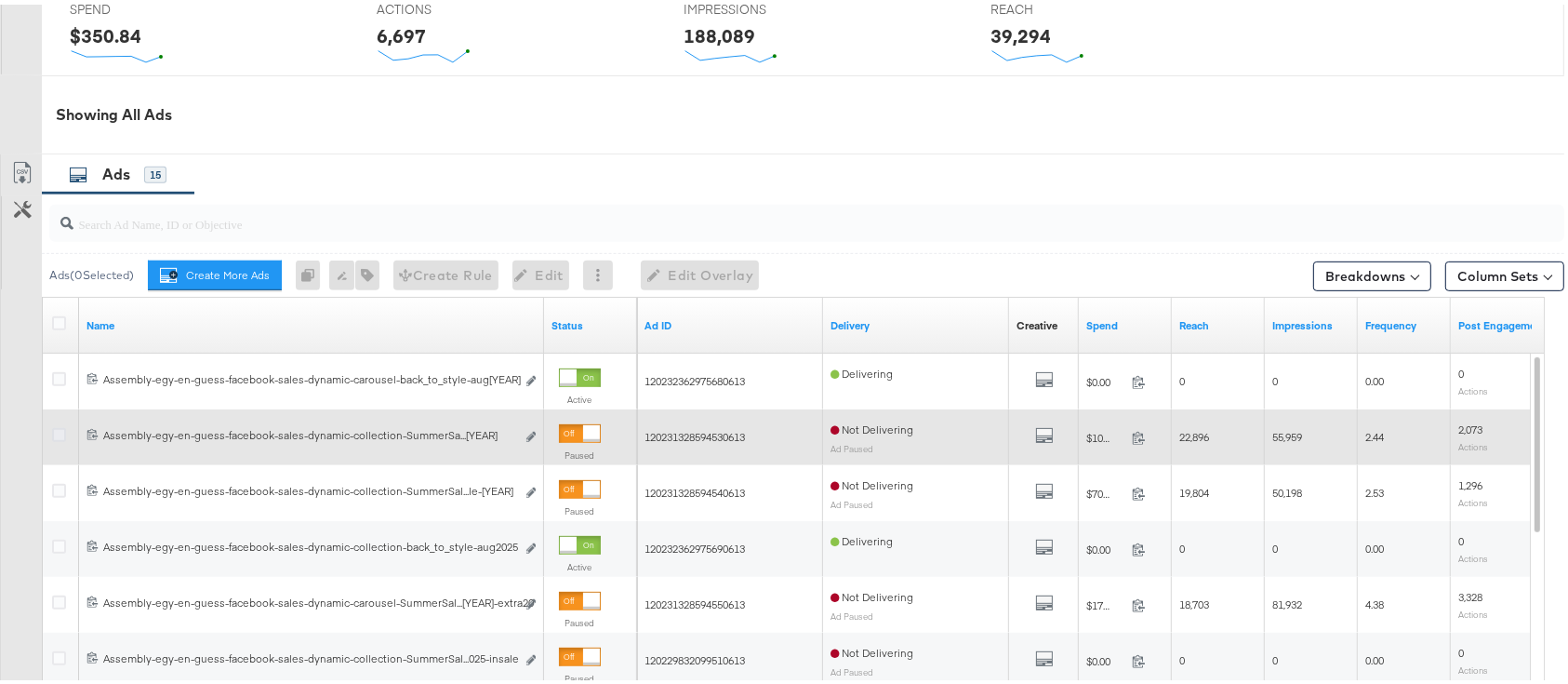 click at bounding box center [59, 430] 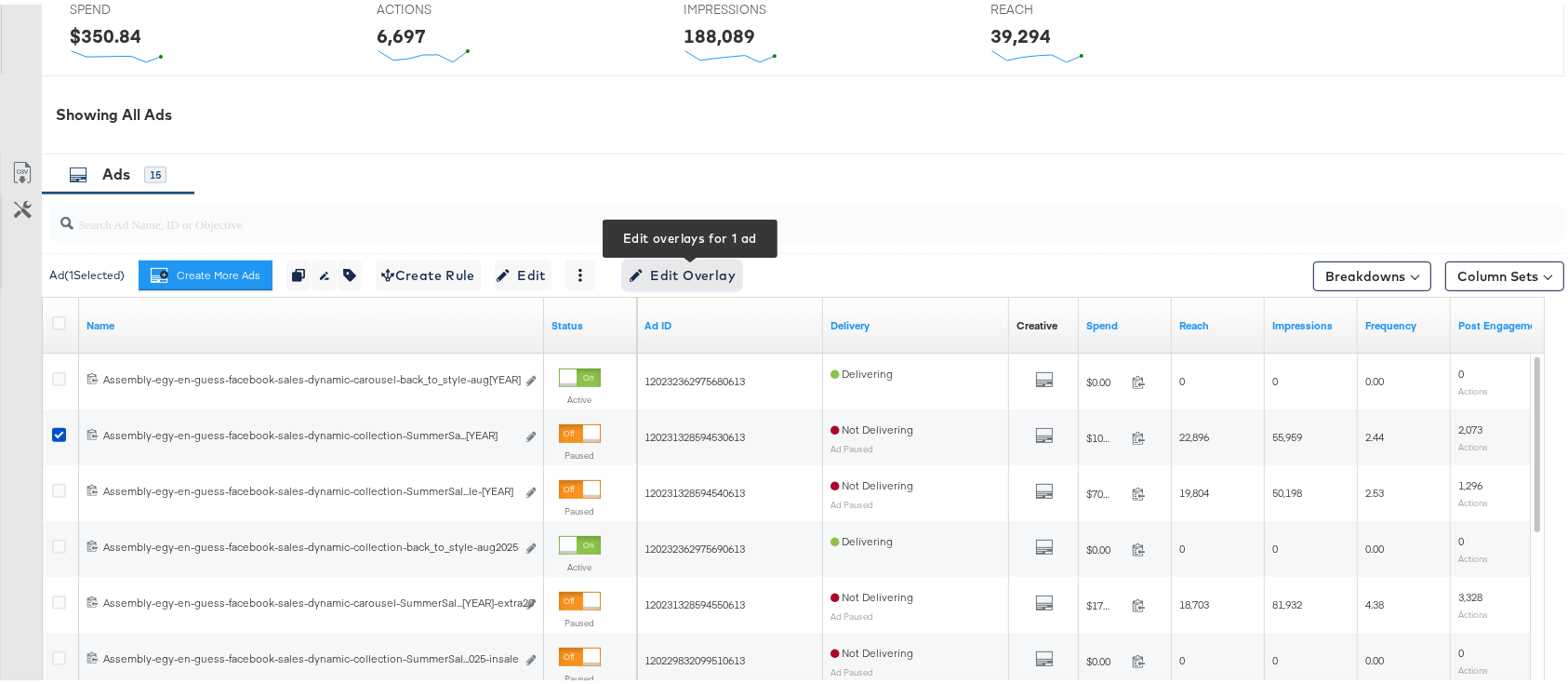 click on "Edit Overlay Edit overlays for 1 ad" at bounding box center (682, 271) 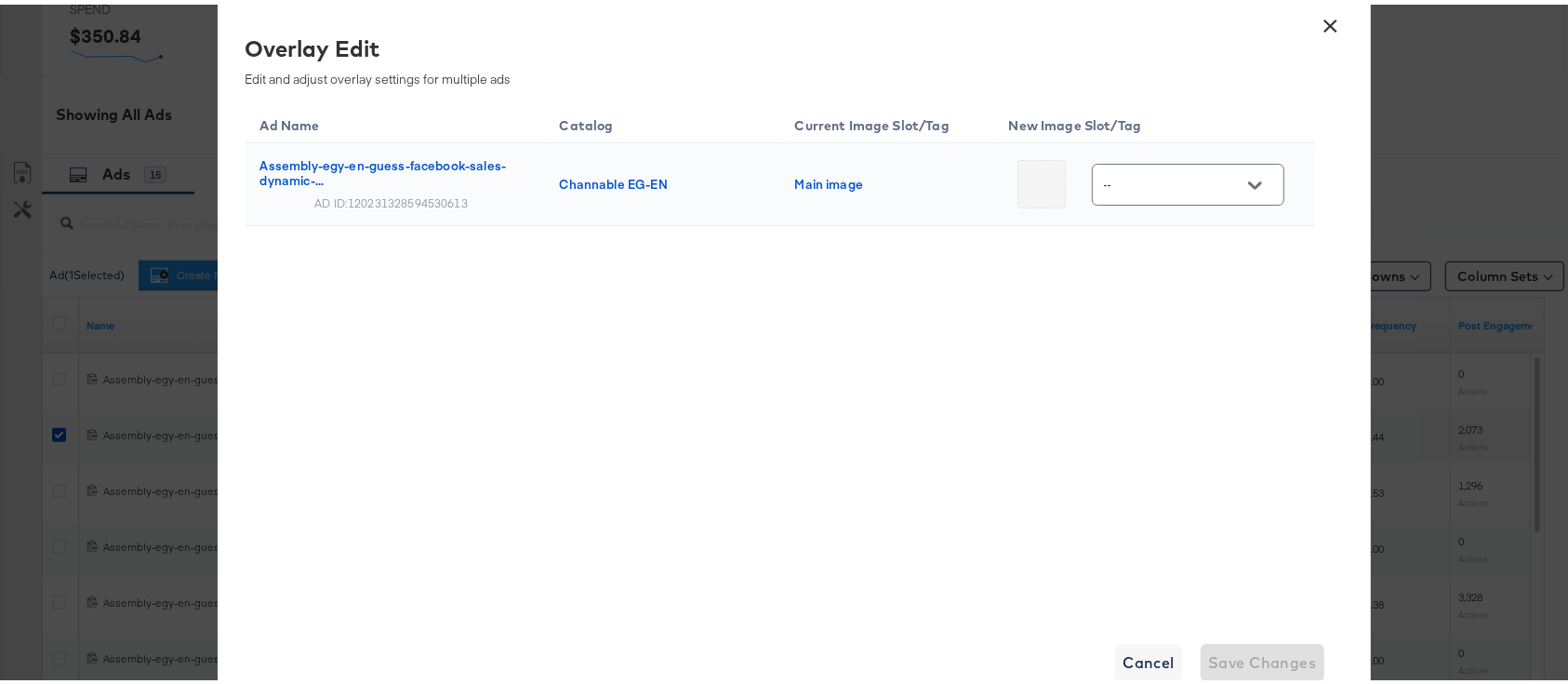 click on "×" at bounding box center [1331, 17] 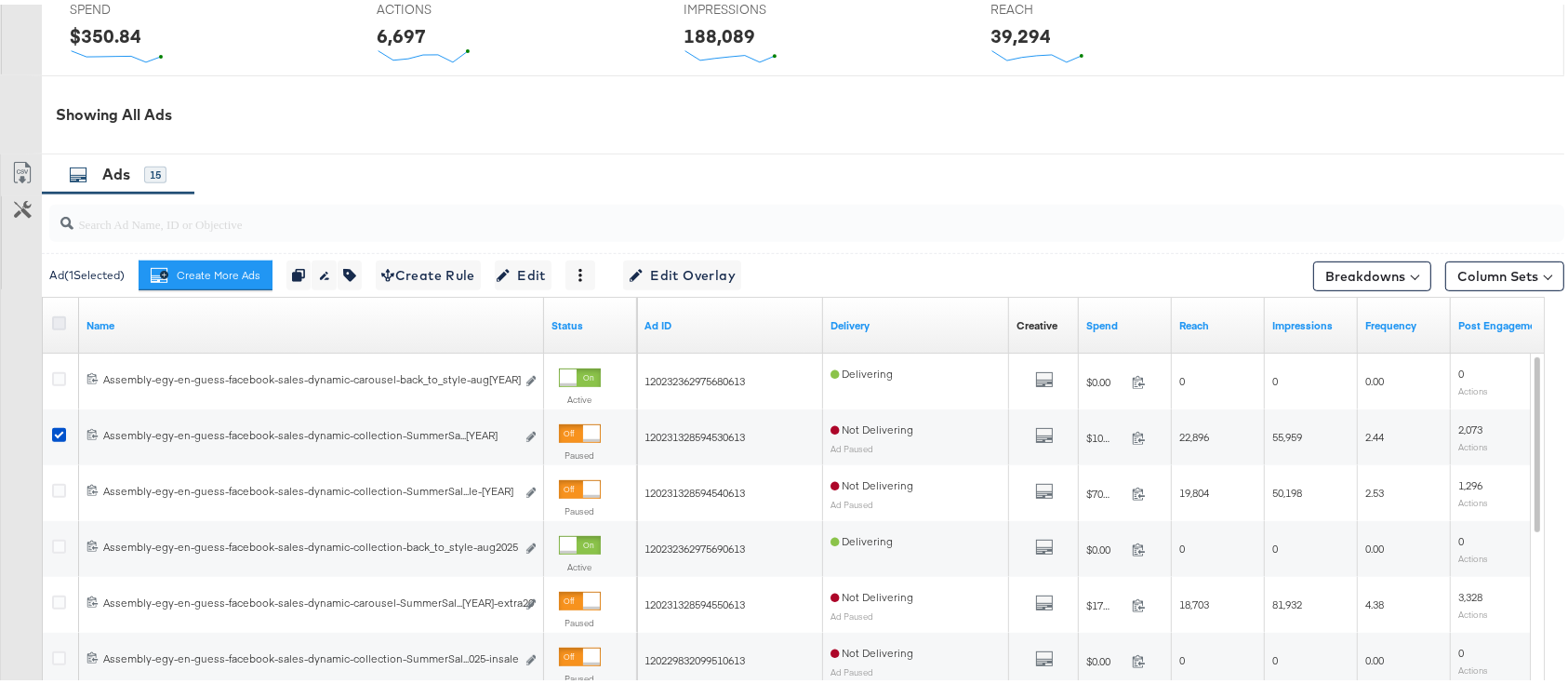 click at bounding box center (59, 318) 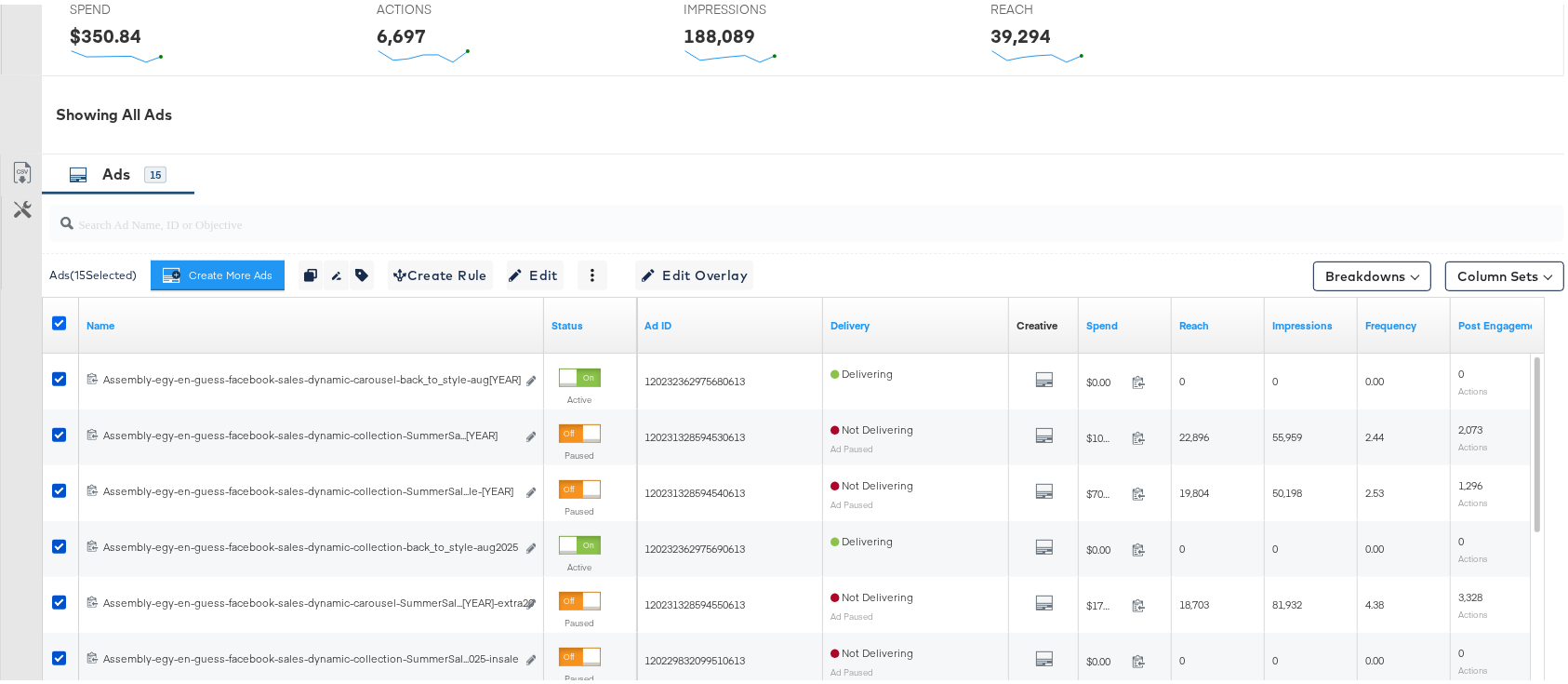 click at bounding box center (59, 318) 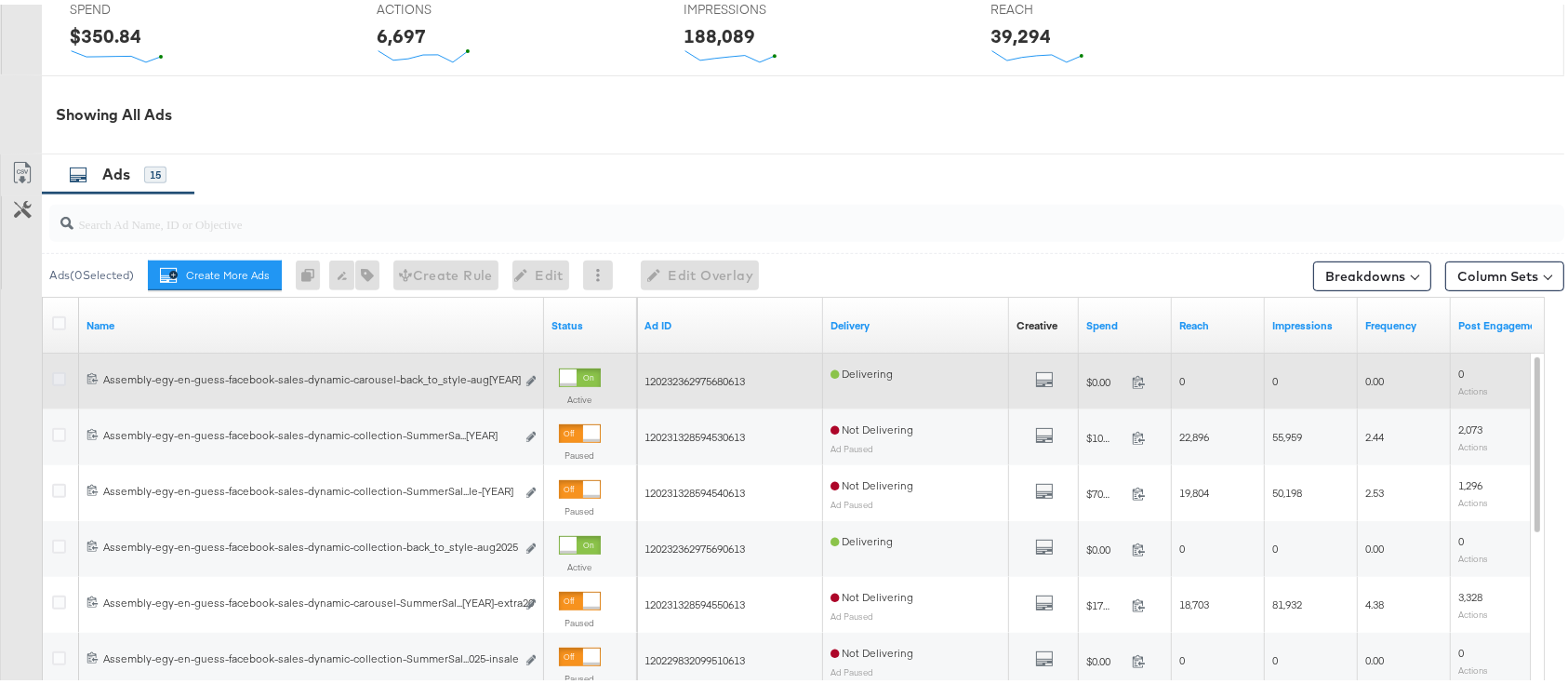click at bounding box center (59, 374) 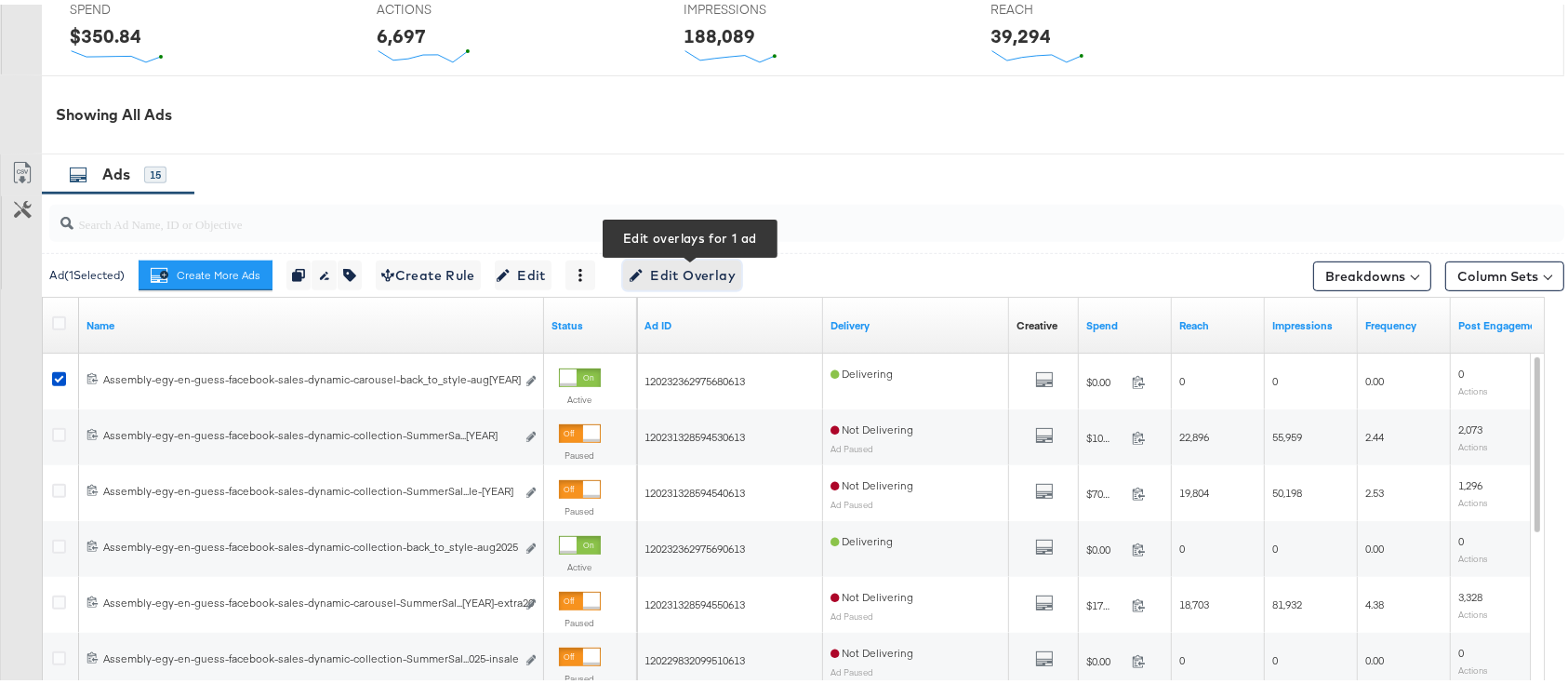 click on "Edit Overlay Edit overlays for 1 ad" at bounding box center (682, 271) 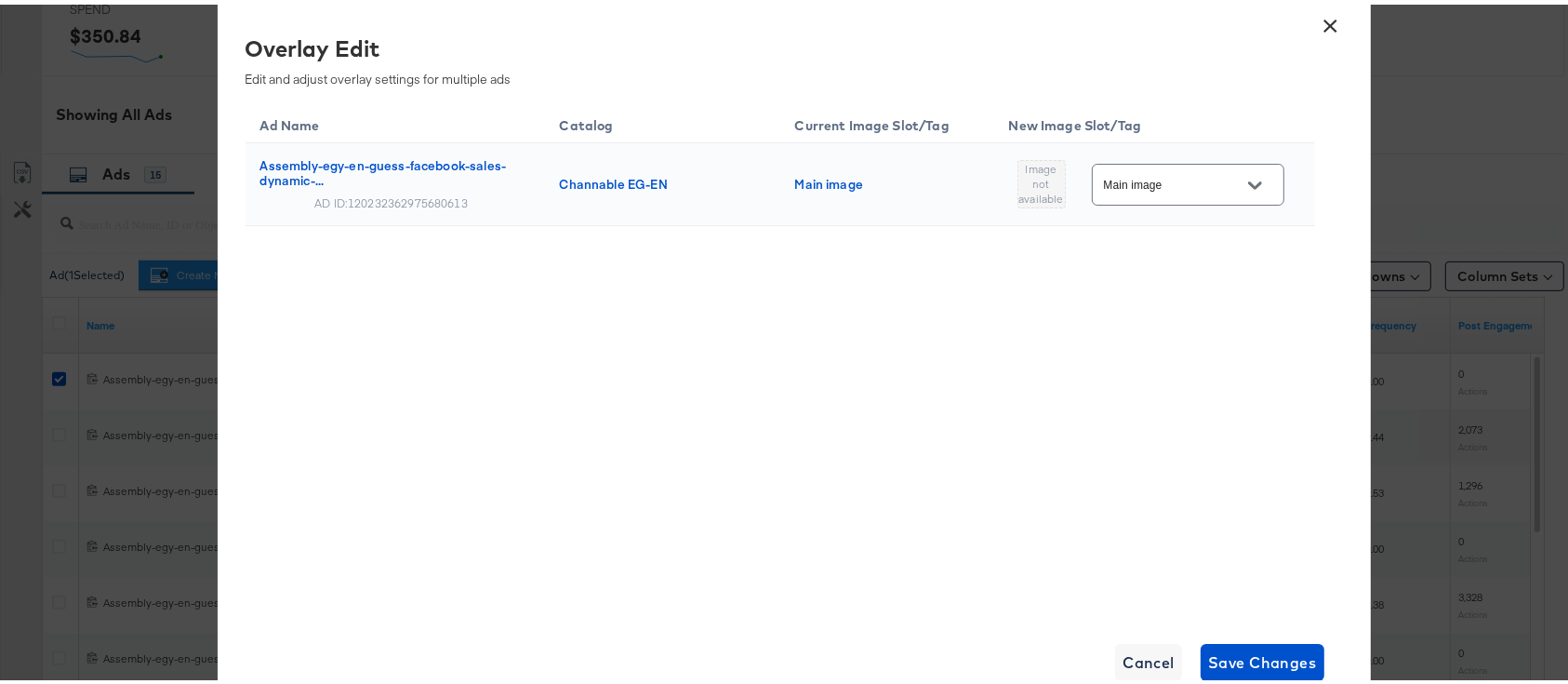 click on "×" at bounding box center (1331, 17) 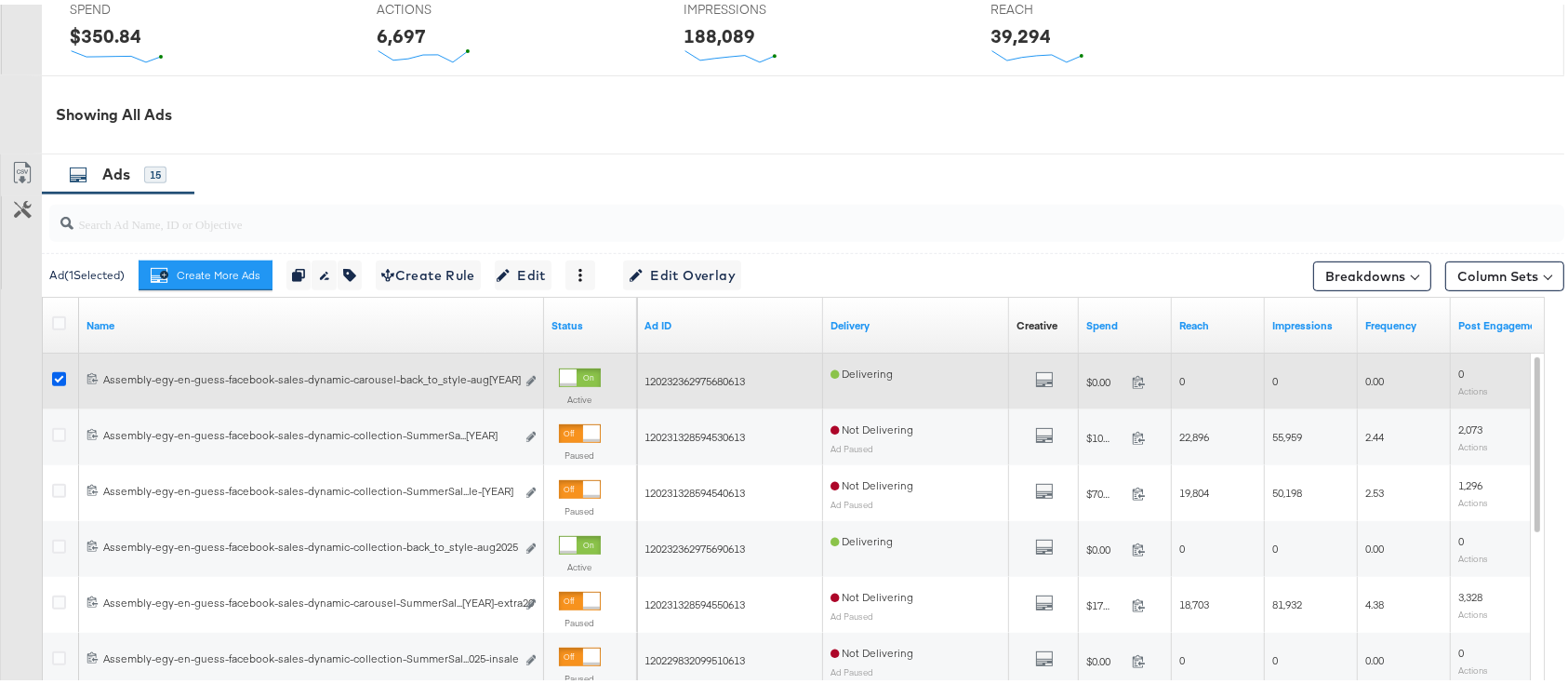 click at bounding box center (59, 374) 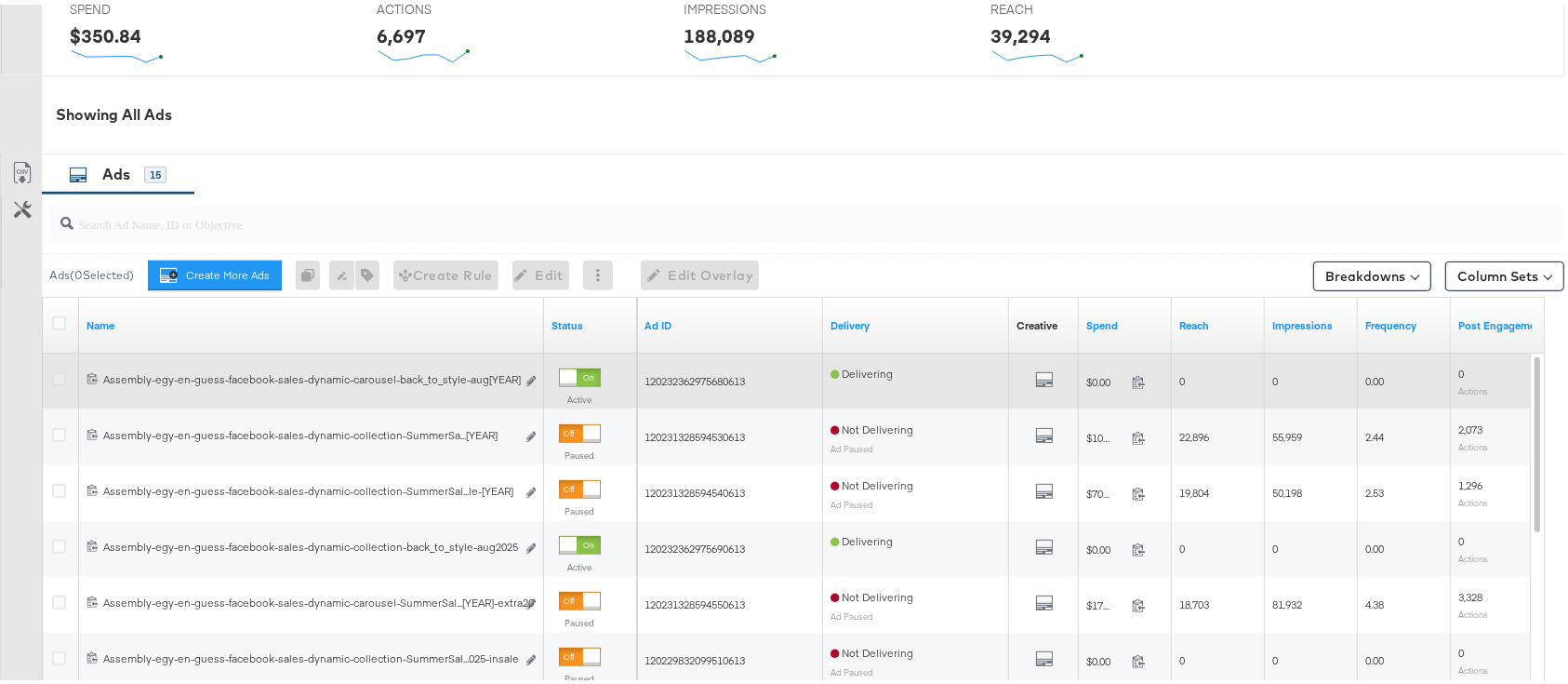 click at bounding box center (59, 374) 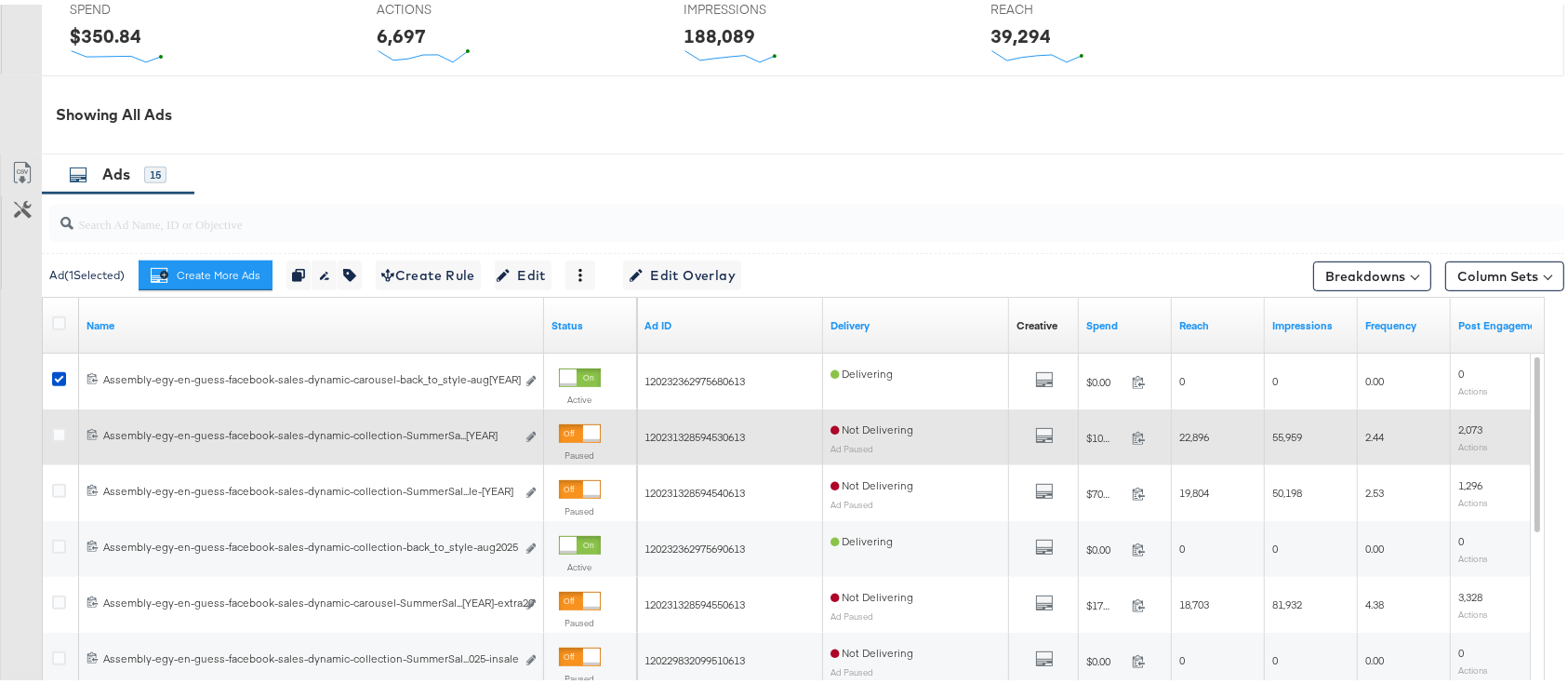 click at bounding box center (61, 433) 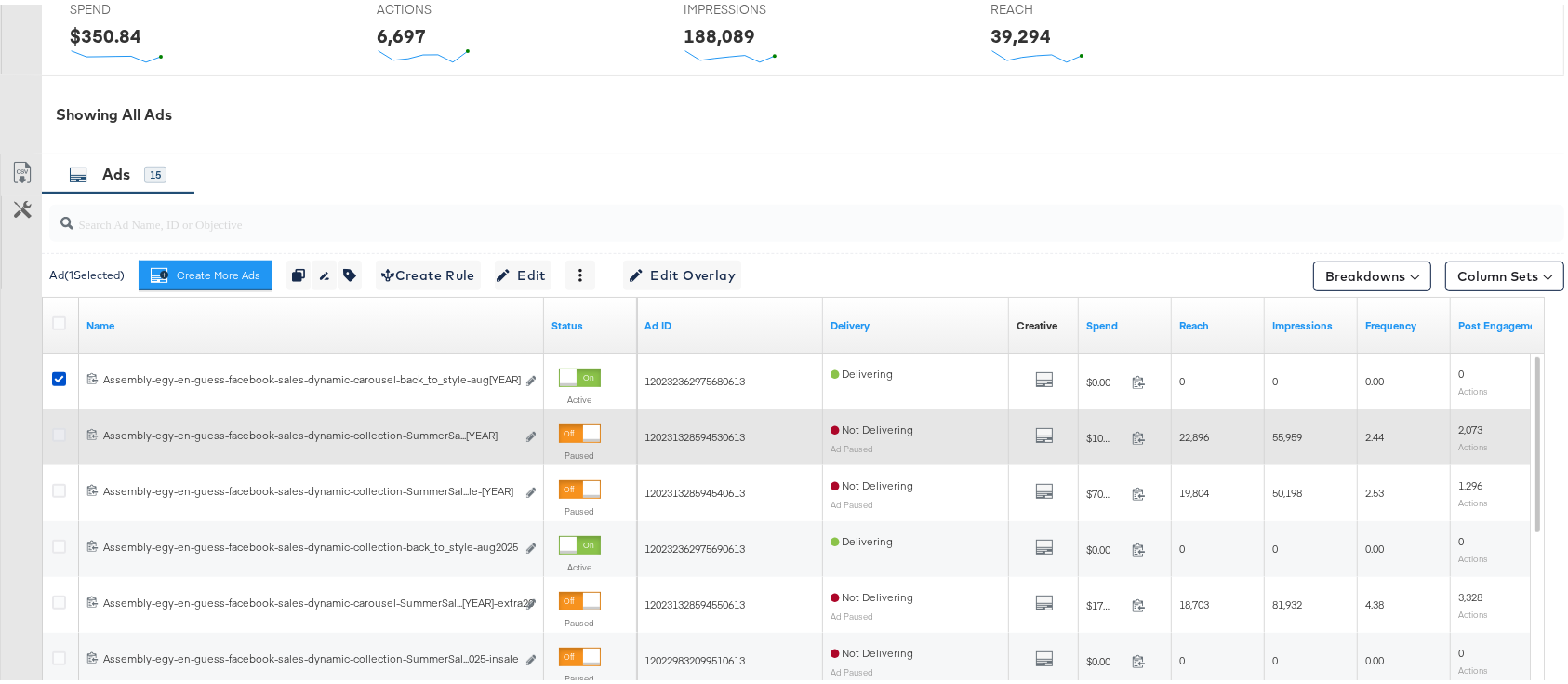 click at bounding box center (59, 430) 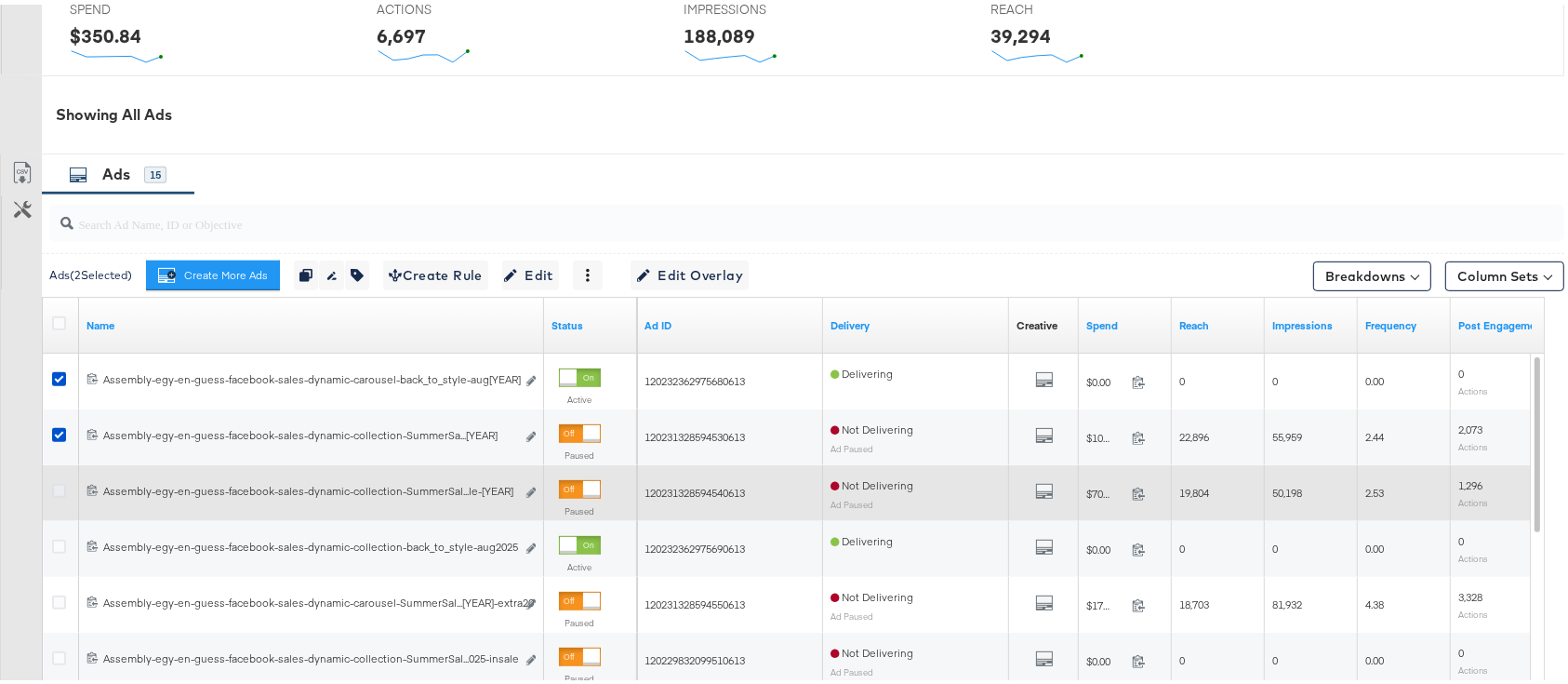 click at bounding box center [59, 486] 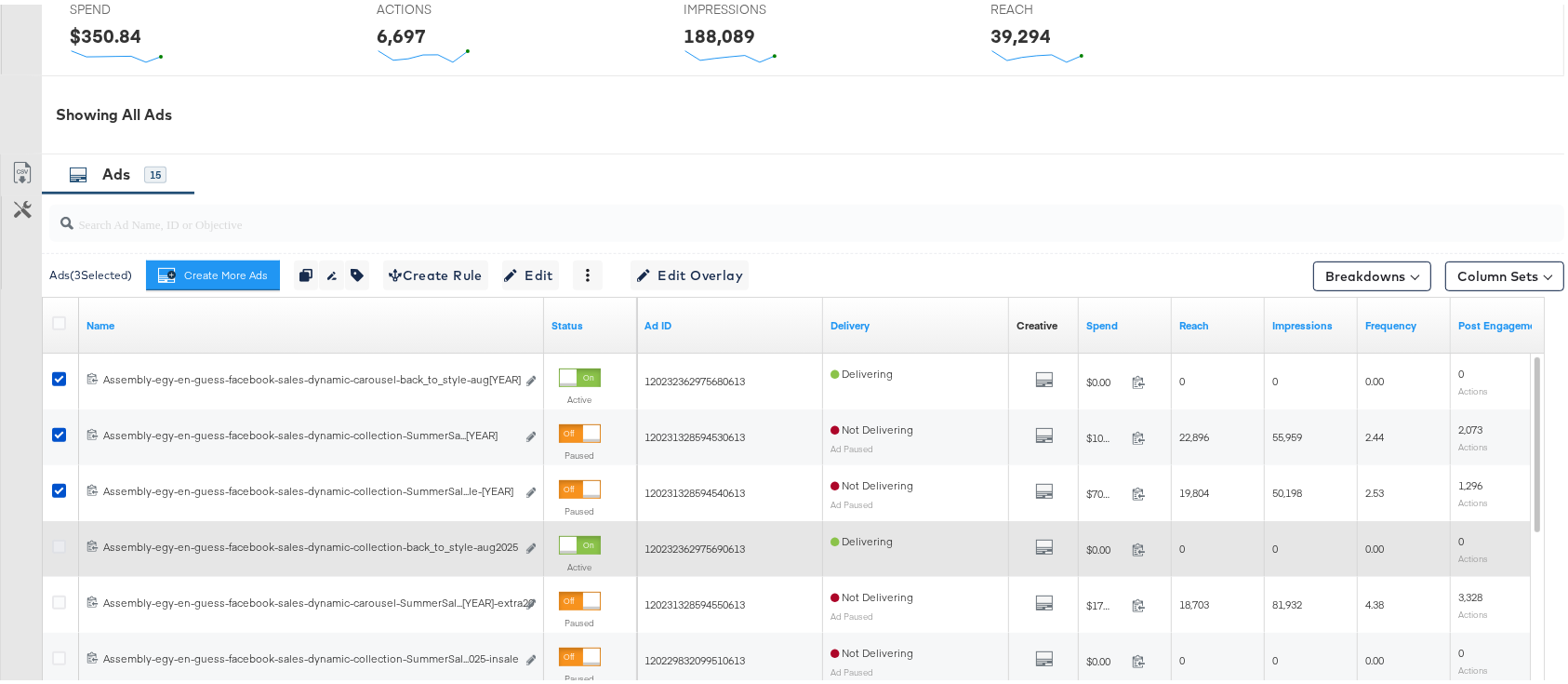click at bounding box center [59, 542] 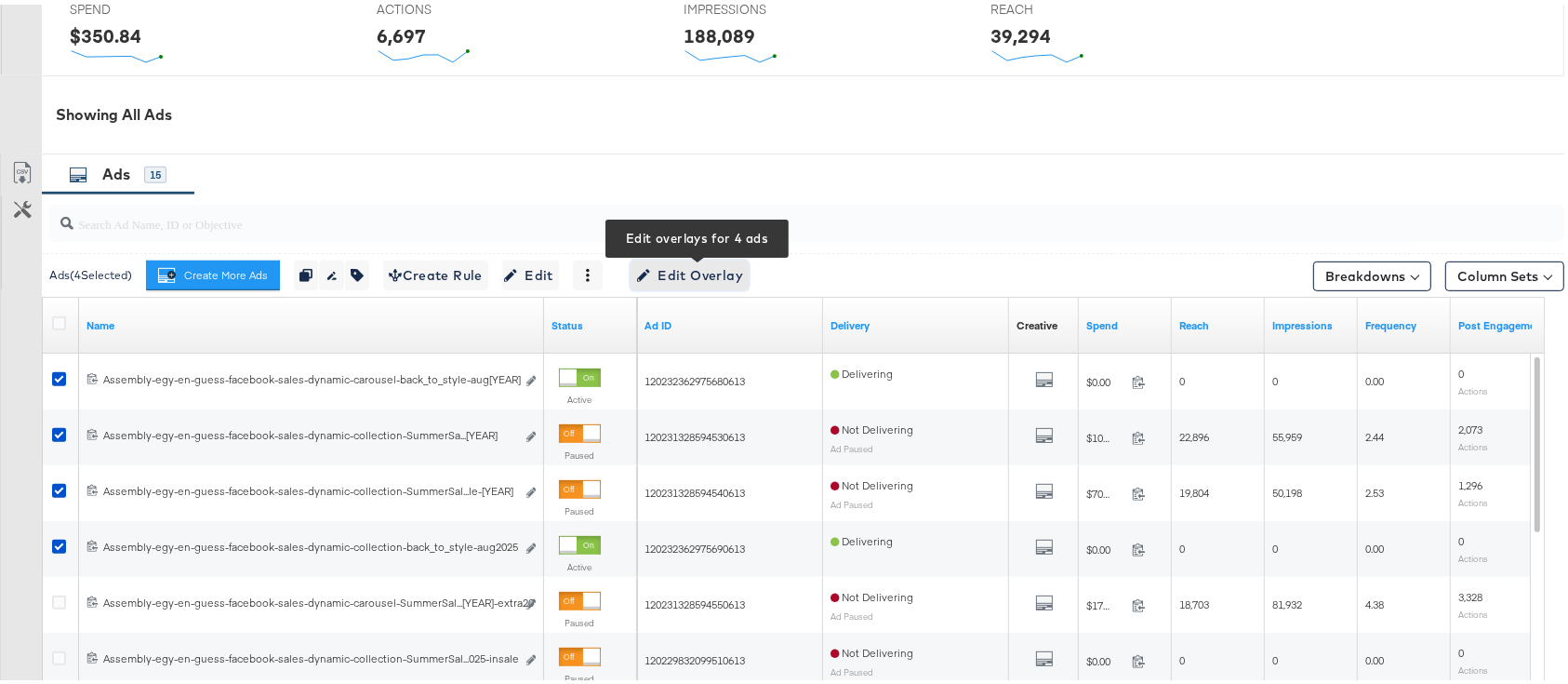 click on "Edit Overlay Edit overlays for 4 ads" at bounding box center [689, 271] 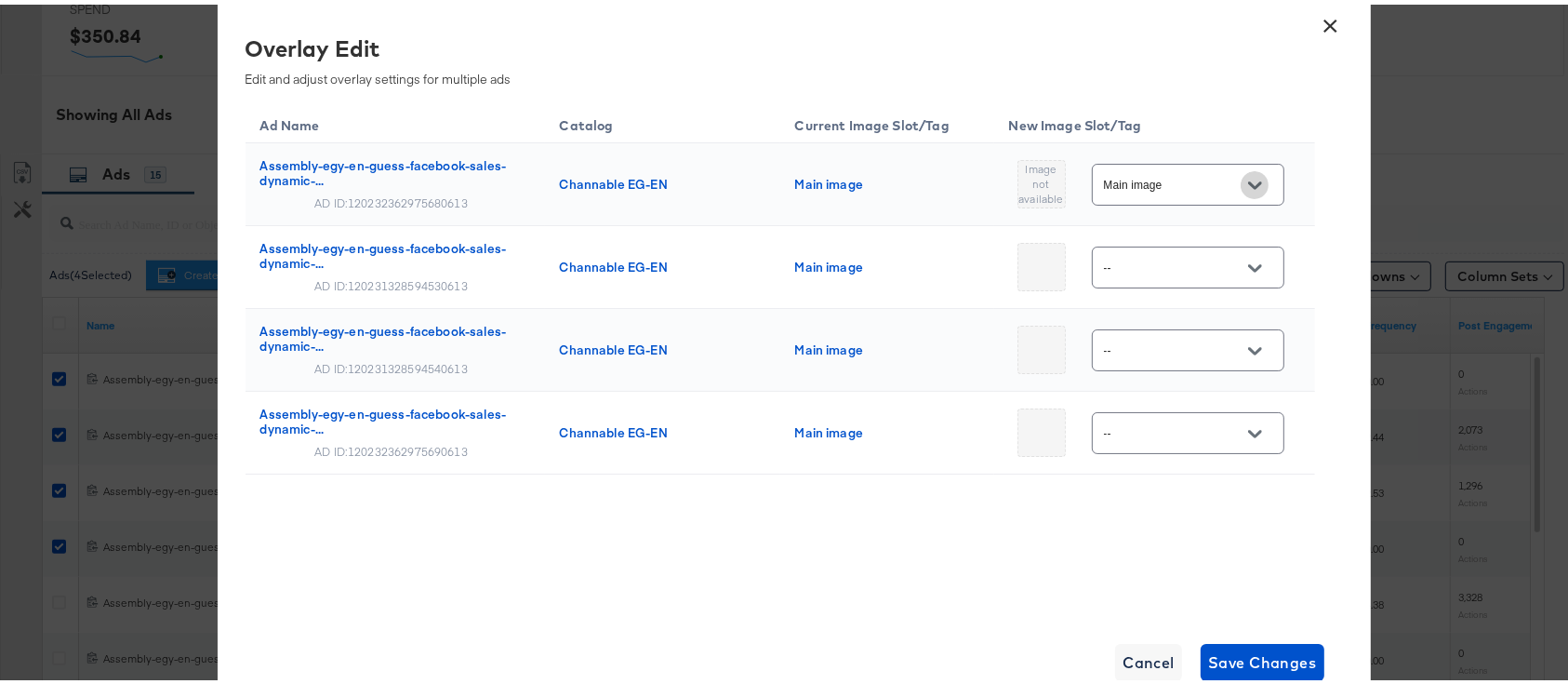 click at bounding box center (1255, 181) 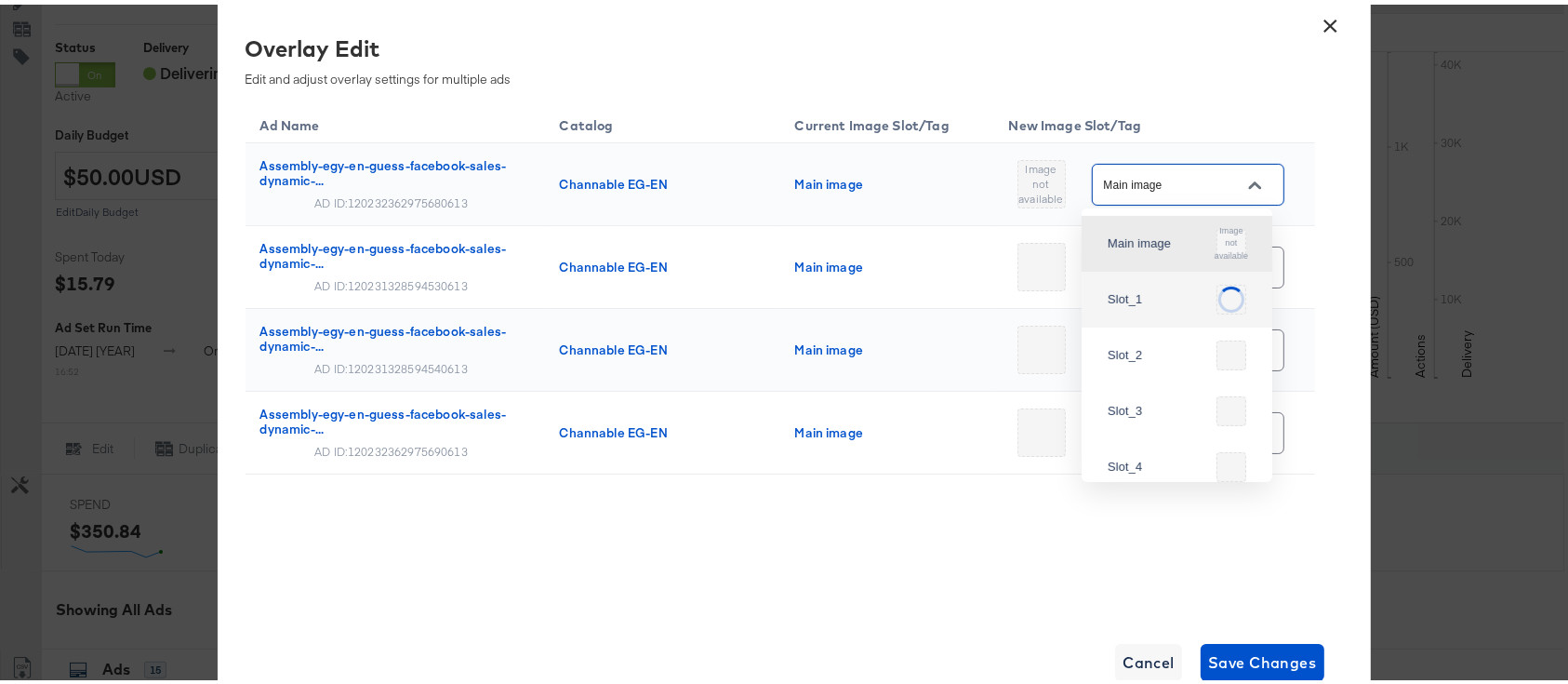 scroll, scrollTop: 372, scrollLeft: 0, axis: vertical 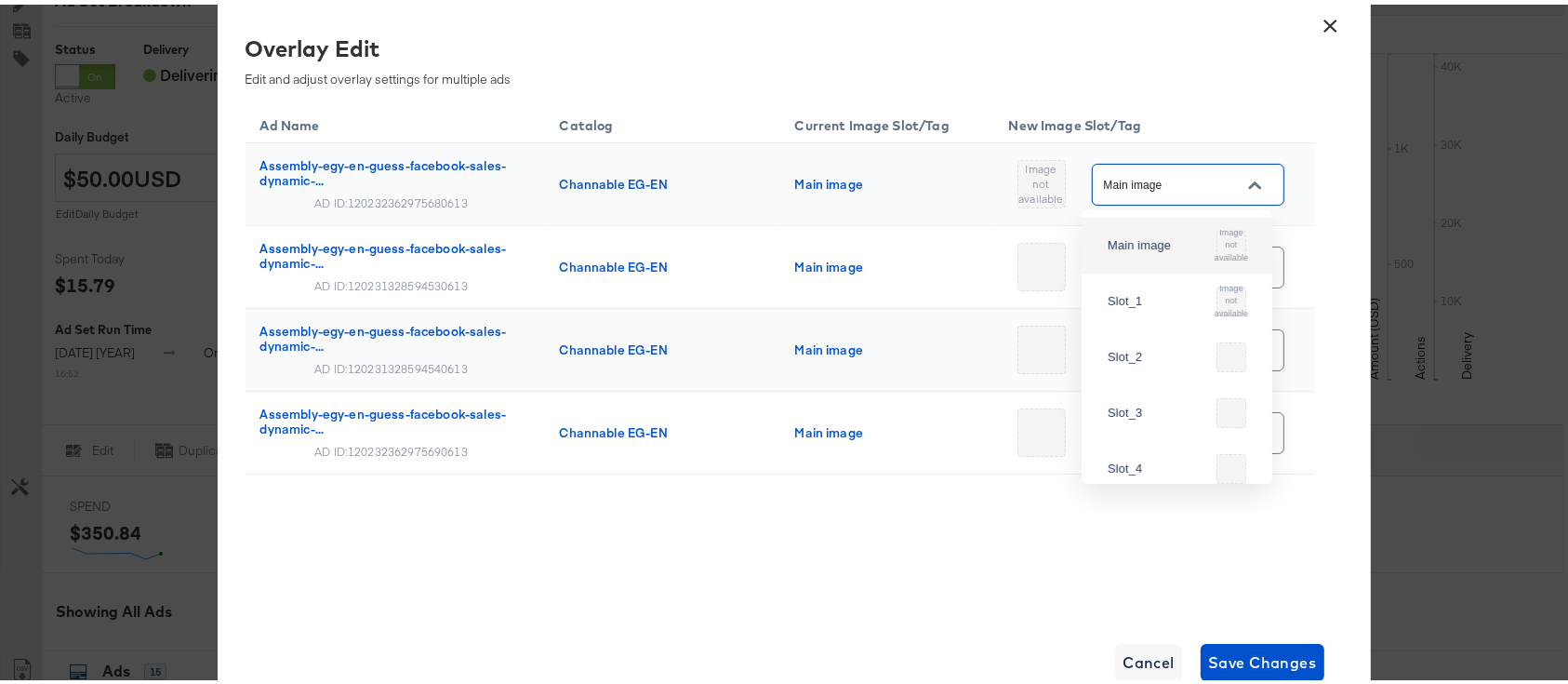 click on "Overlay Edit" at bounding box center [773, 44] 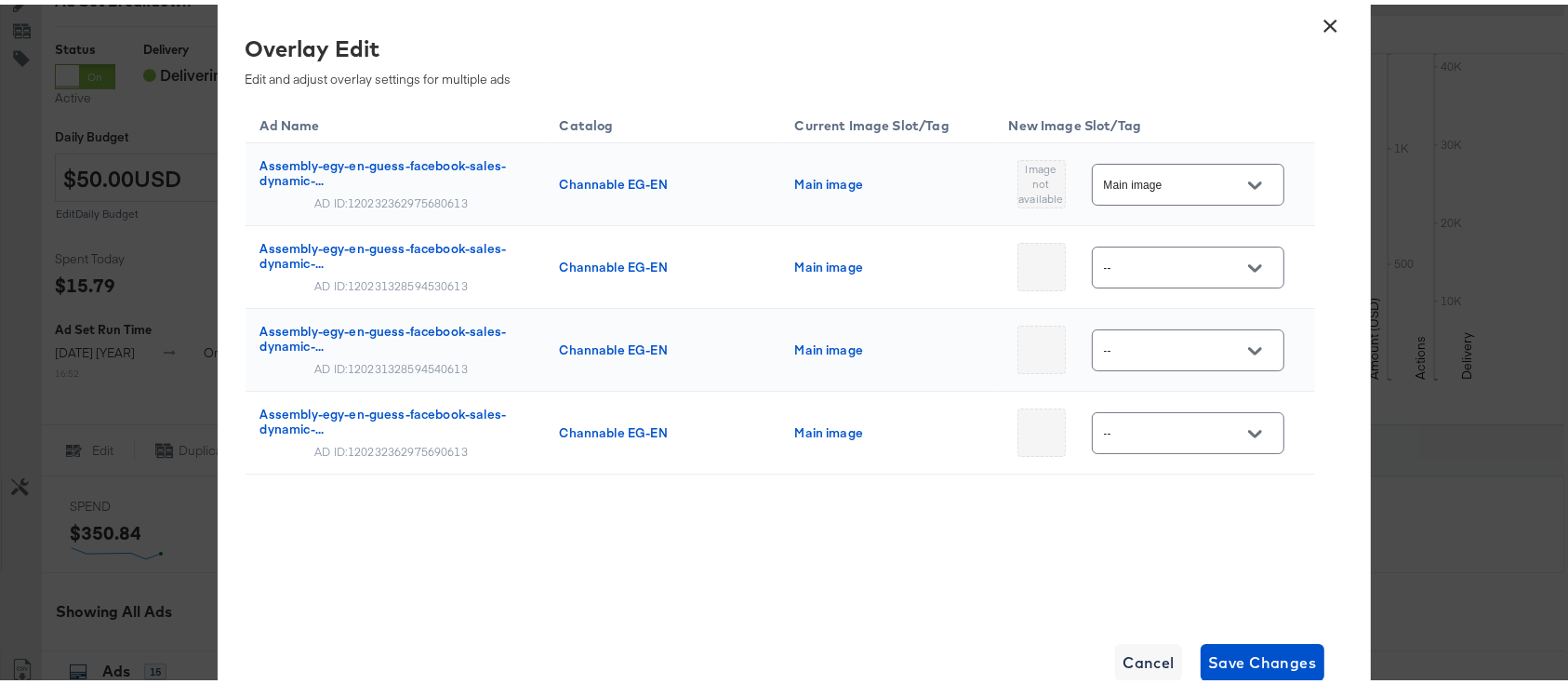 click on "×" at bounding box center [1331, 17] 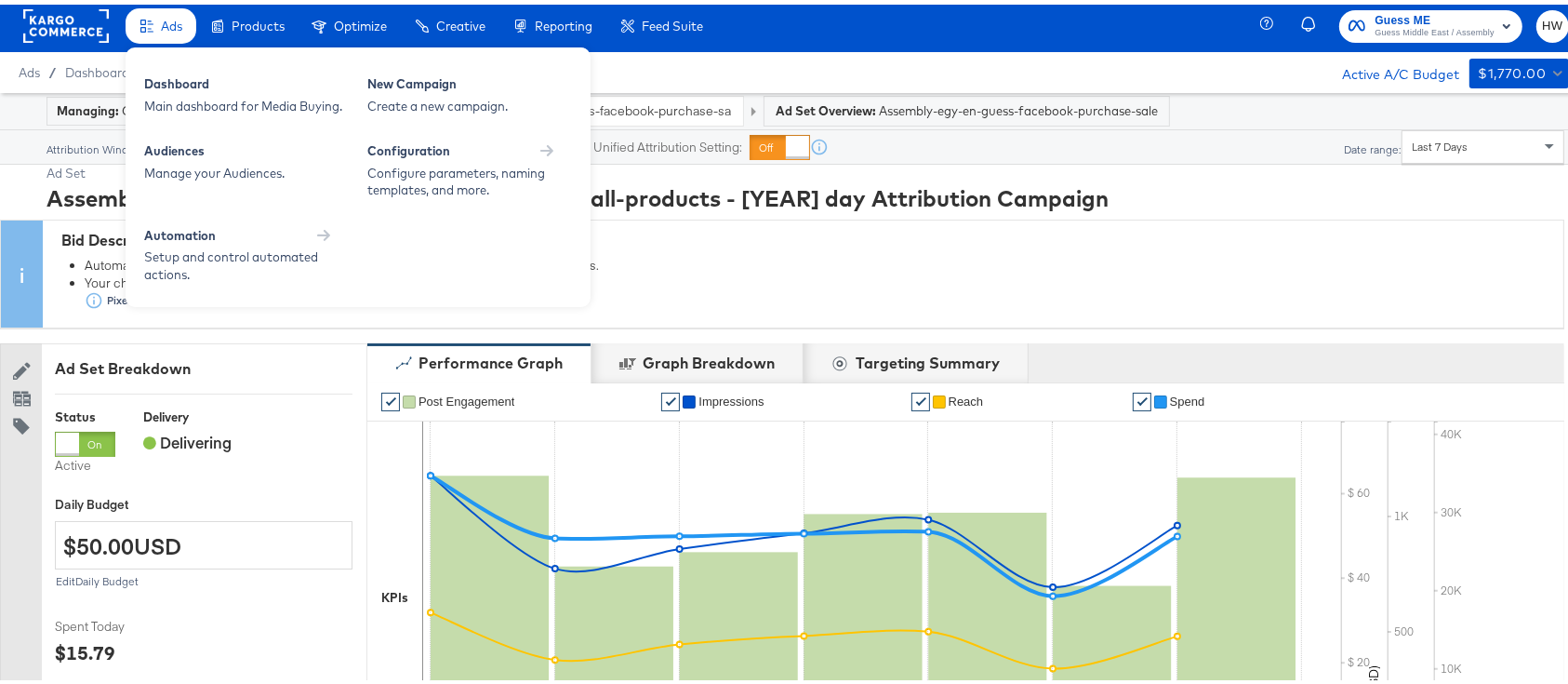 scroll, scrollTop: 0, scrollLeft: 0, axis: both 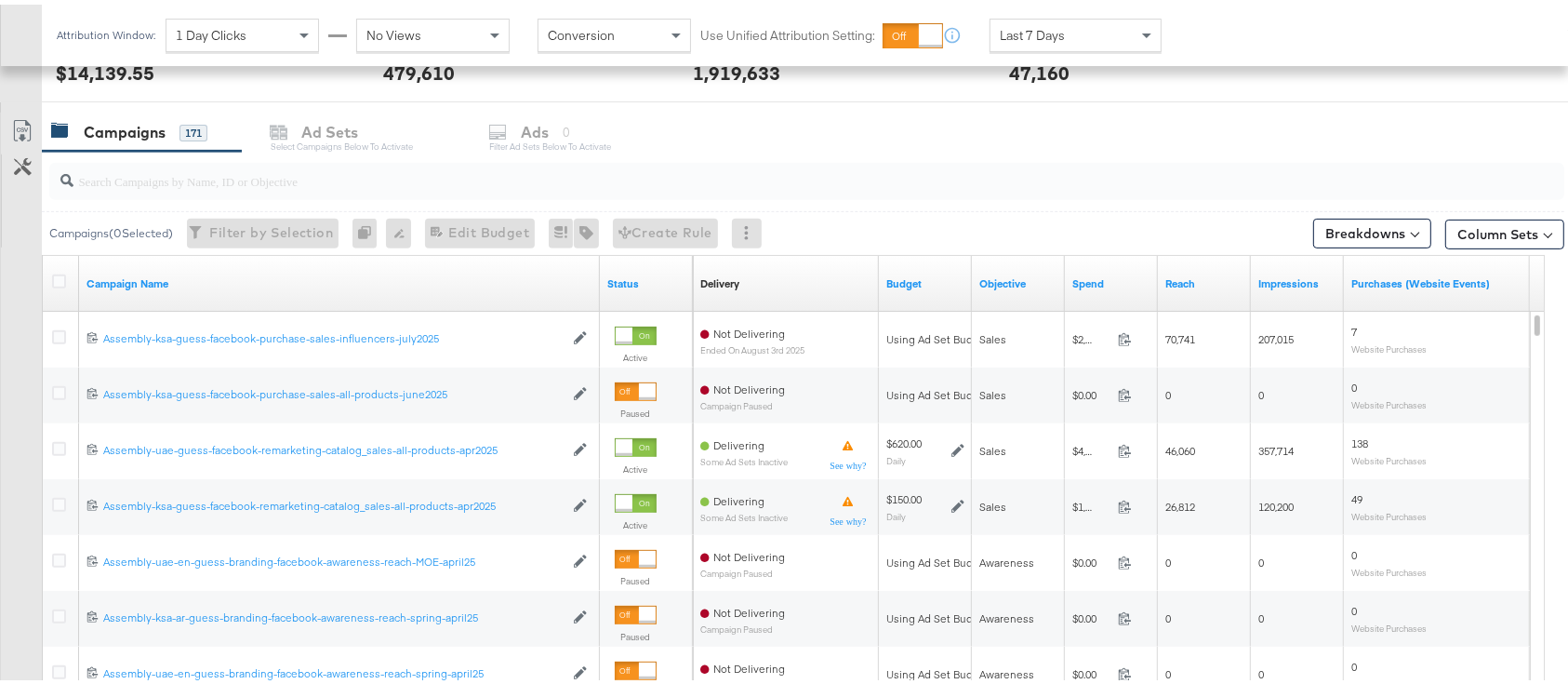 click on "Status" at bounding box center [646, 279] 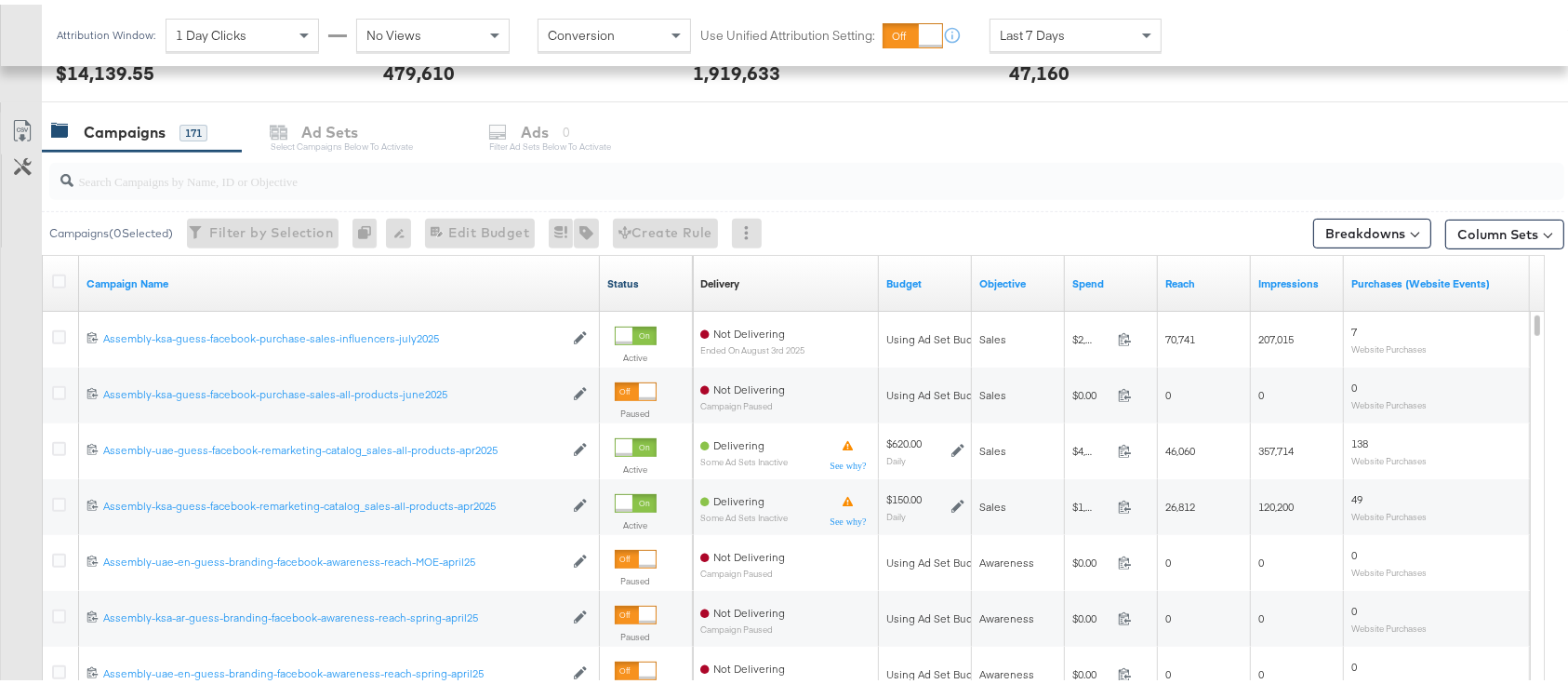 click on "Status" at bounding box center (646, 279) 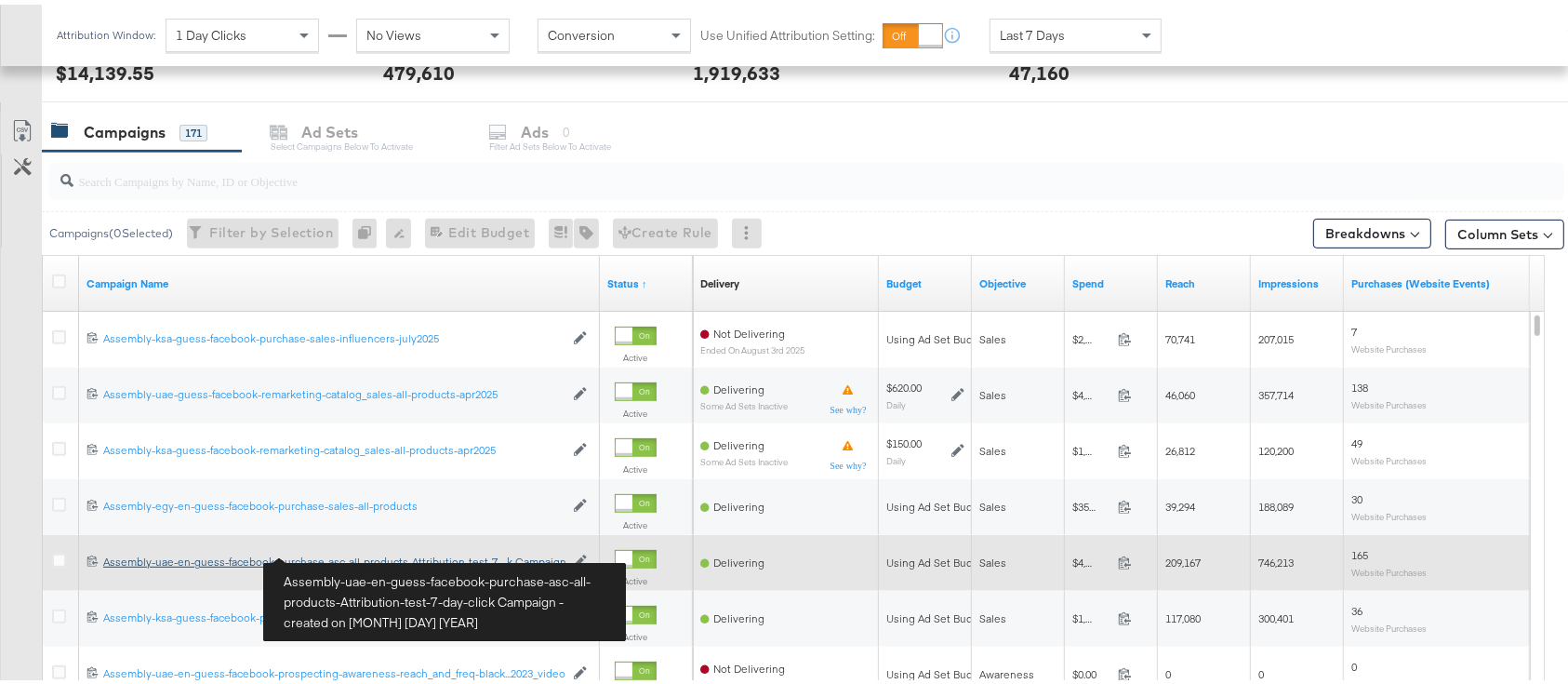click on "Assembly-uae-en-guess-facebook-purchase-asc-all-products-Attribution-test-7-day-click Campaign Assembly-uae-en-guess-facebook-purchase-asc-all-products-Attribution-test-7-...k Campaign" at bounding box center (333, 557) 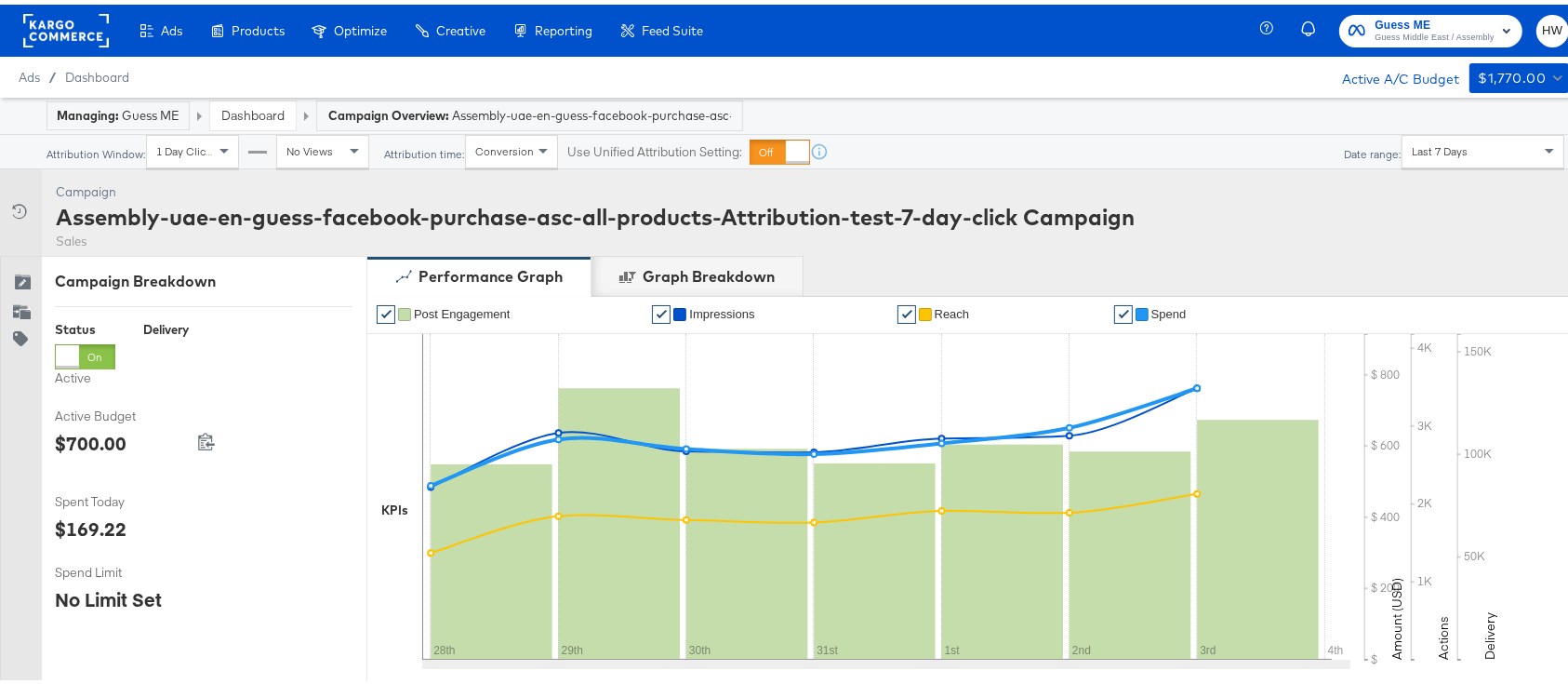 scroll, scrollTop: 723, scrollLeft: 0, axis: vertical 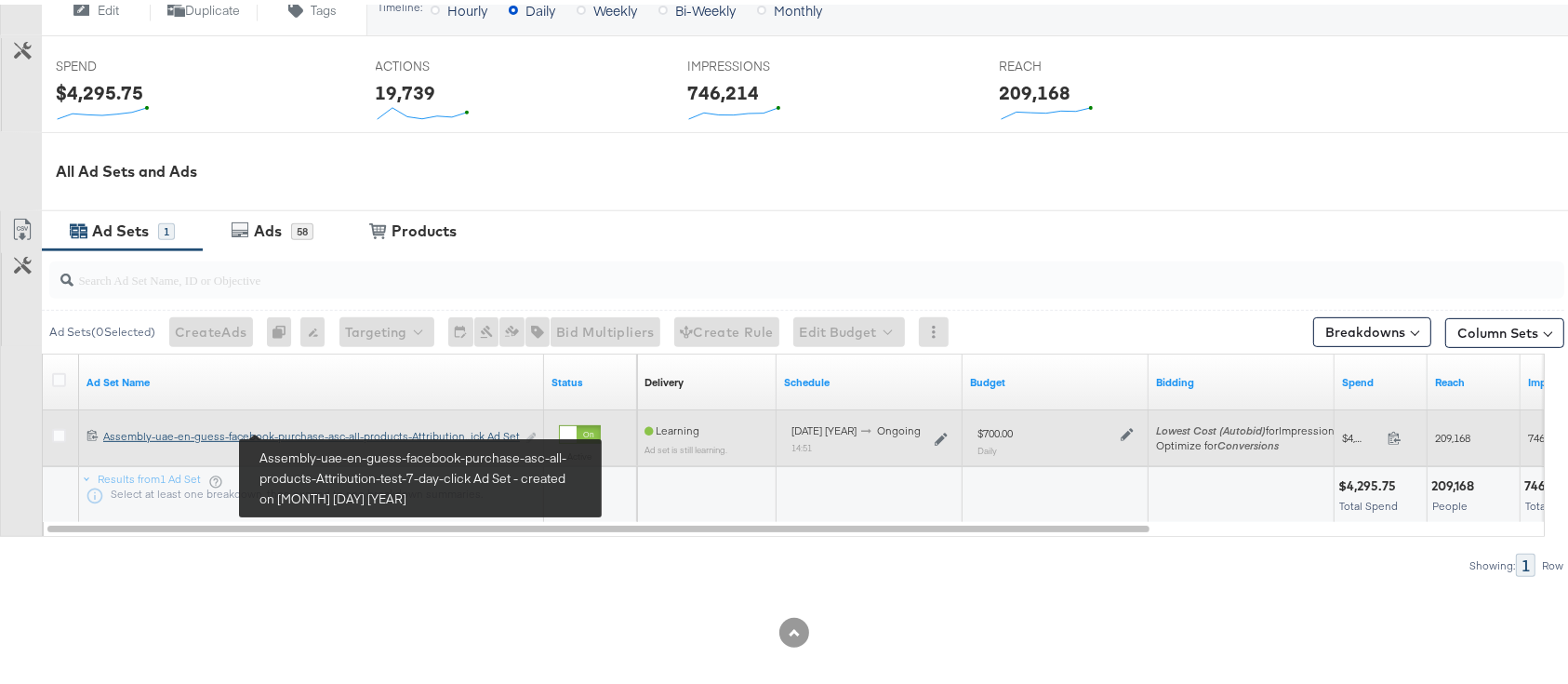 click on "Assembly-uae-en-guess-facebook-purchase-asc-all-products-Attribution-test-7-day-click Ad Set Assembly-uae-en-guess-facebook-purchase-asc-all-products-Attribution...ick Ad Set" at bounding box center [309, 432] 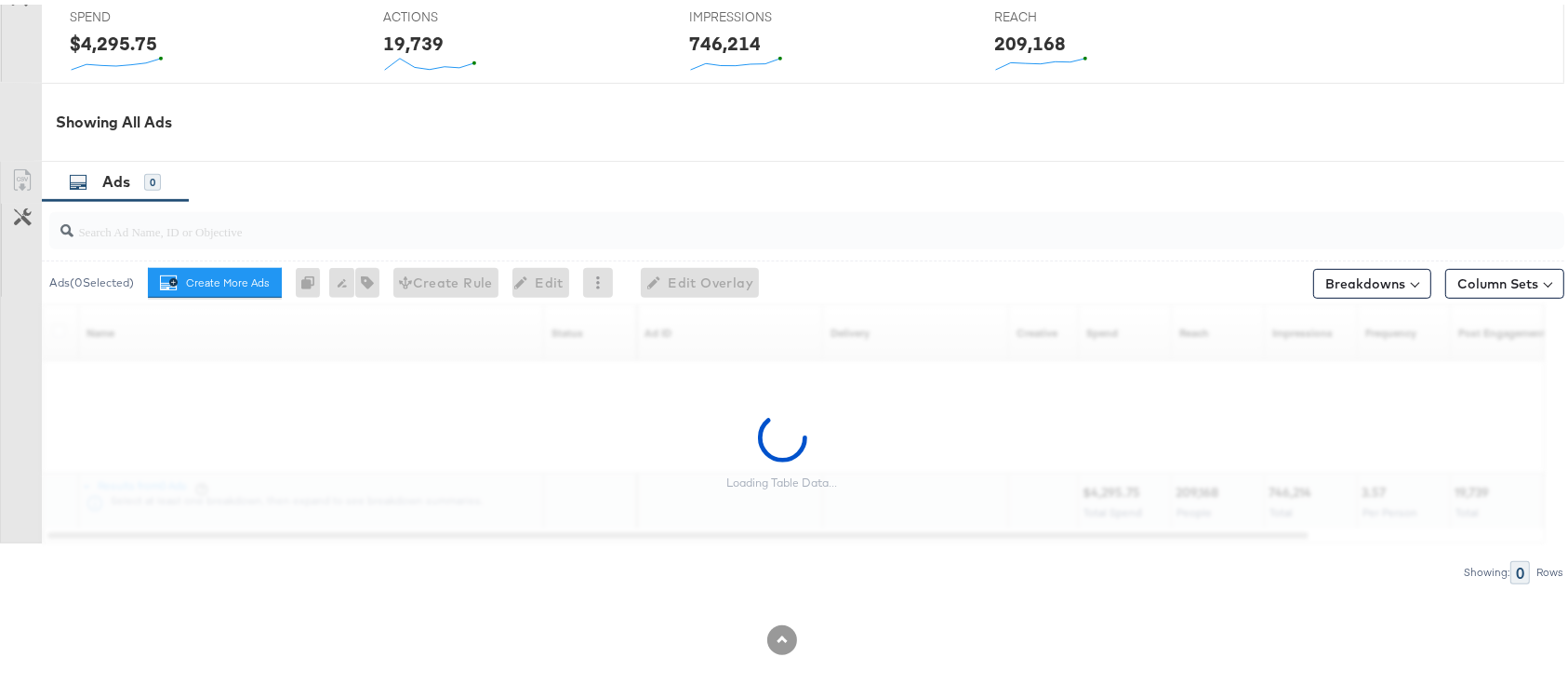 scroll, scrollTop: 869, scrollLeft: 0, axis: vertical 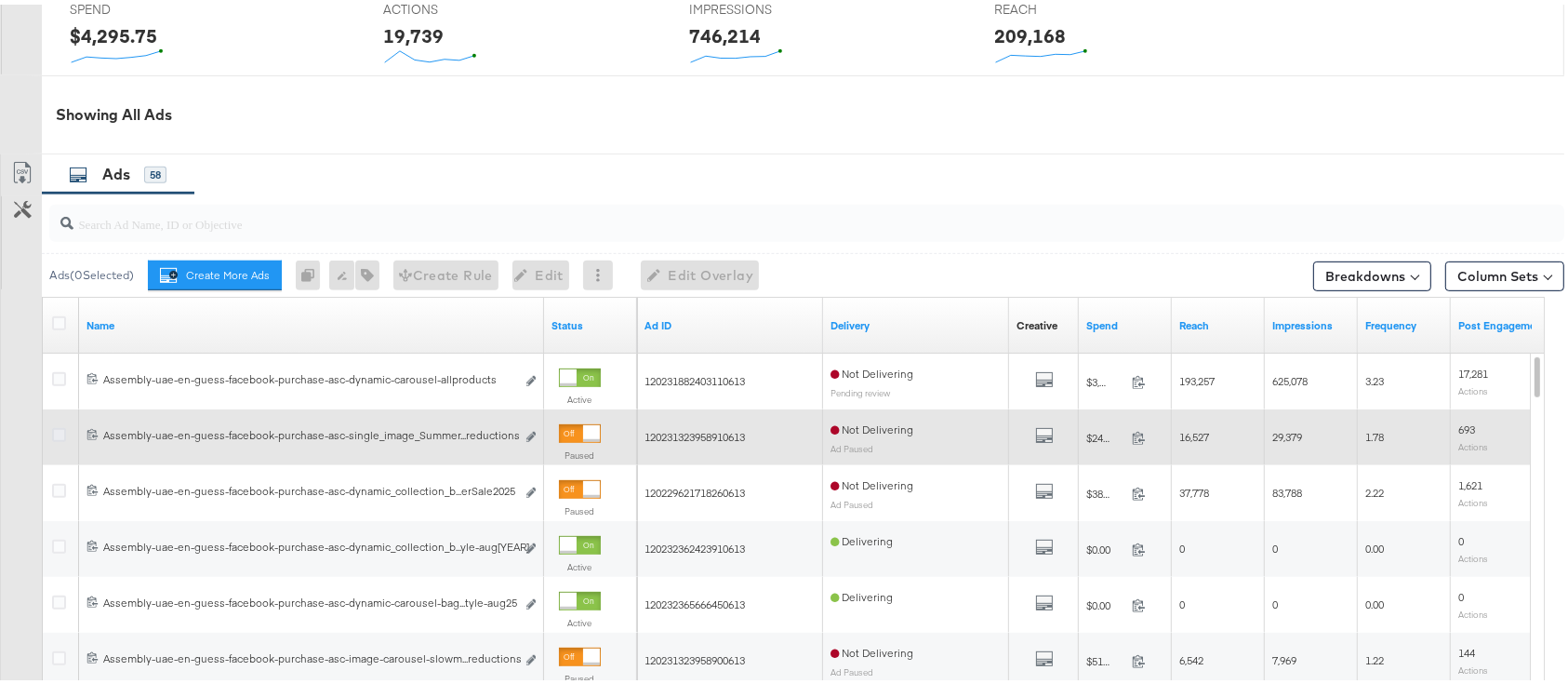 click at bounding box center [59, 430] 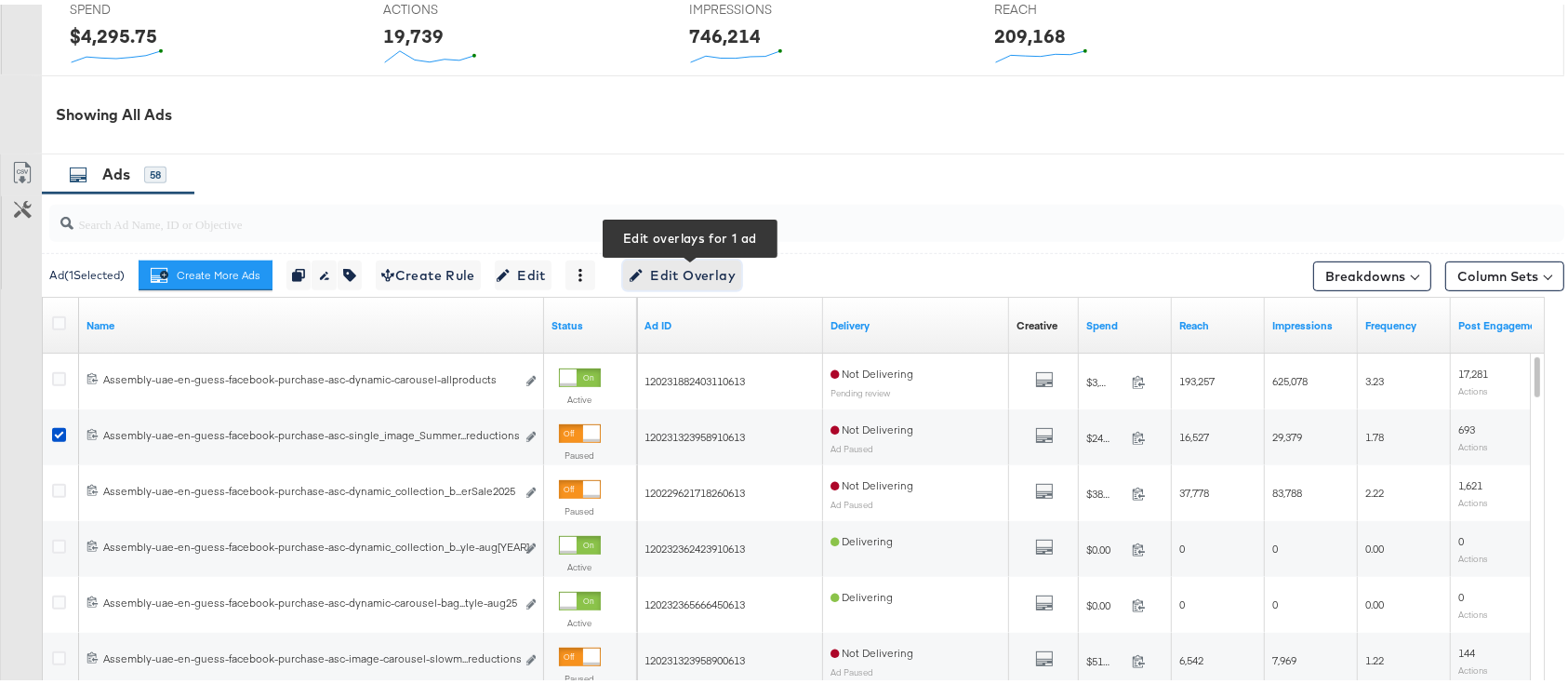 click on "Edit Overlay Edit overlays for 1 ad" at bounding box center (682, 271) 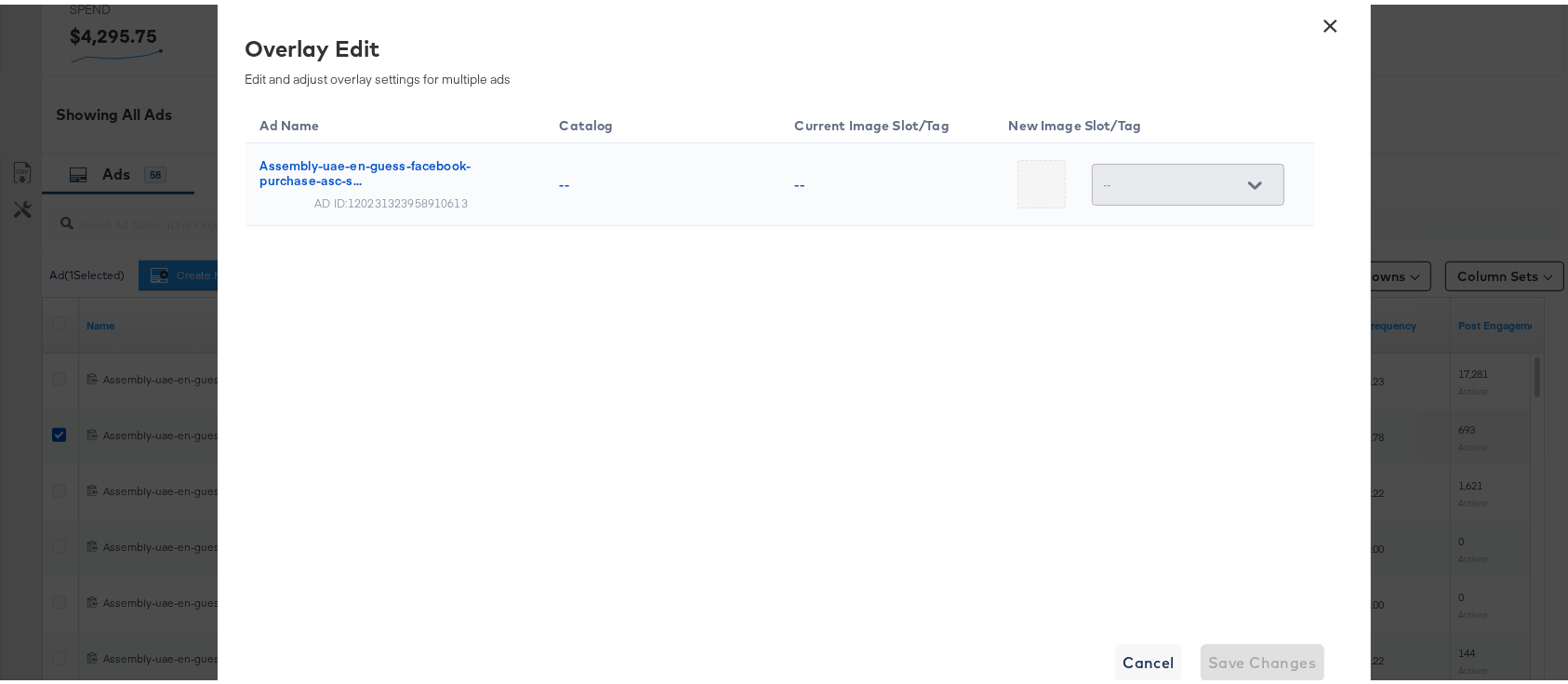 click on "×" at bounding box center [1331, 17] 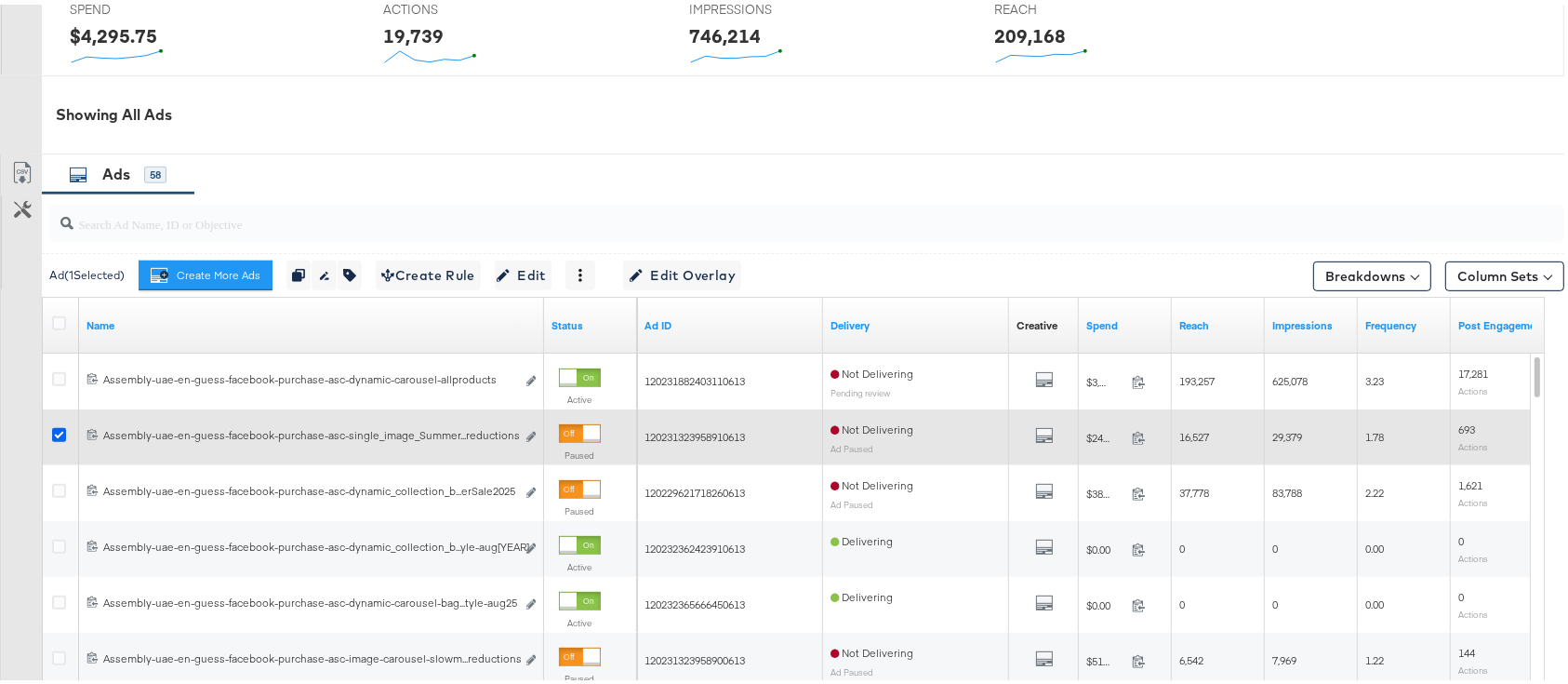 click at bounding box center [59, 430] 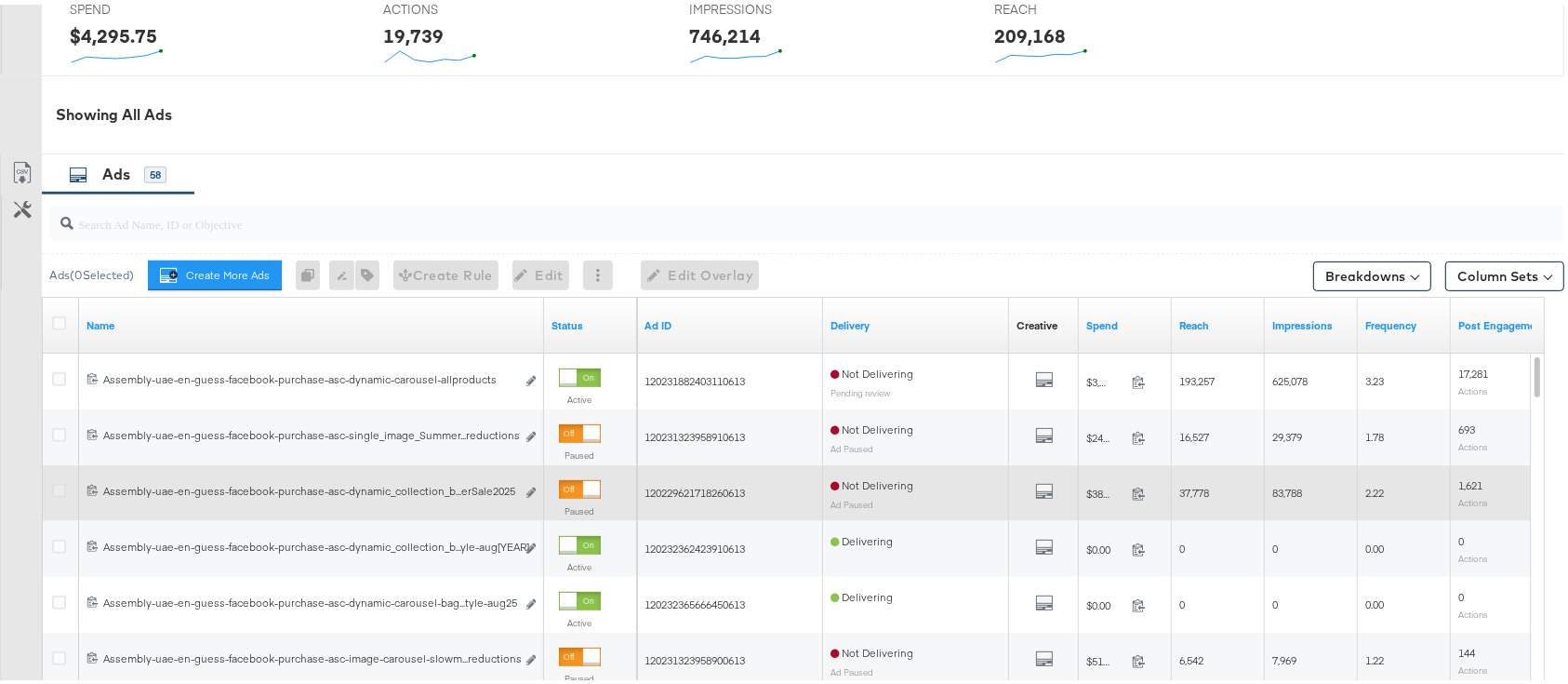 click at bounding box center [59, 486] 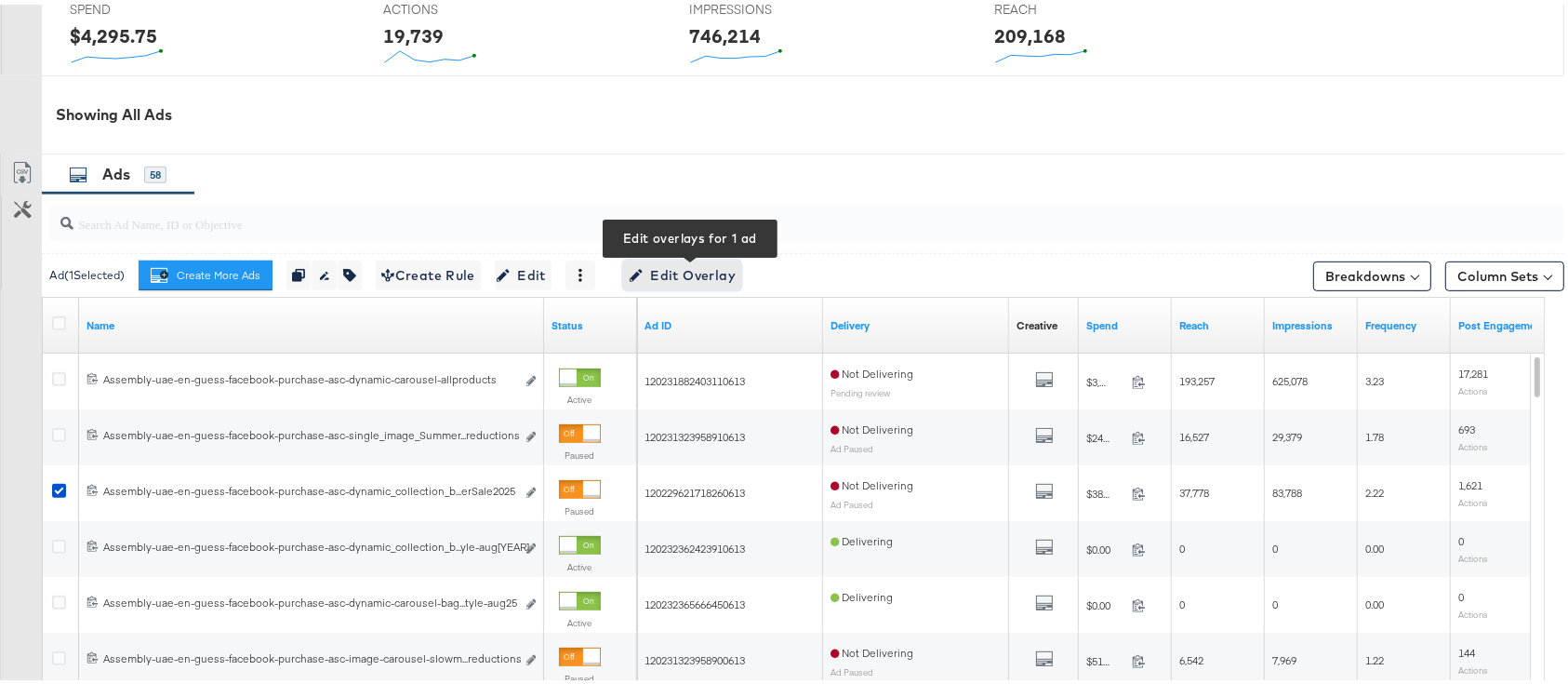 click on "Edit Overlay Edit overlays for 1 ad" at bounding box center [682, 271] 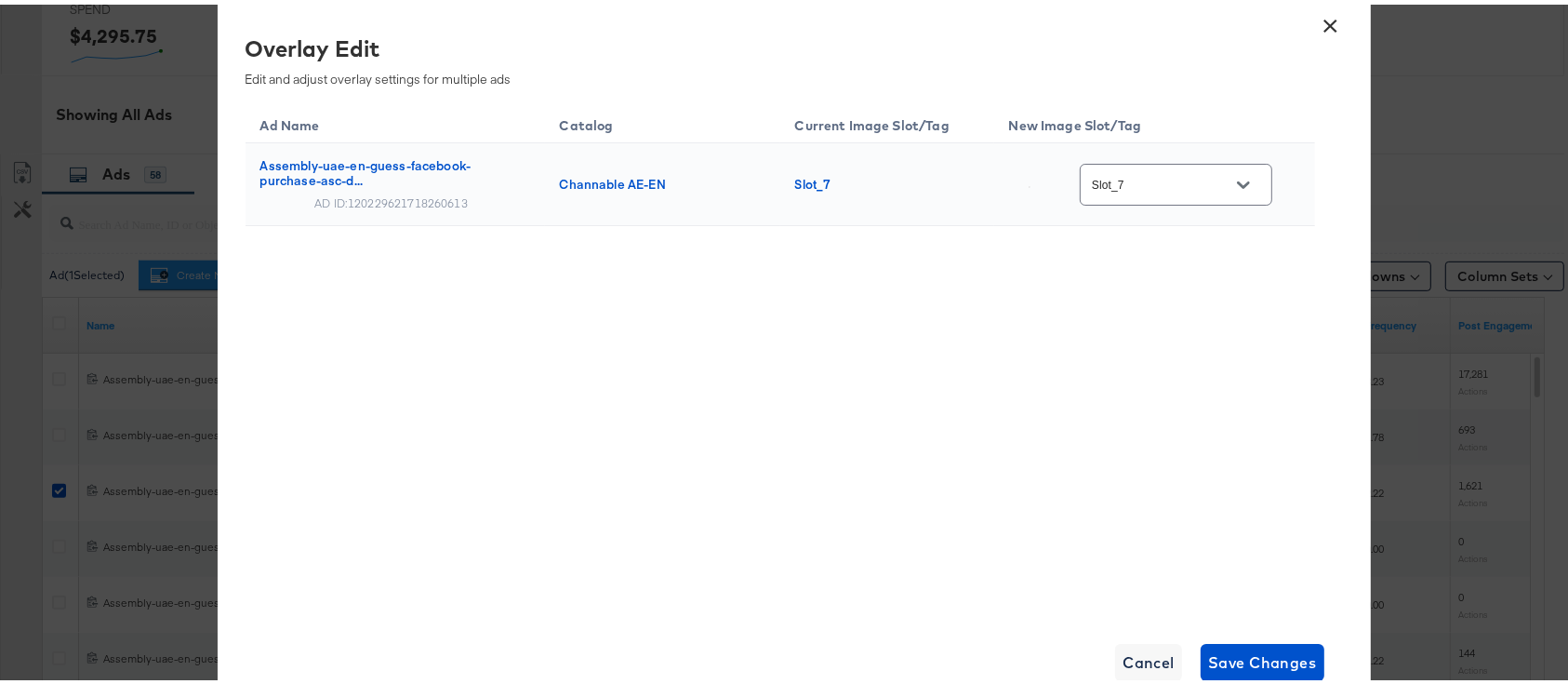 click on "×" at bounding box center [1331, 17] 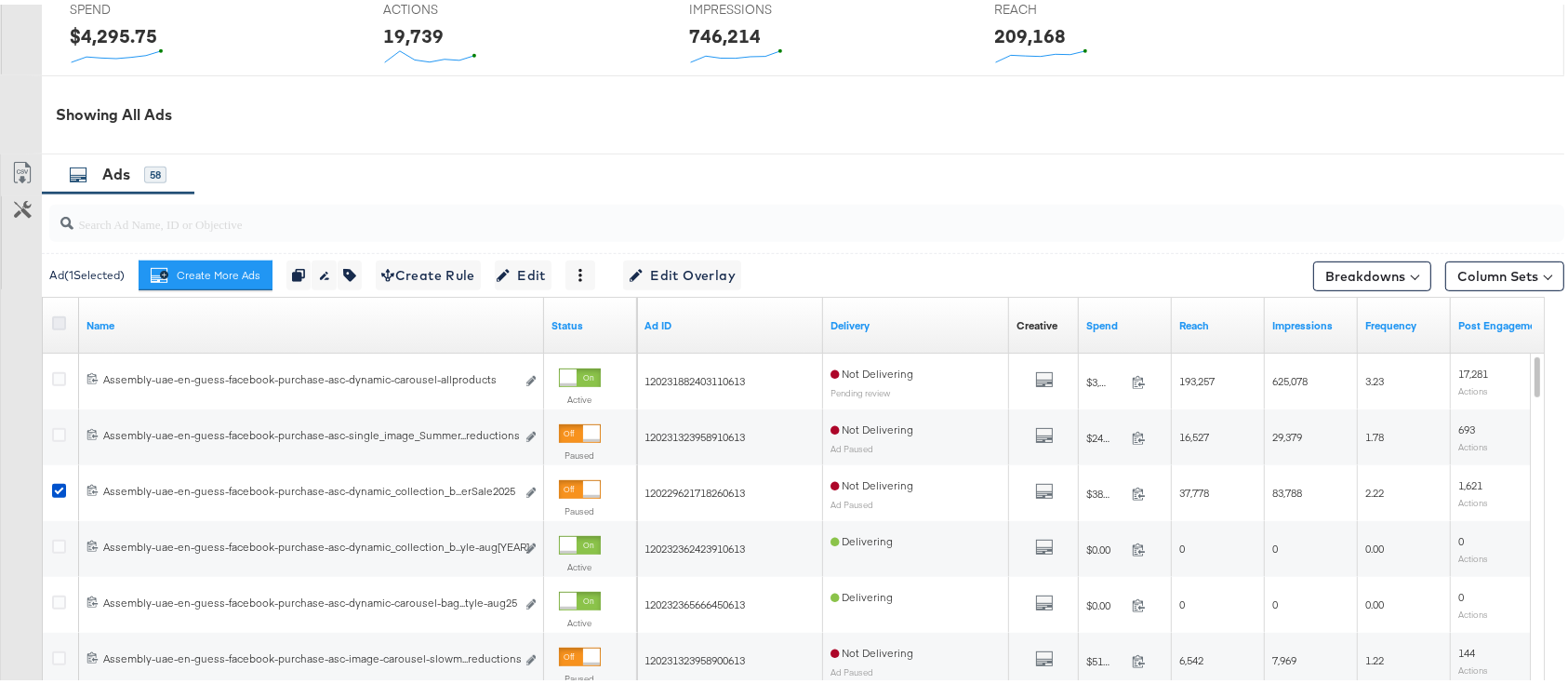 click at bounding box center (59, 318) 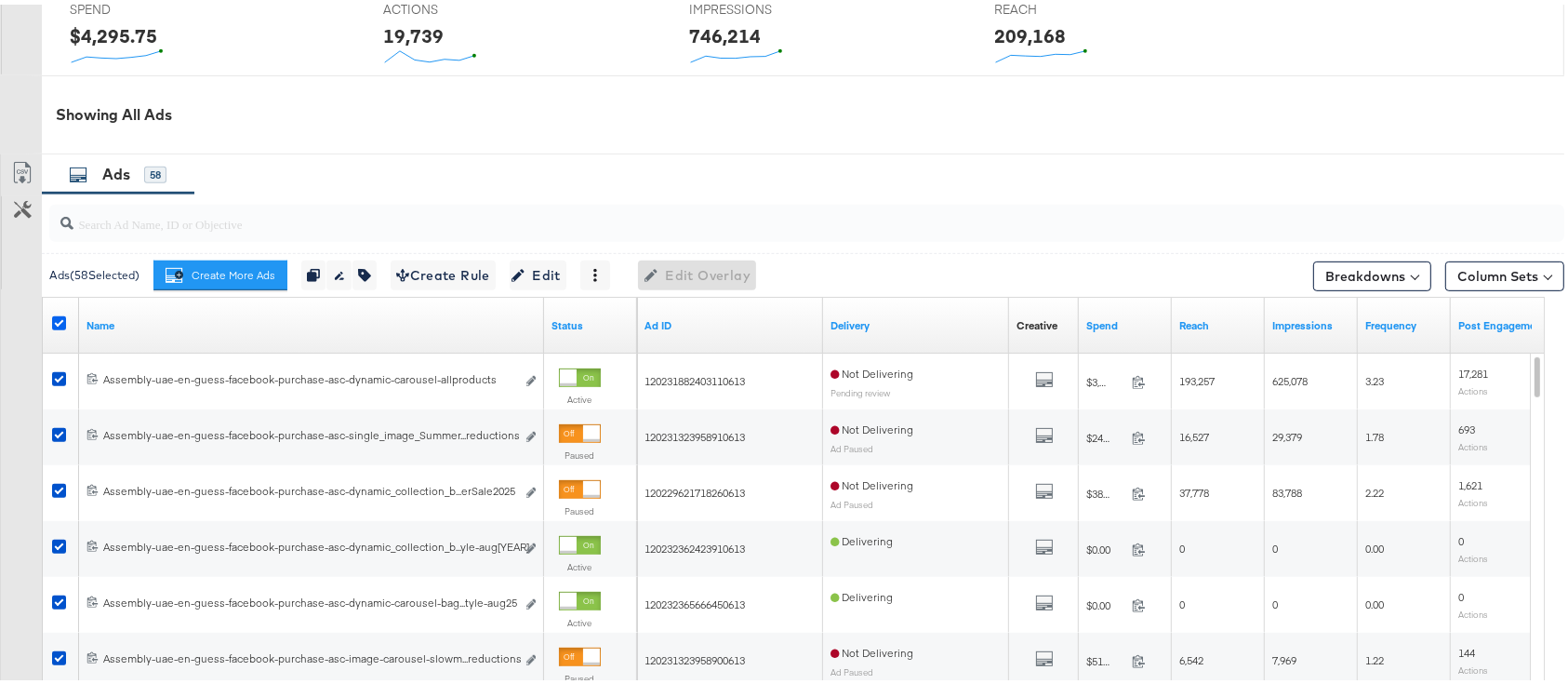 click at bounding box center [59, 318] 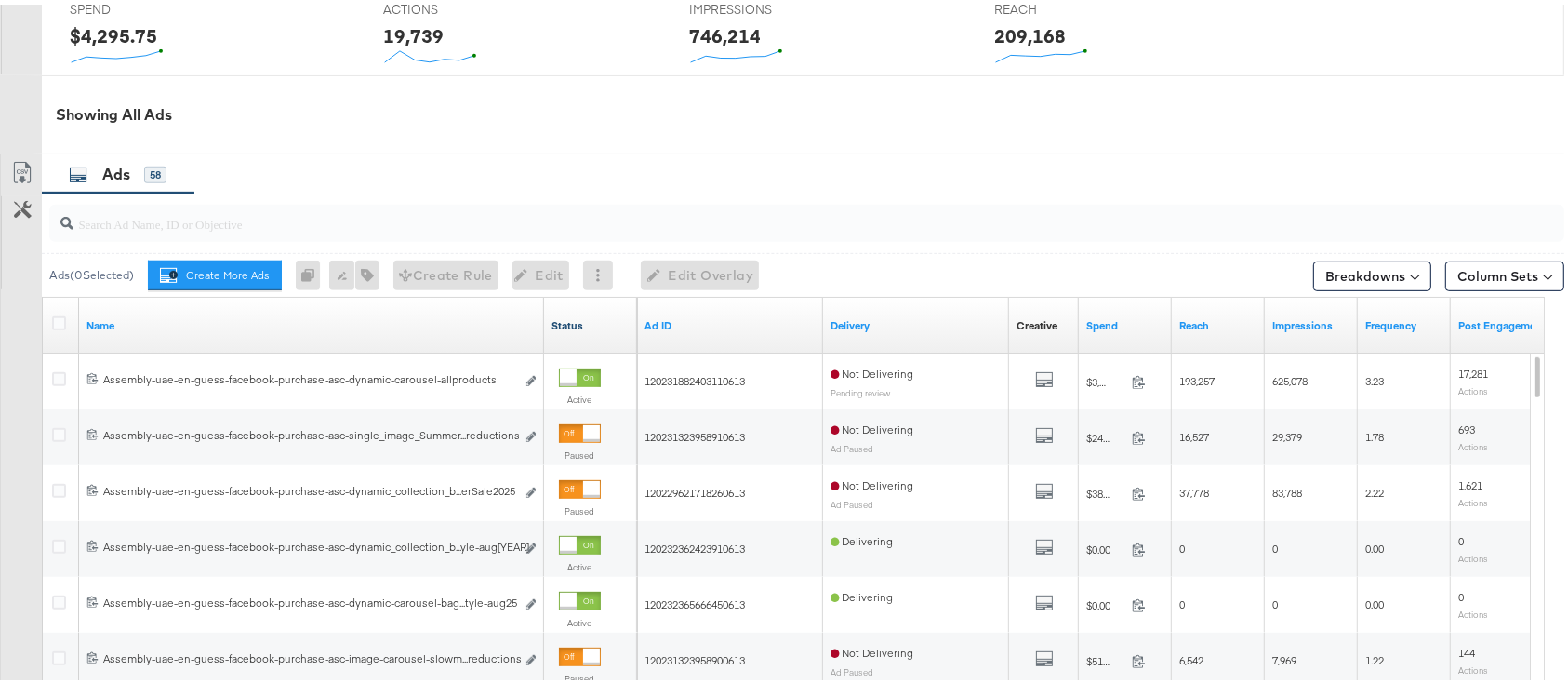 click on "Status" at bounding box center (591, 321) 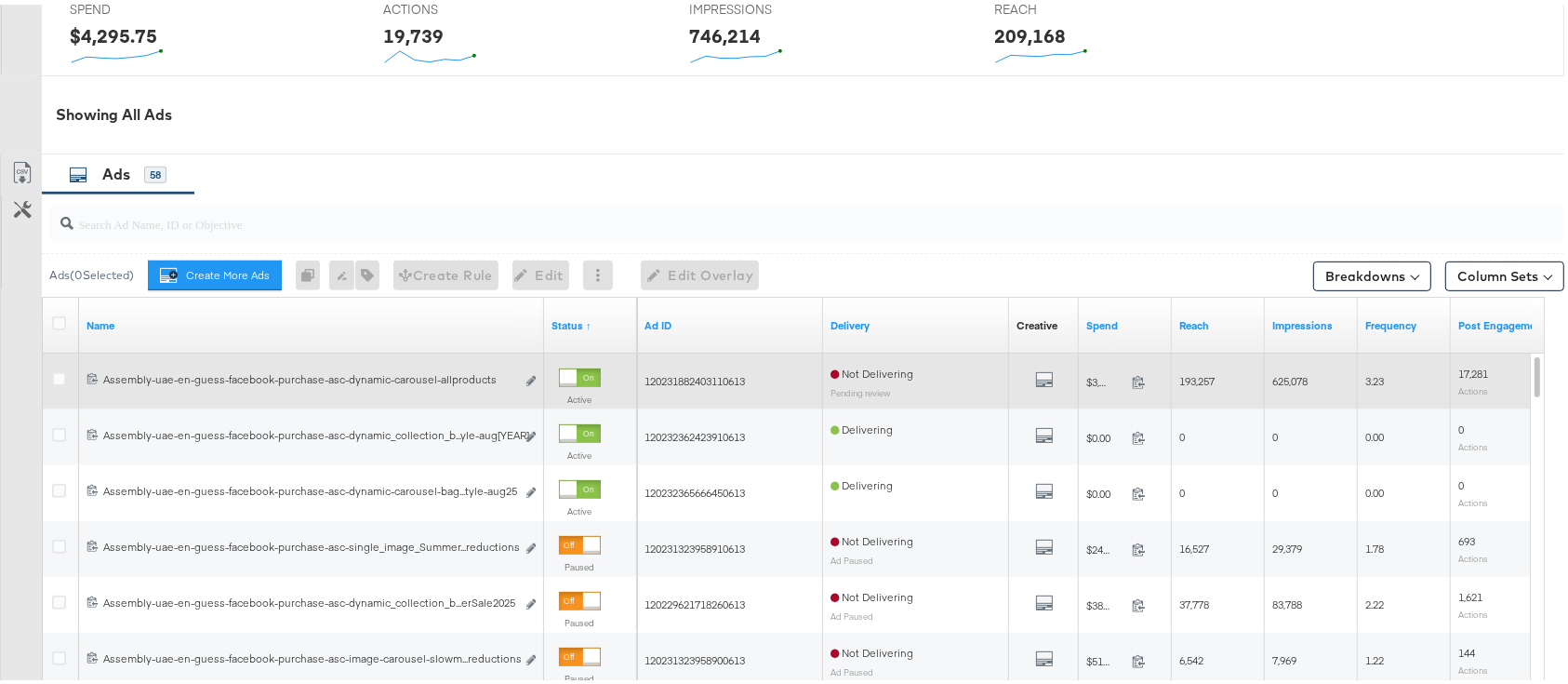 click at bounding box center (61, 377) 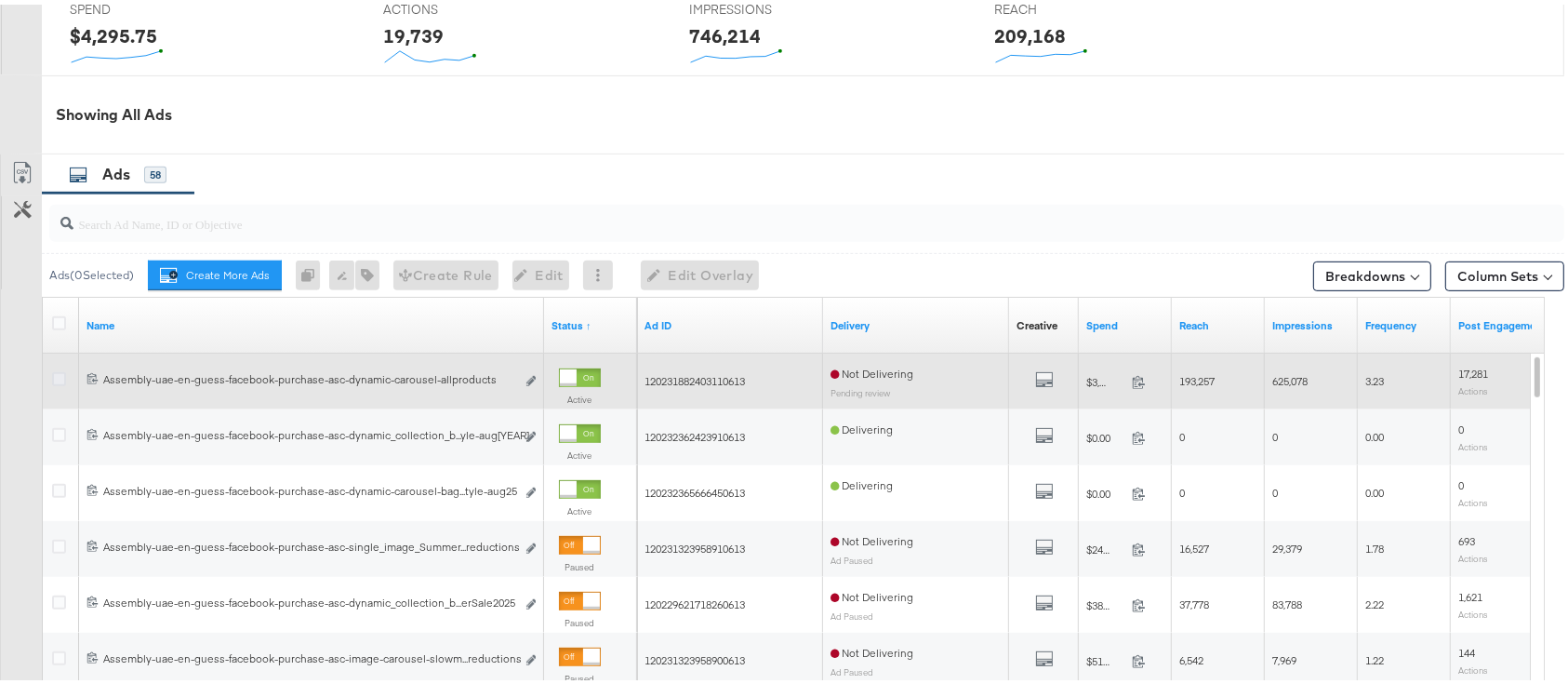 click at bounding box center [59, 374] 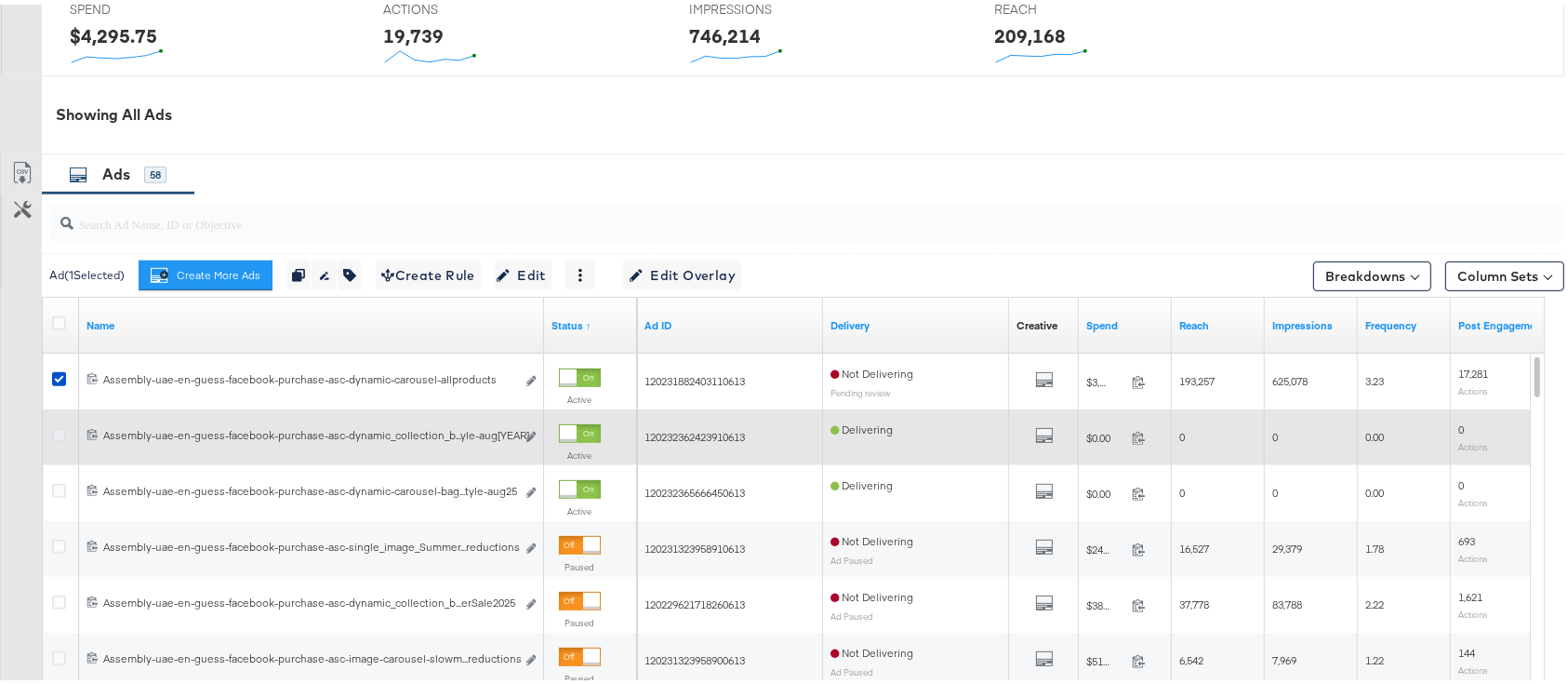 click at bounding box center [59, 430] 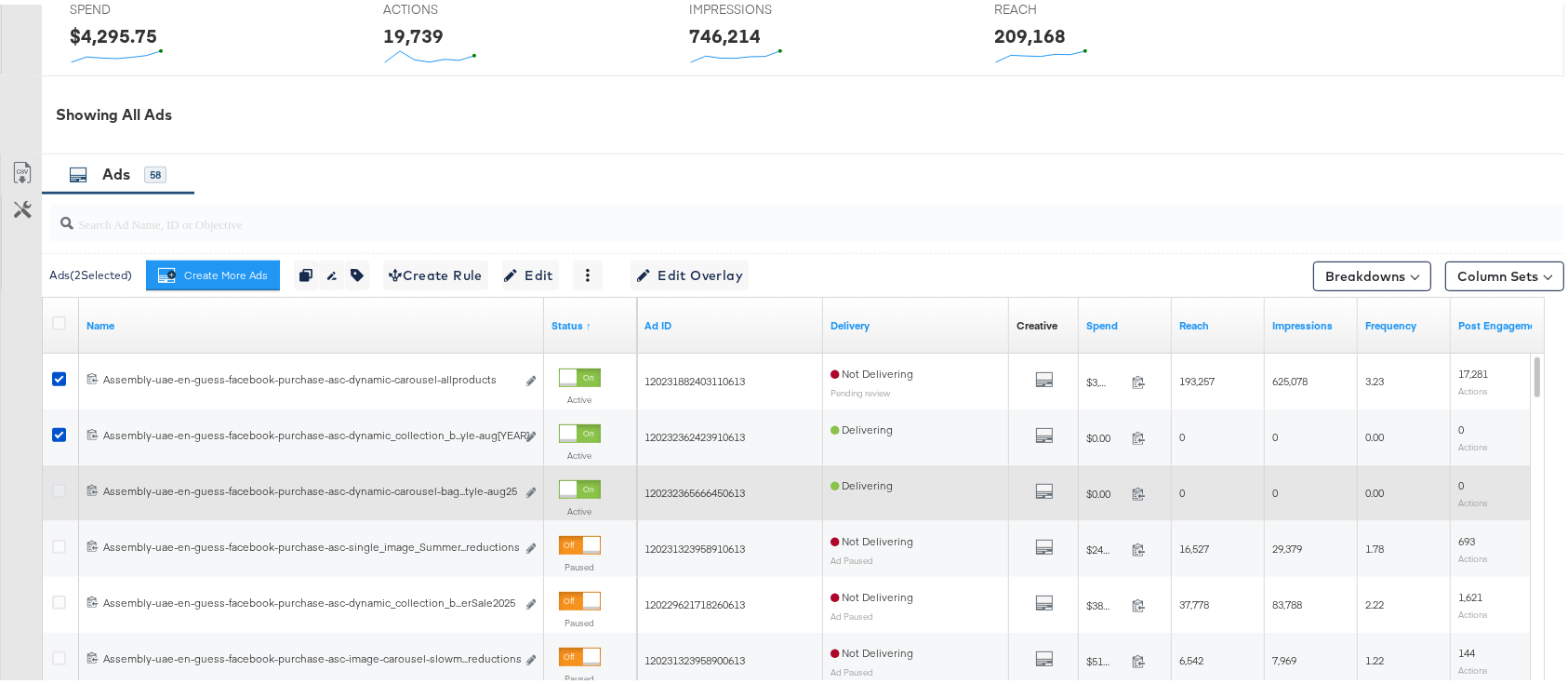 click at bounding box center [59, 486] 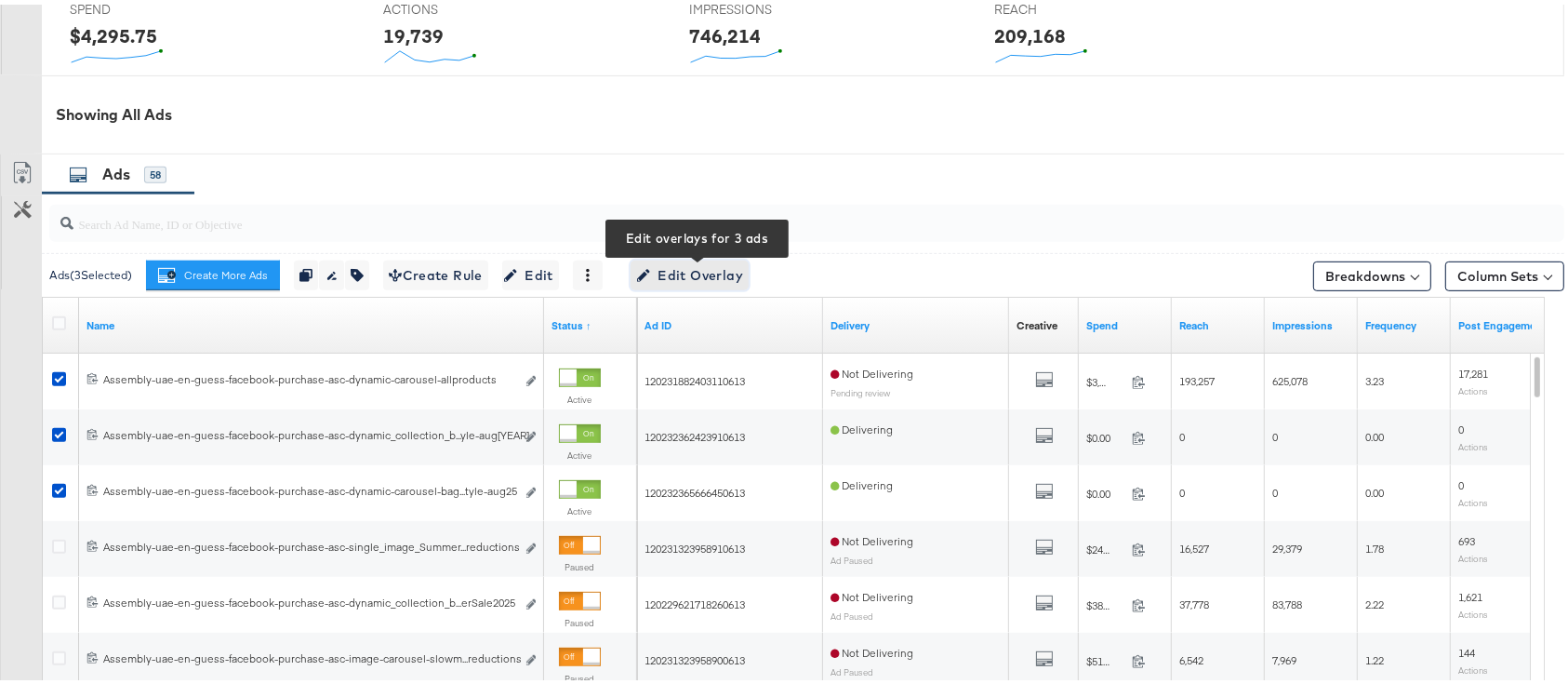click on "Edit Overlay Edit overlays for [NUMBER] ads" at bounding box center [689, 271] 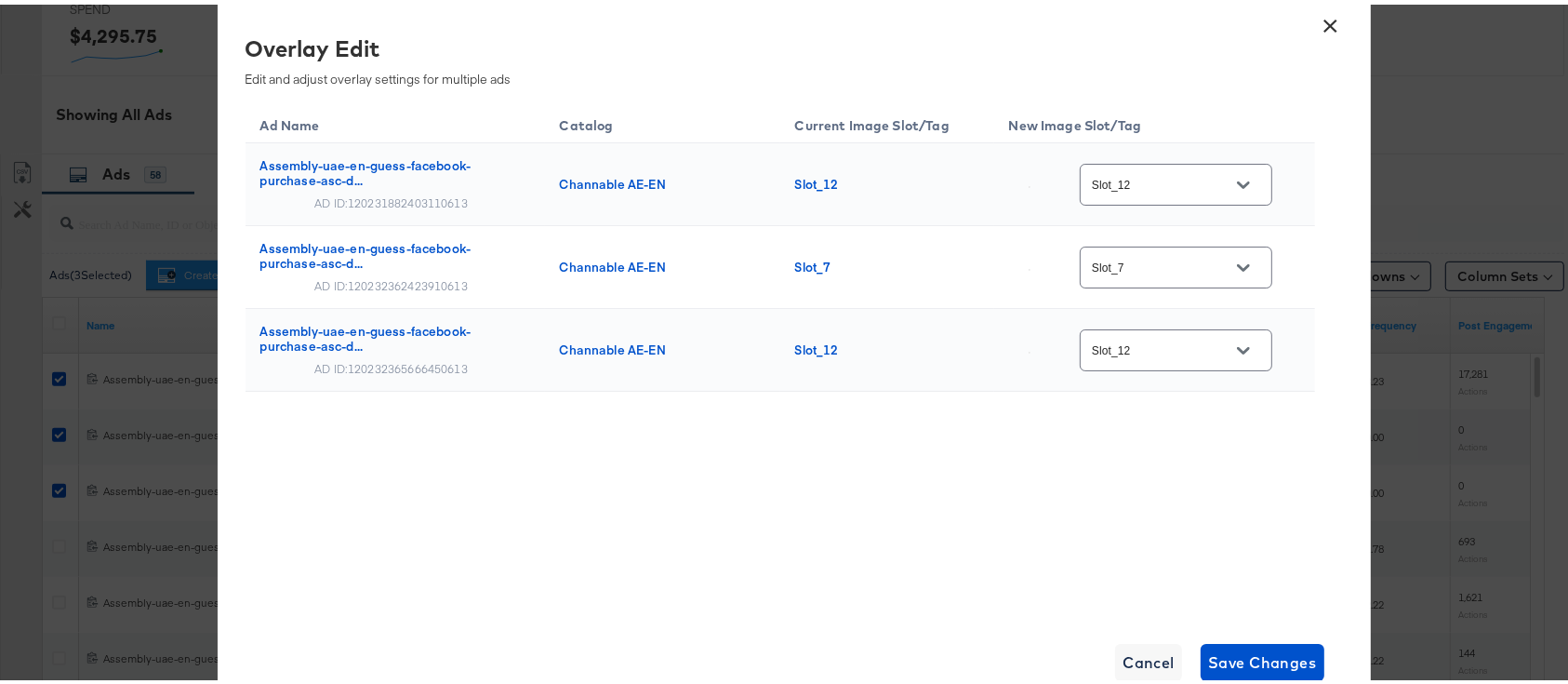 click on "×" at bounding box center [1331, 17] 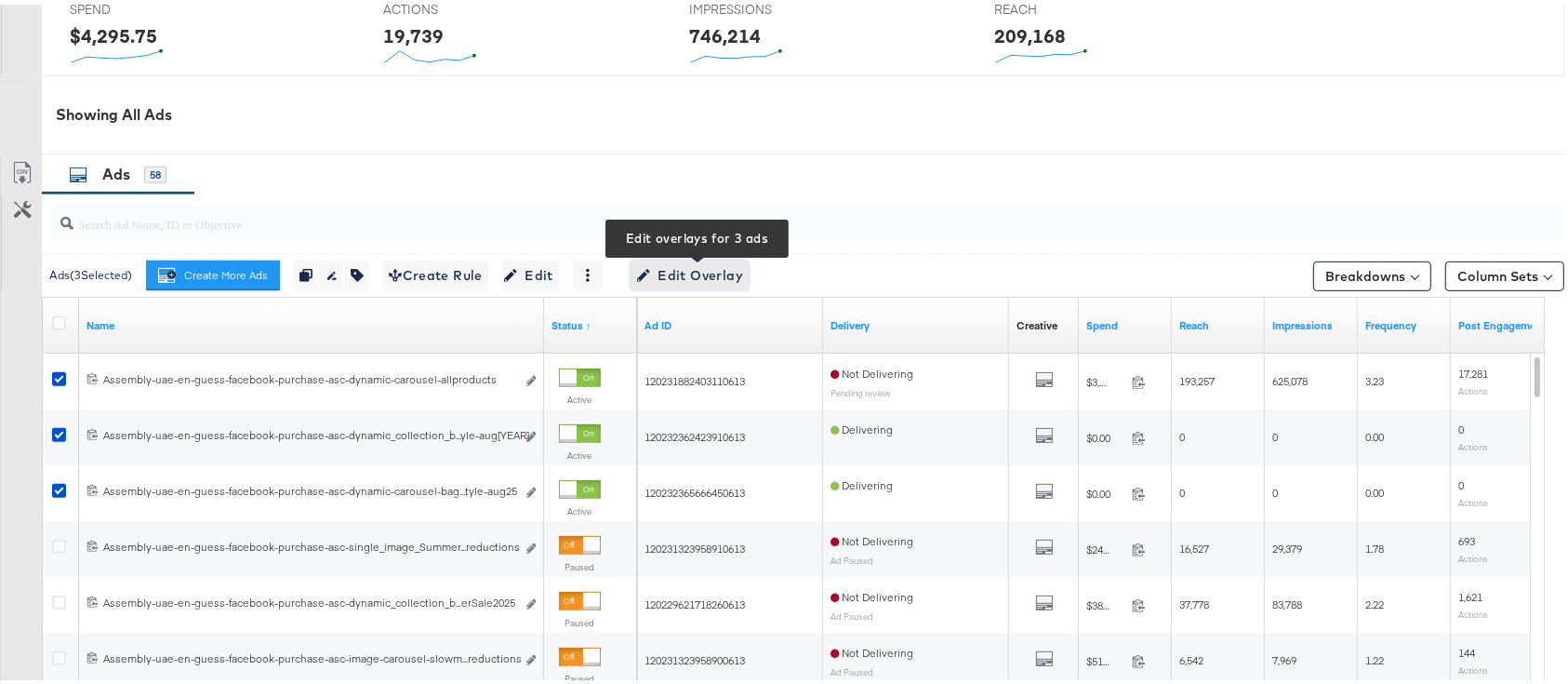 click on "Edit Overlay Edit overlays for [NUMBER] ads" at bounding box center (689, 271) 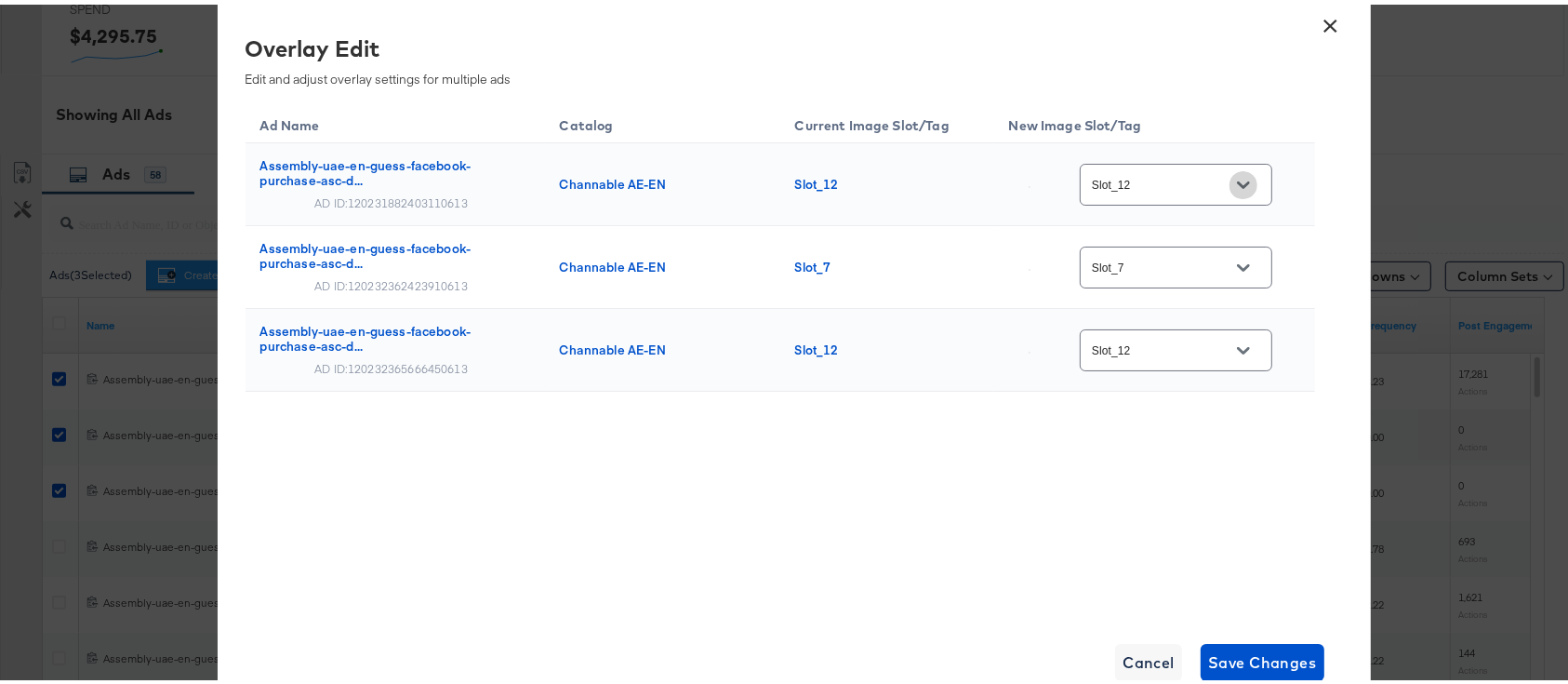 click at bounding box center [1243, 181] 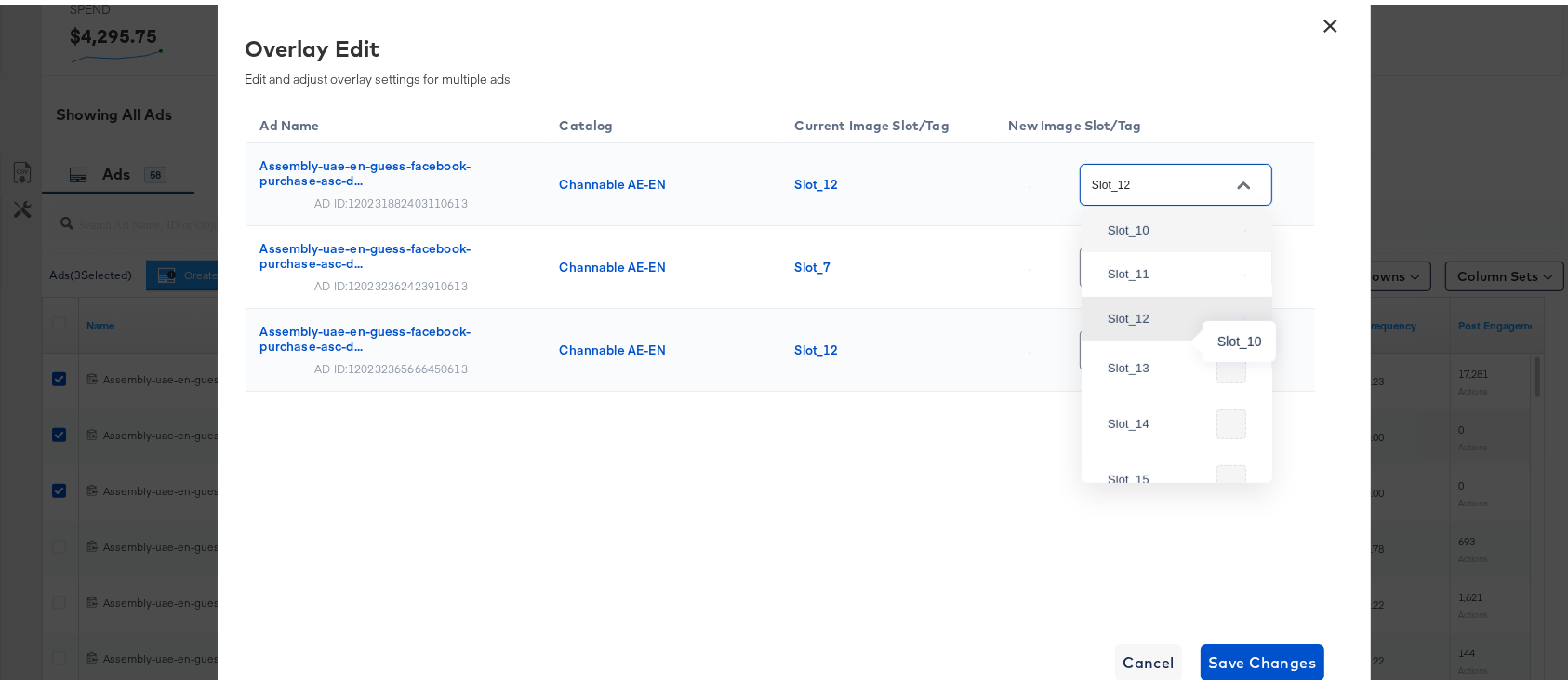 scroll, scrollTop: 339, scrollLeft: 0, axis: vertical 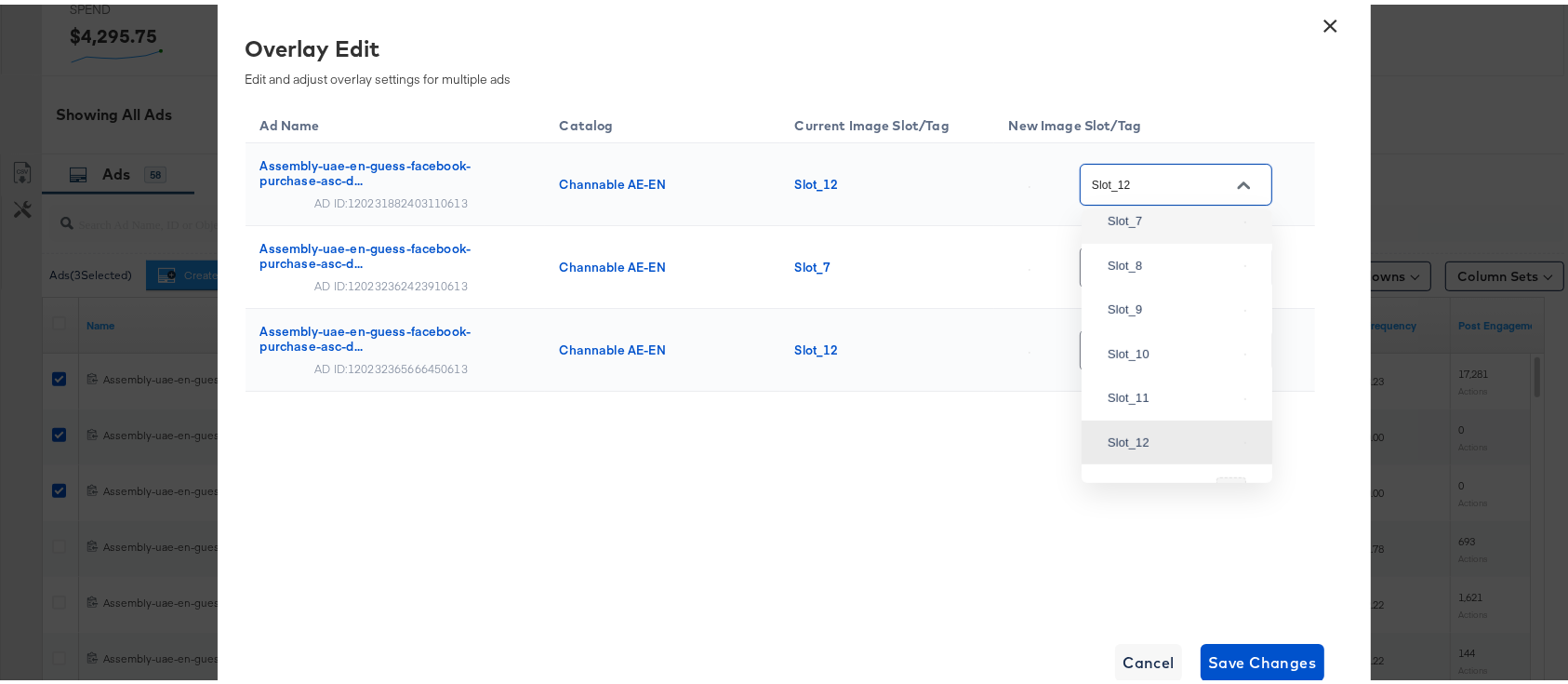 click on "Slot_7" at bounding box center (1176, 217) 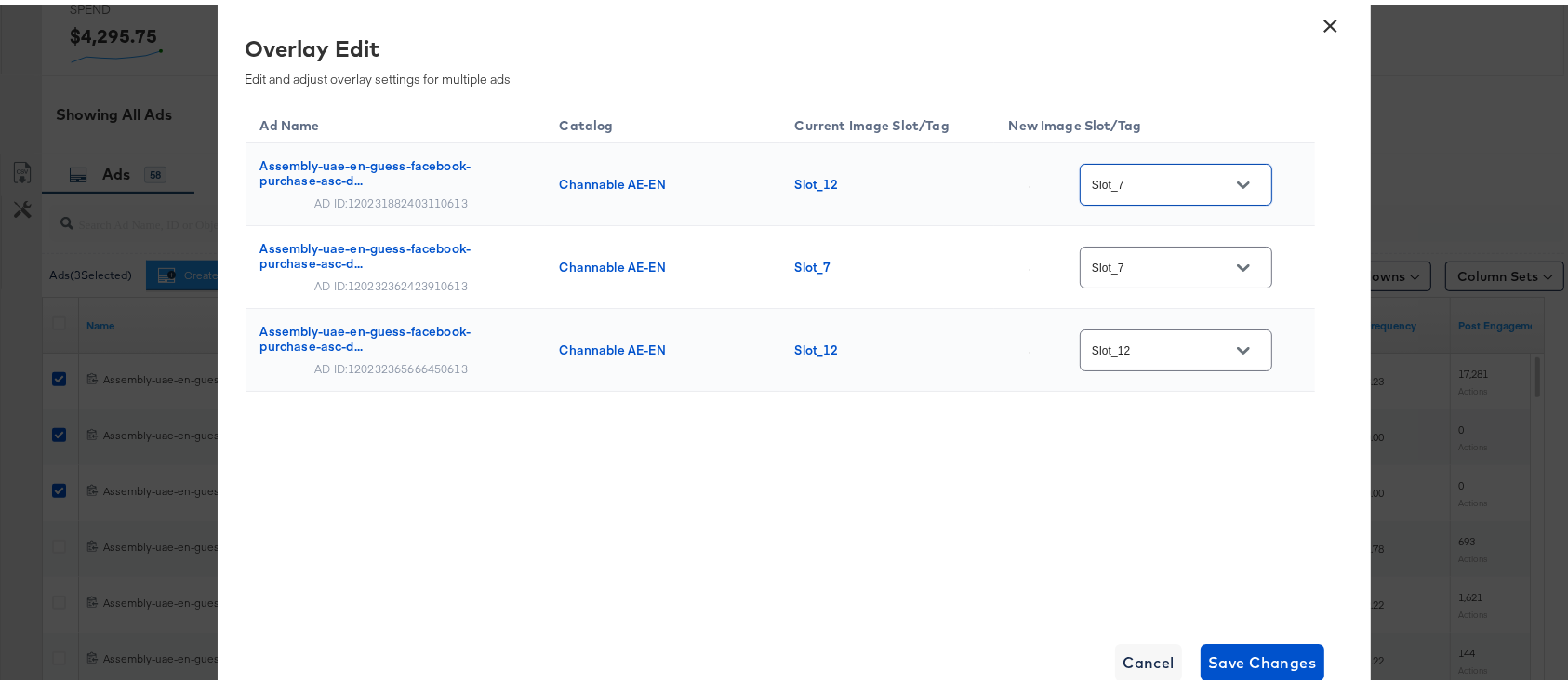 click at bounding box center (1243, 346) 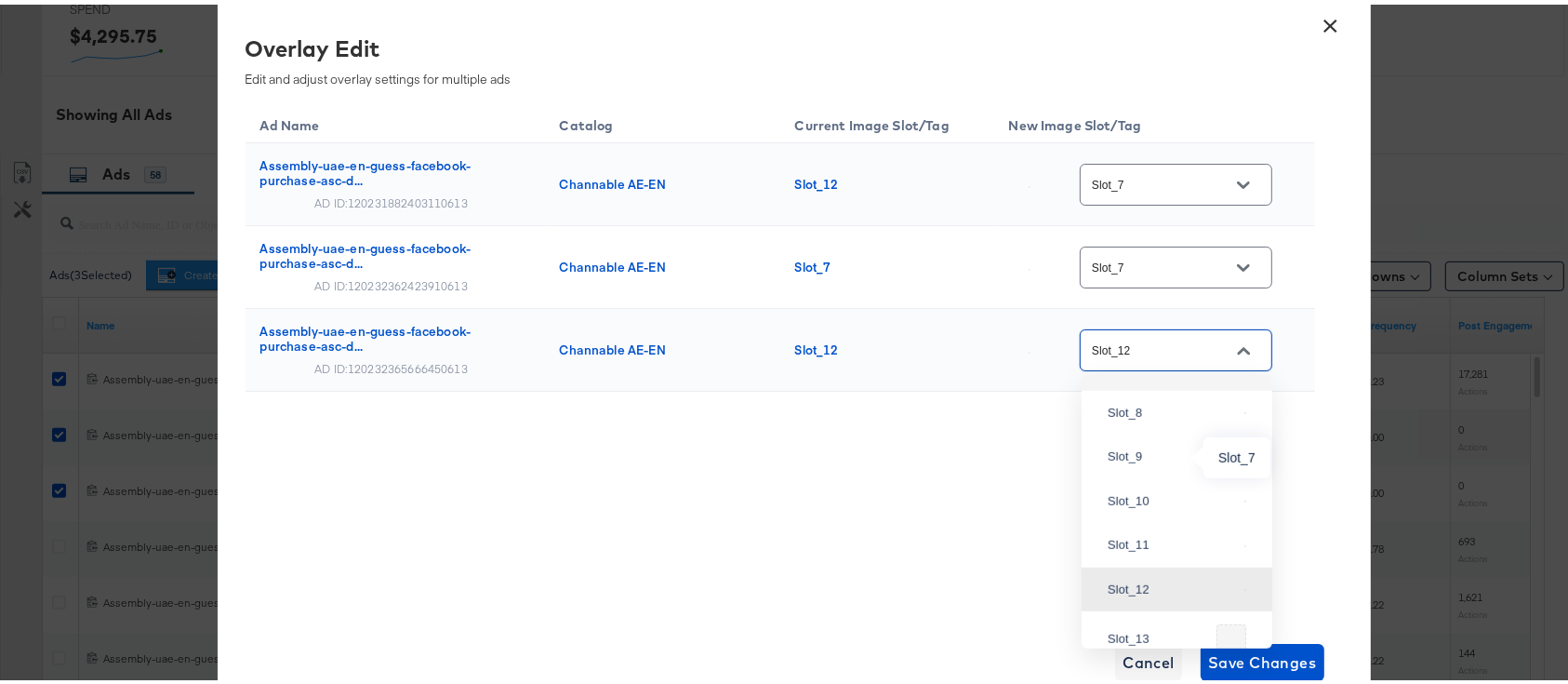 scroll, scrollTop: 328, scrollLeft: 0, axis: vertical 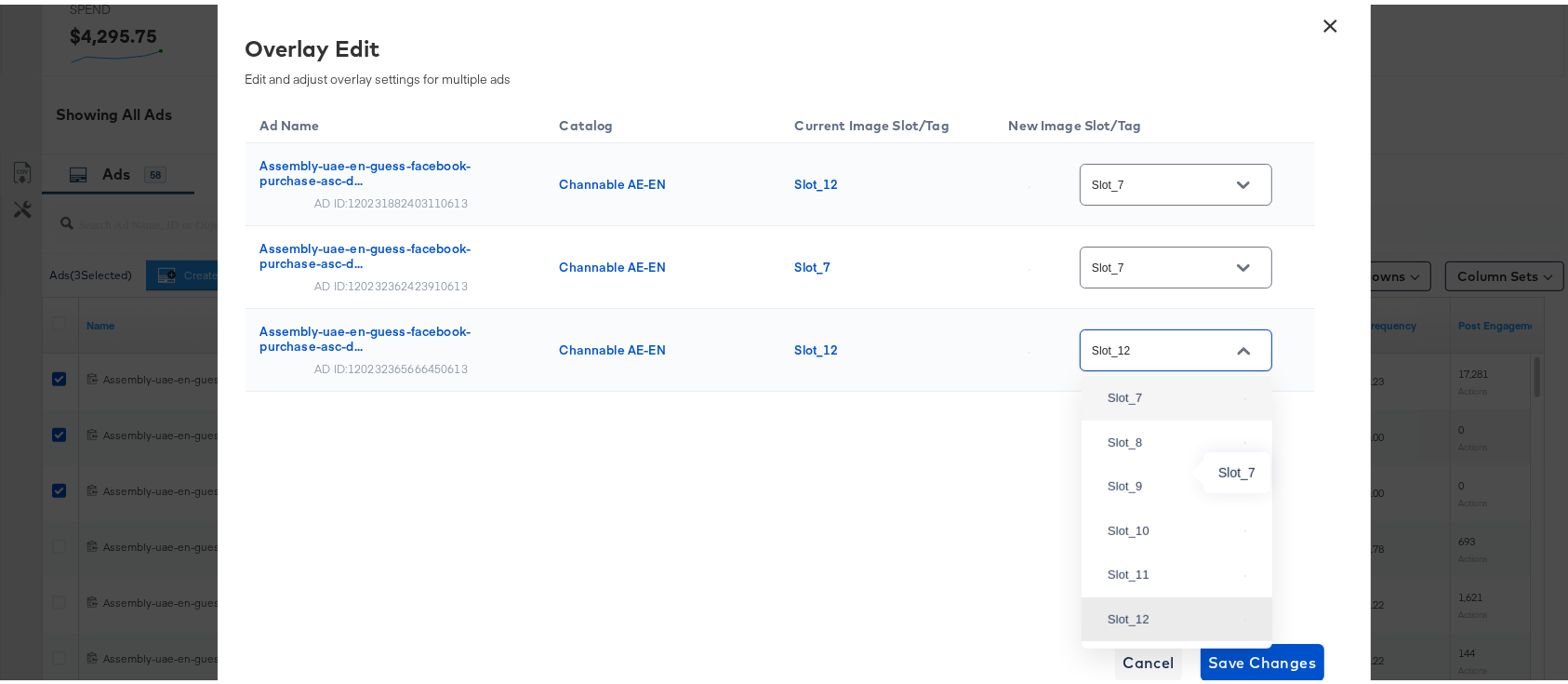 click on "Slot_7" at bounding box center (1172, 394) 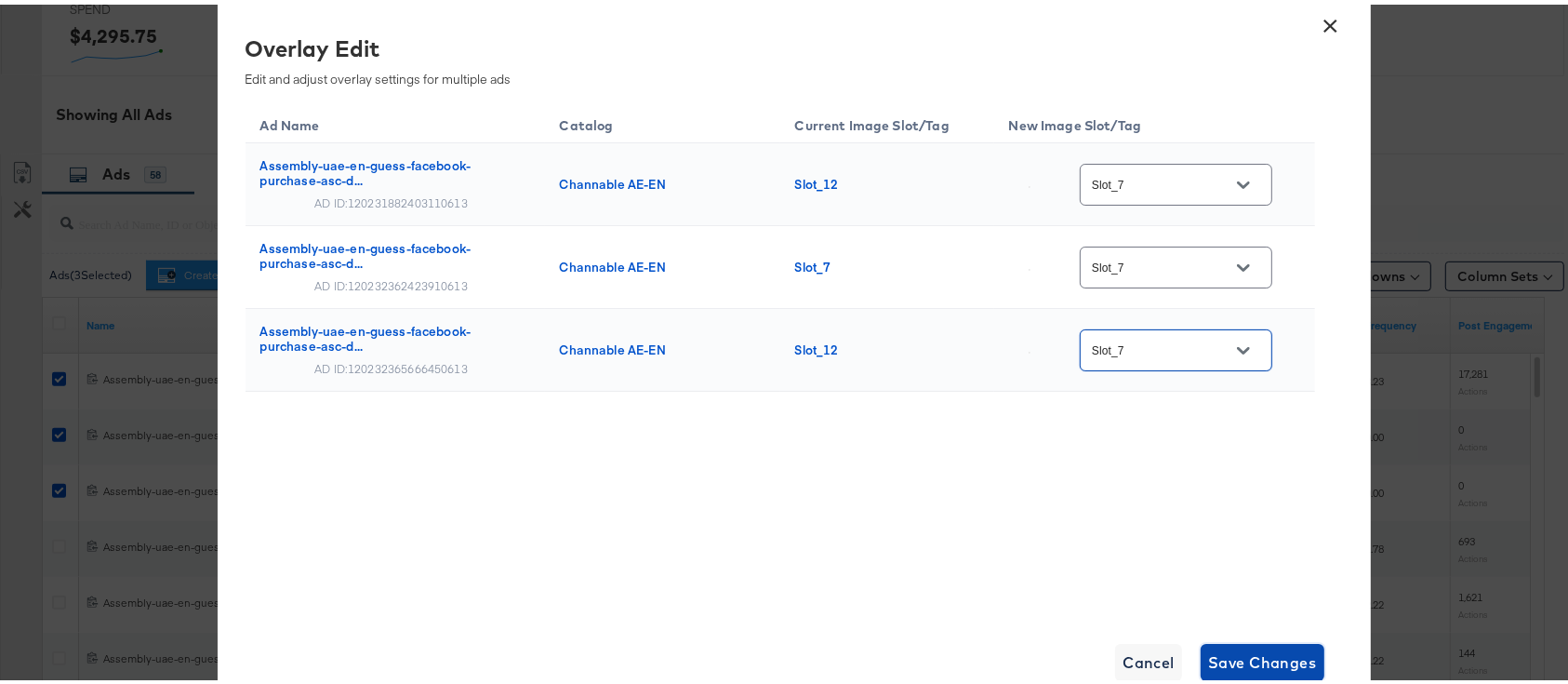 click on "Save Changes" at bounding box center (1262, 658) 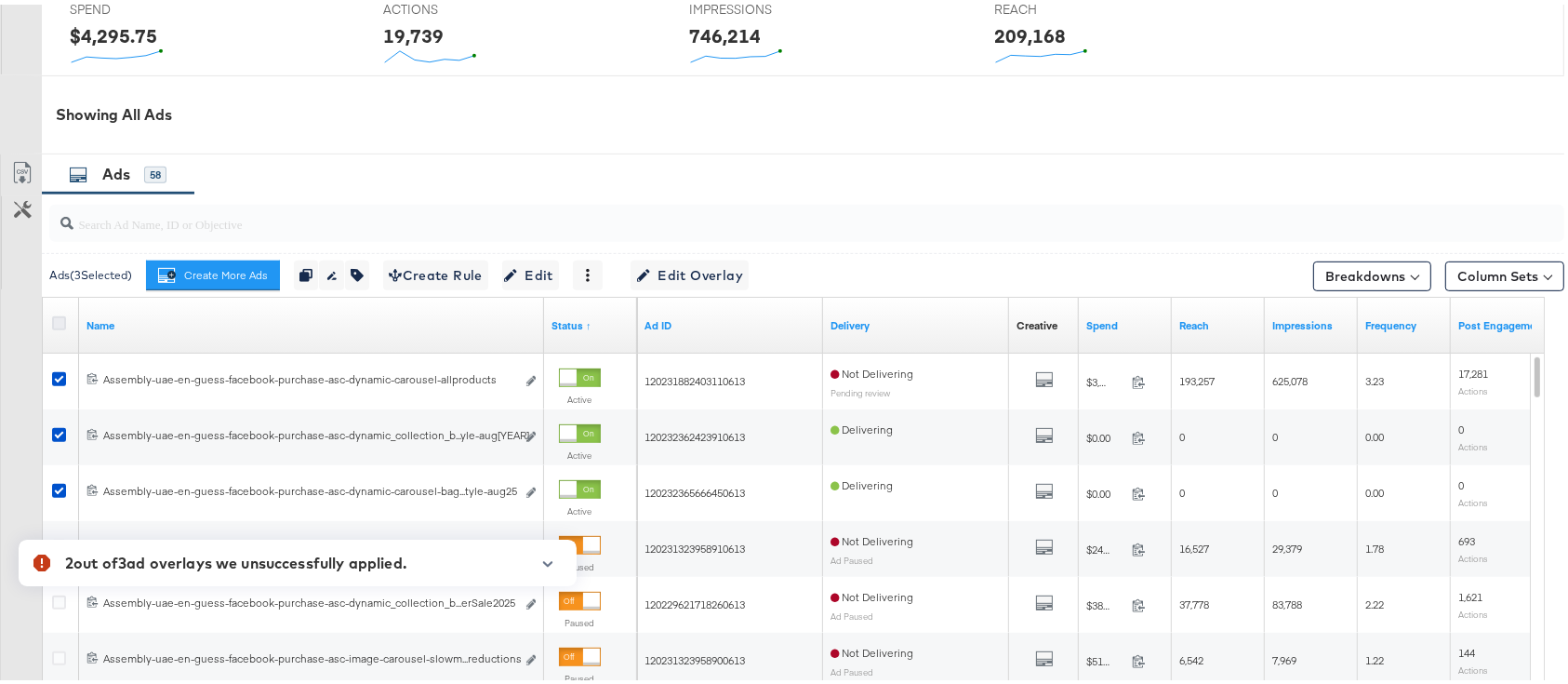 click at bounding box center [59, 318] 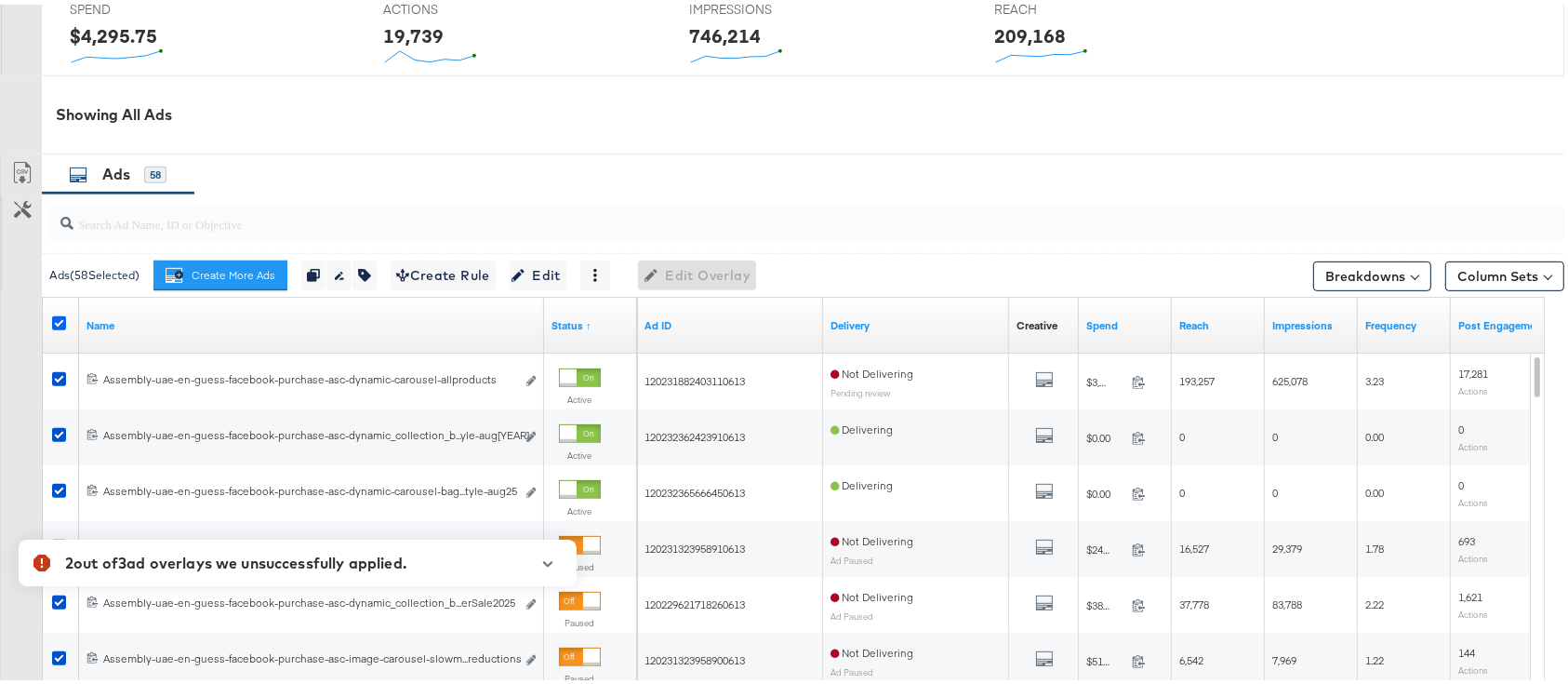 click at bounding box center [59, 318] 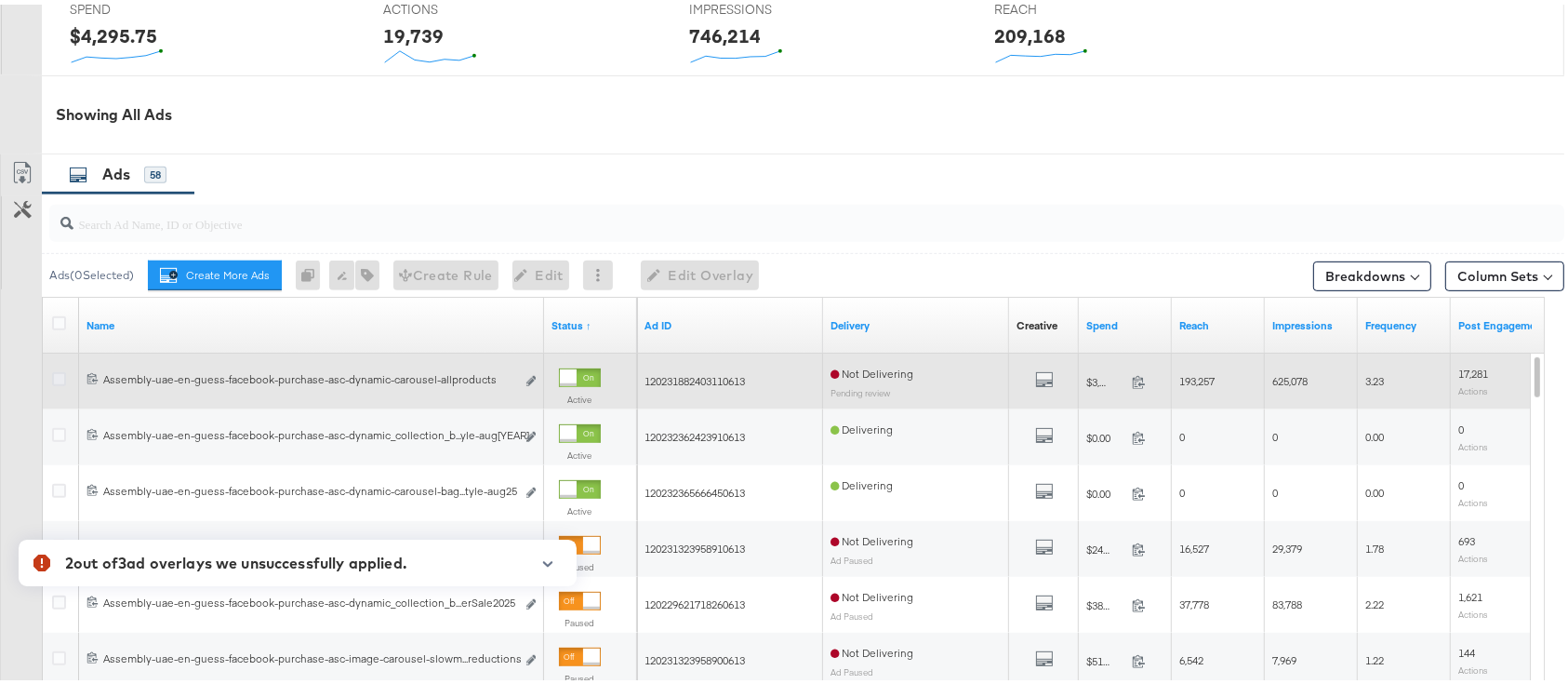 click at bounding box center [59, 374] 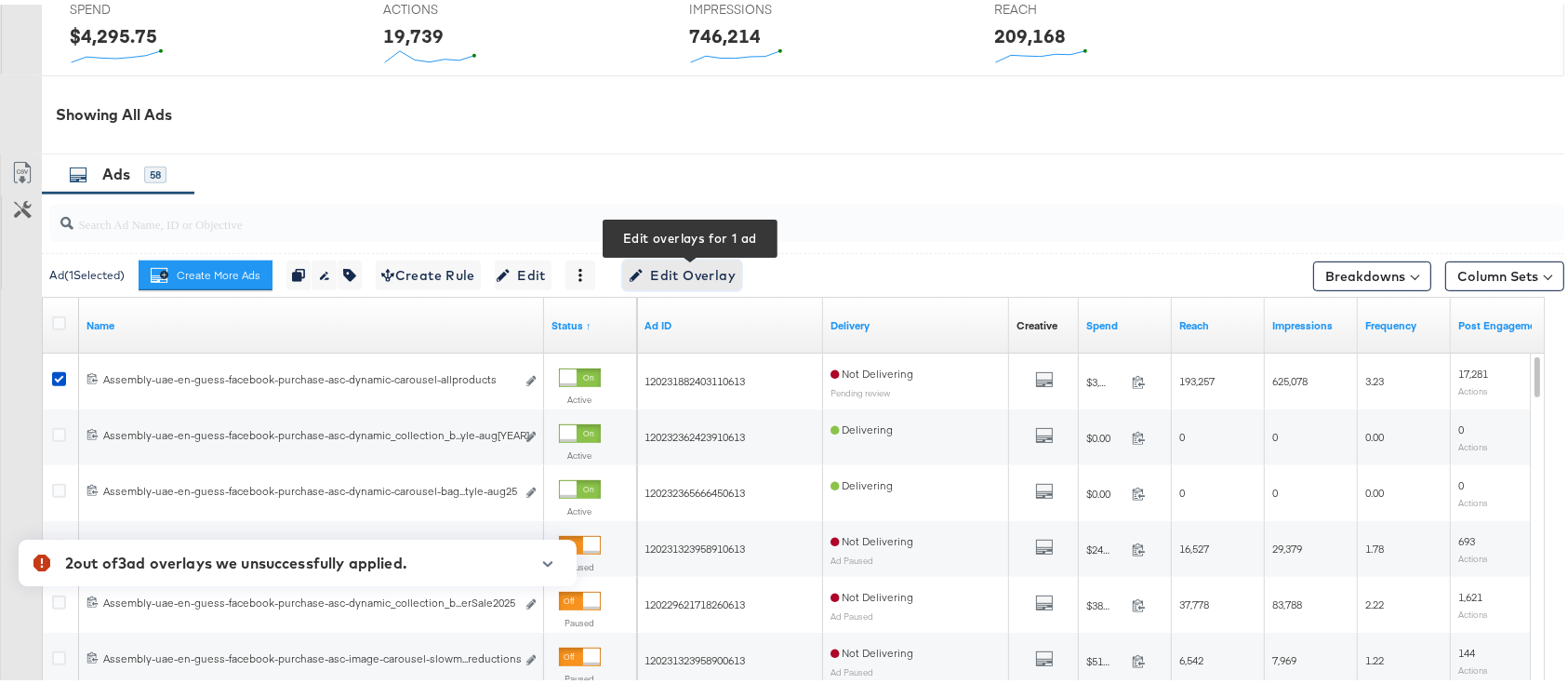 click on "Edit Overlay Edit overlays for 1 ad" at bounding box center (682, 271) 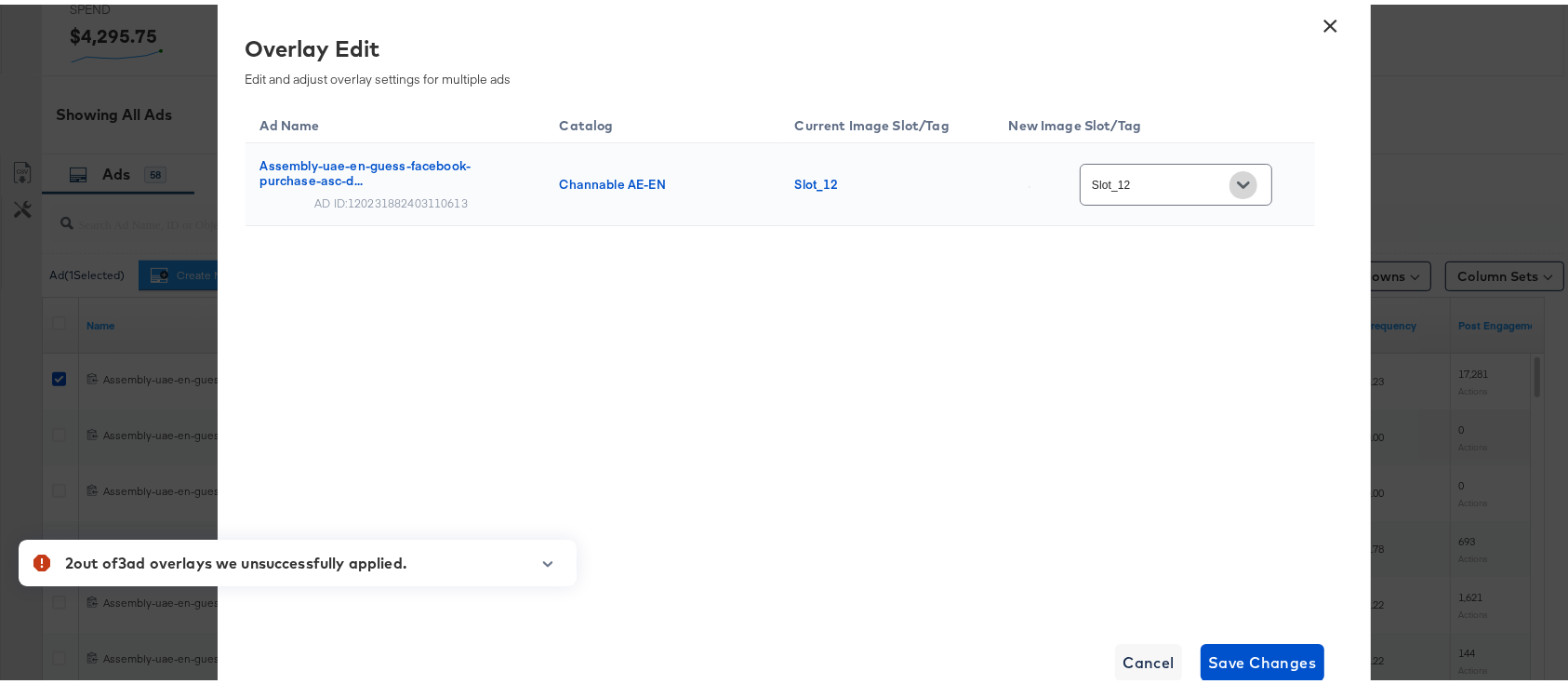 click 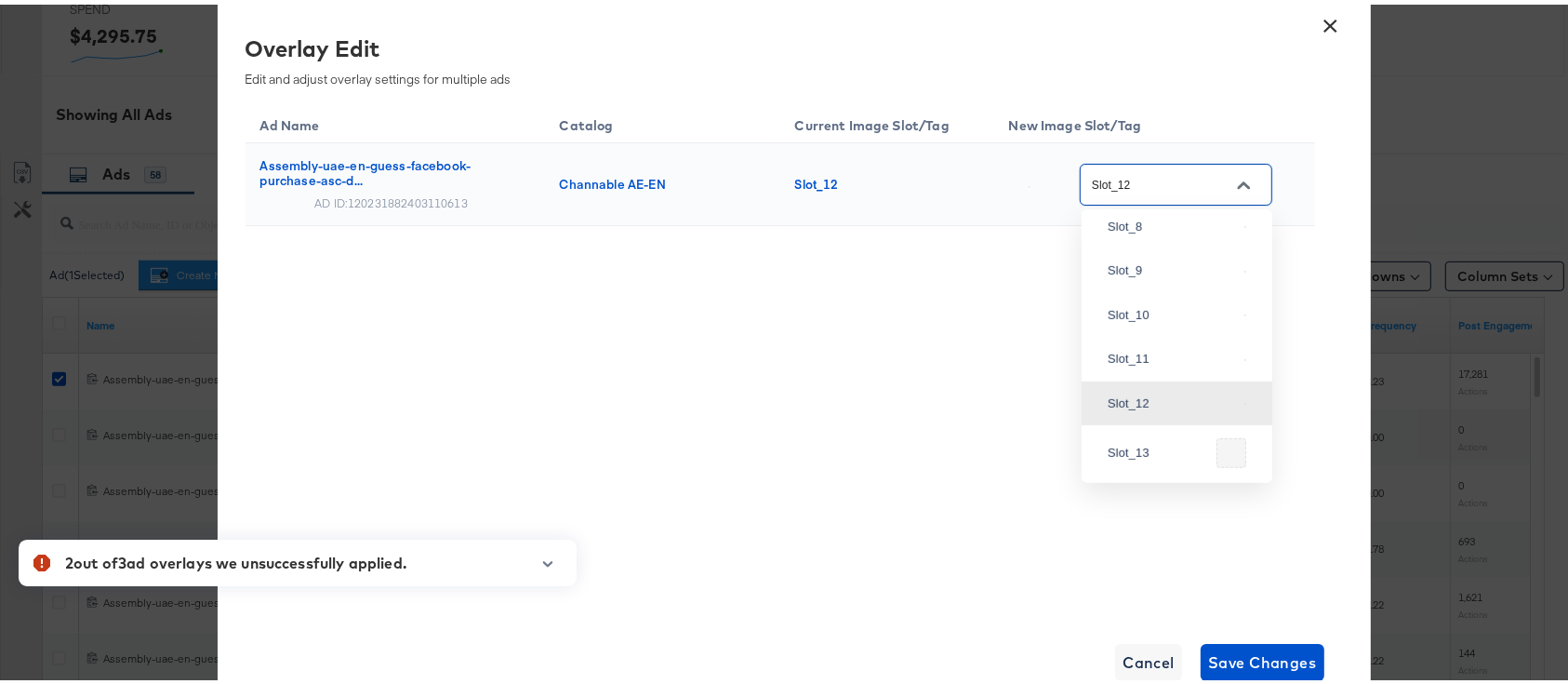 scroll, scrollTop: 339, scrollLeft: 0, axis: vertical 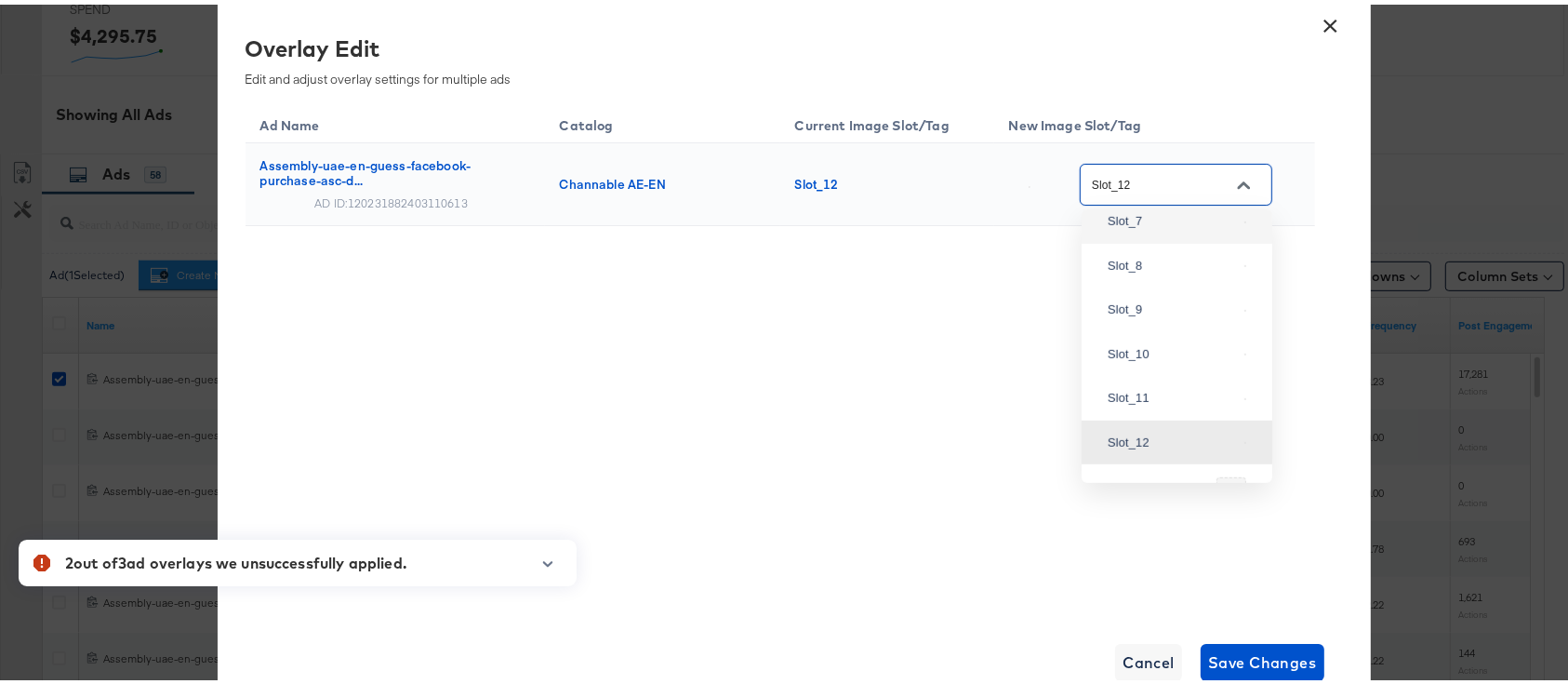 click on "Slot_7" at bounding box center [1172, 217] 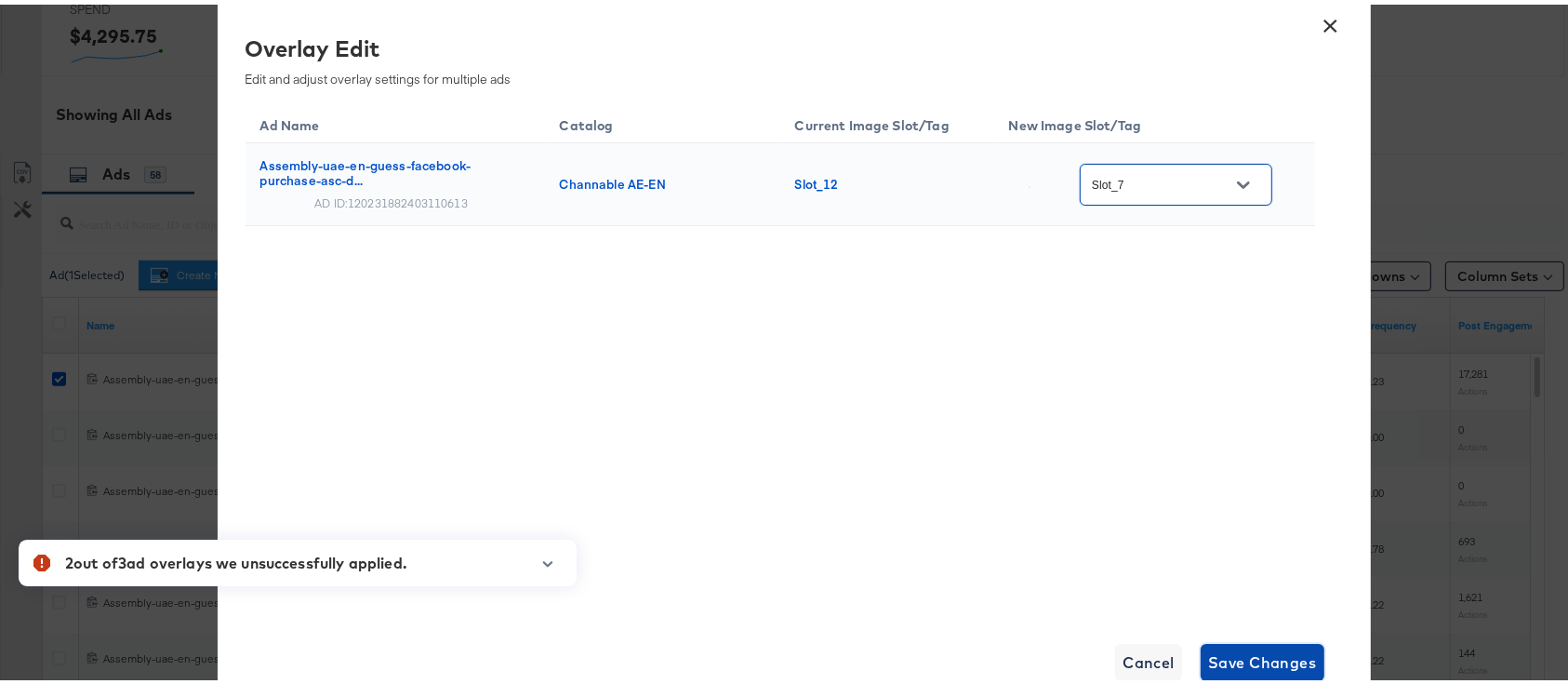 click on "Save Changes" at bounding box center (1262, 658) 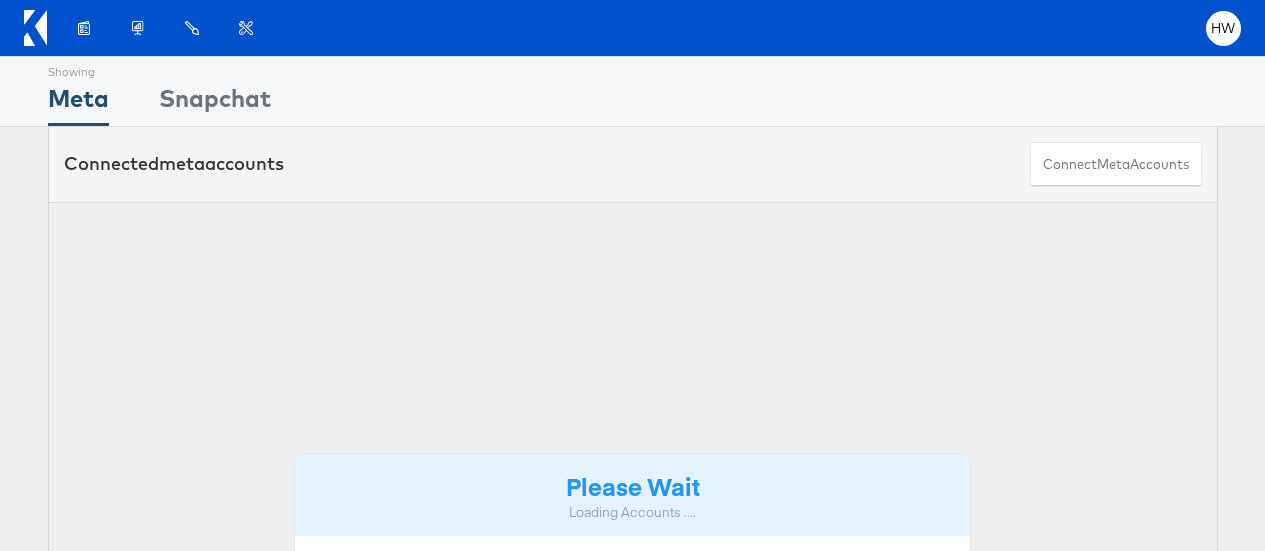 scroll, scrollTop: 0, scrollLeft: 0, axis: both 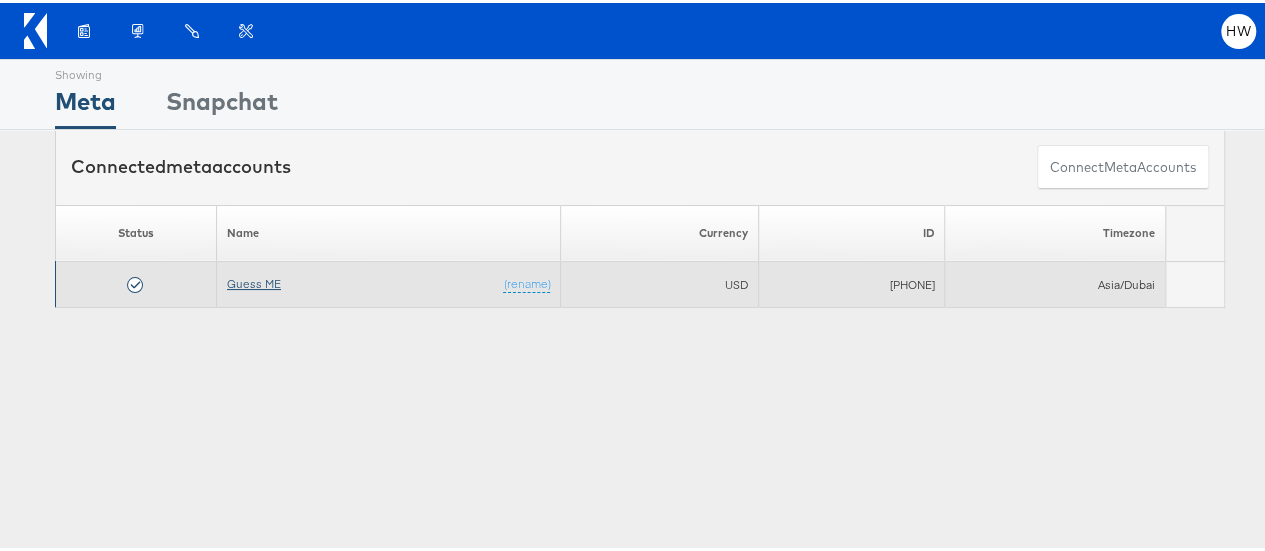 click on "Guess ME" at bounding box center [254, 280] 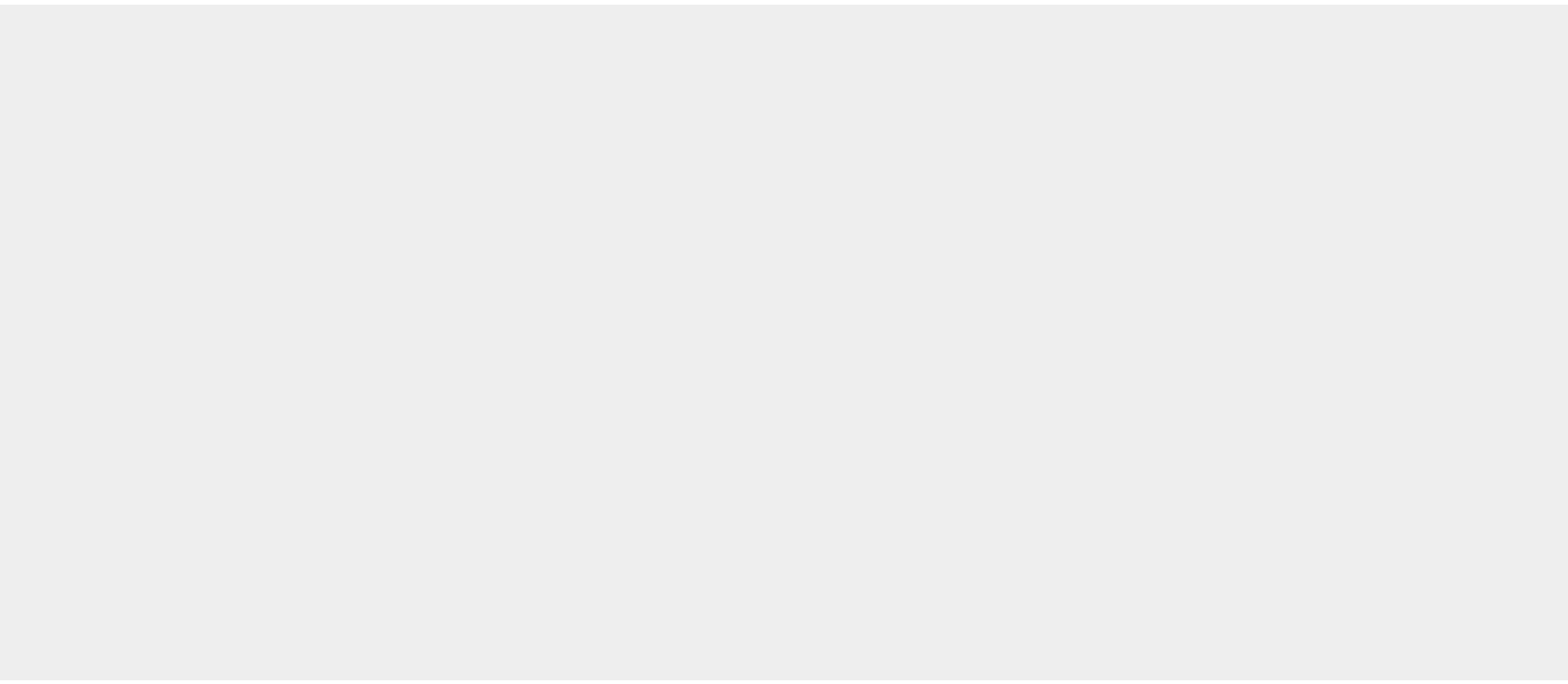 scroll, scrollTop: 0, scrollLeft: 0, axis: both 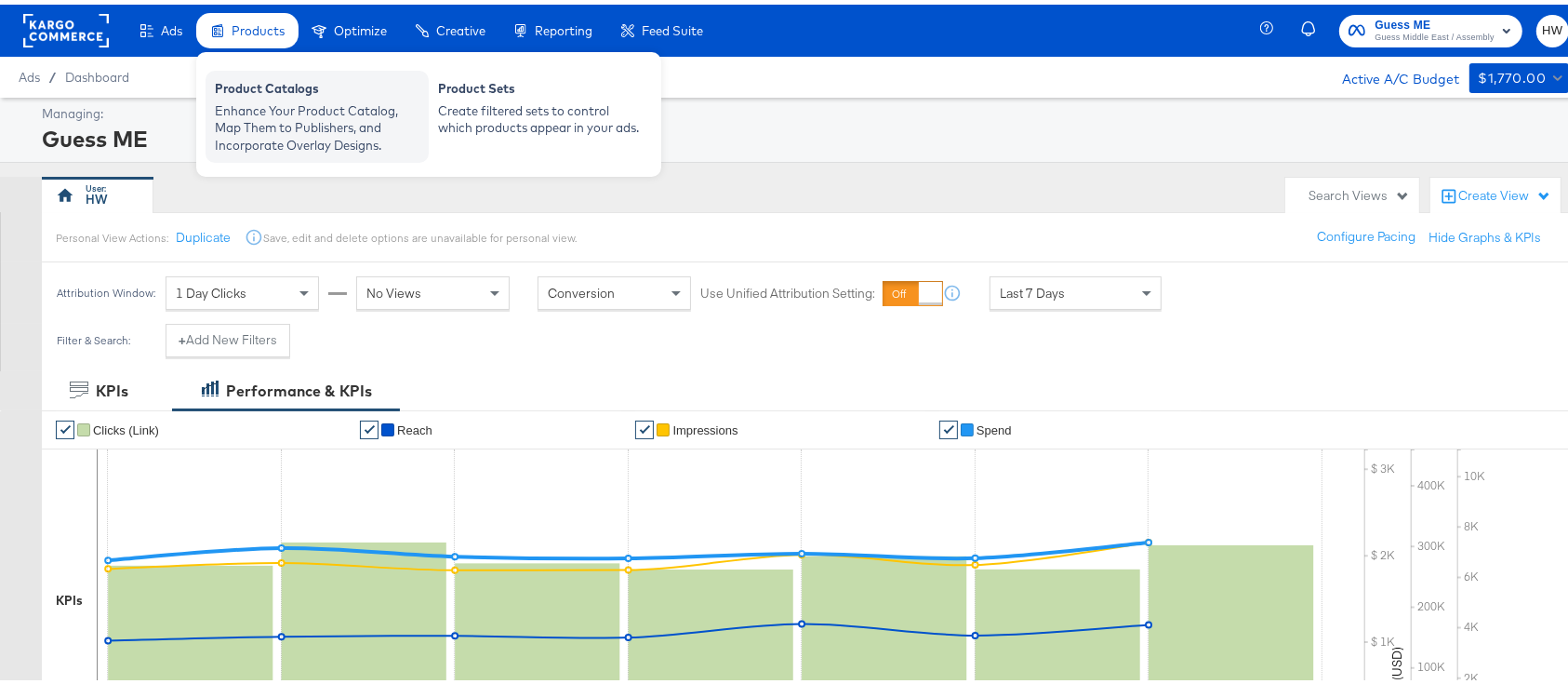 click on "Enhance Your Product Catalog, Map Them to Publishers, and Incorporate Overlay Designs." at bounding box center (317, 124) 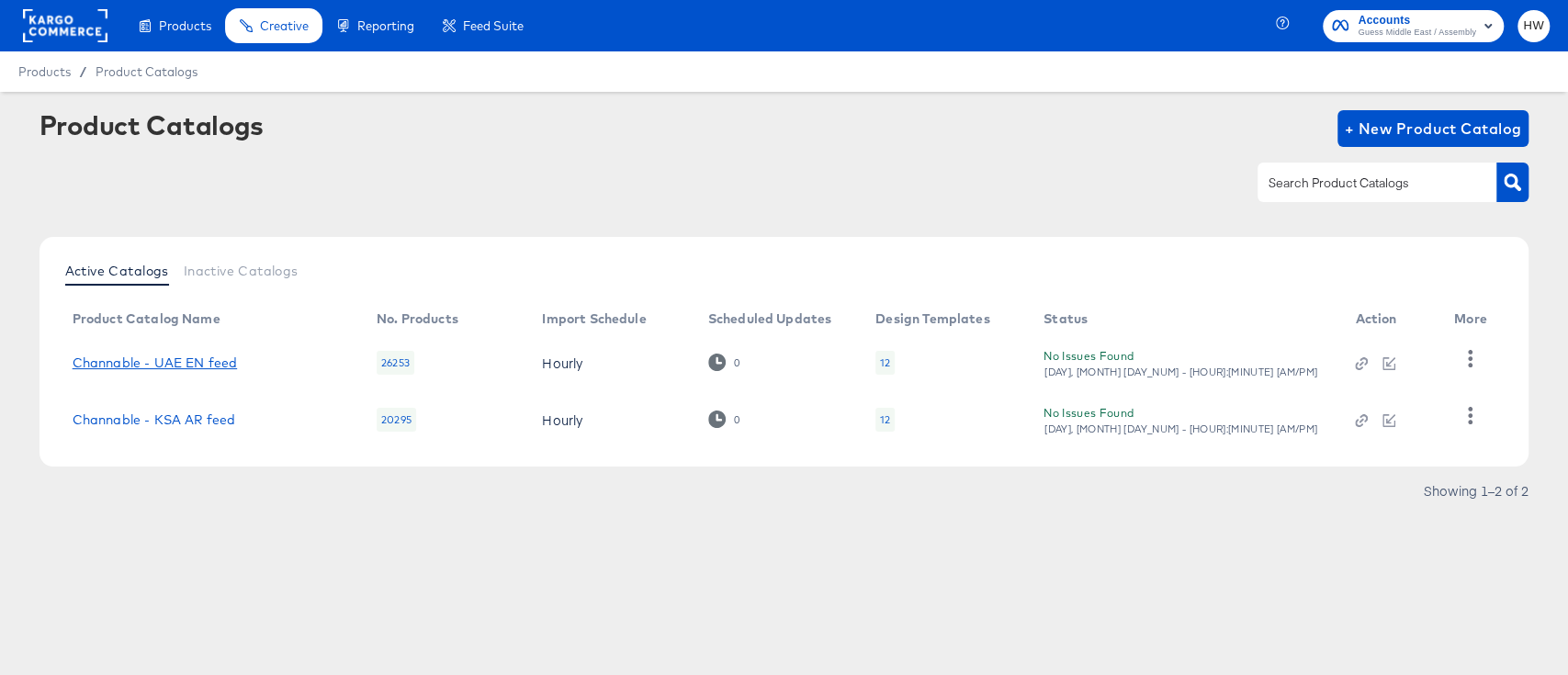 click on "Channable - UAE EN feed" at bounding box center [154, 363] 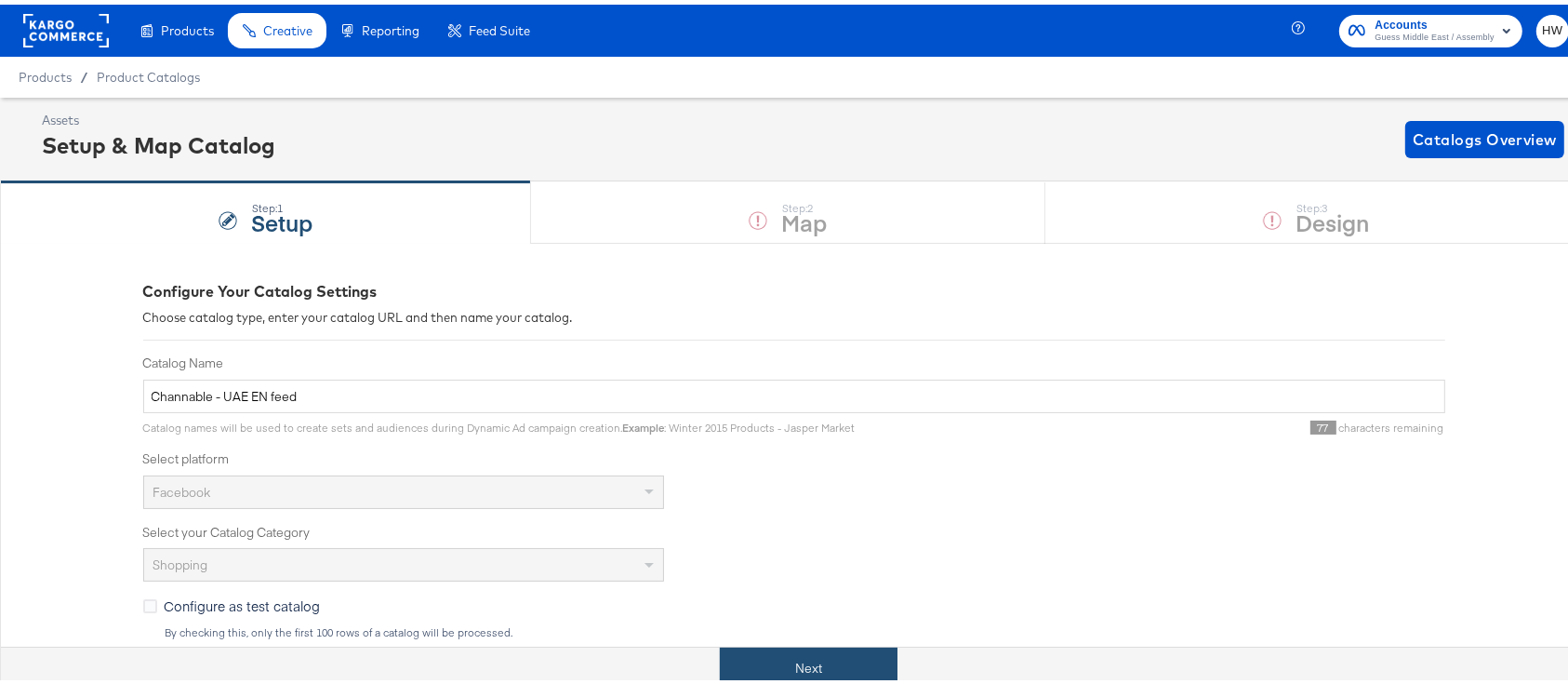 click on "Next" at bounding box center (808, 664) 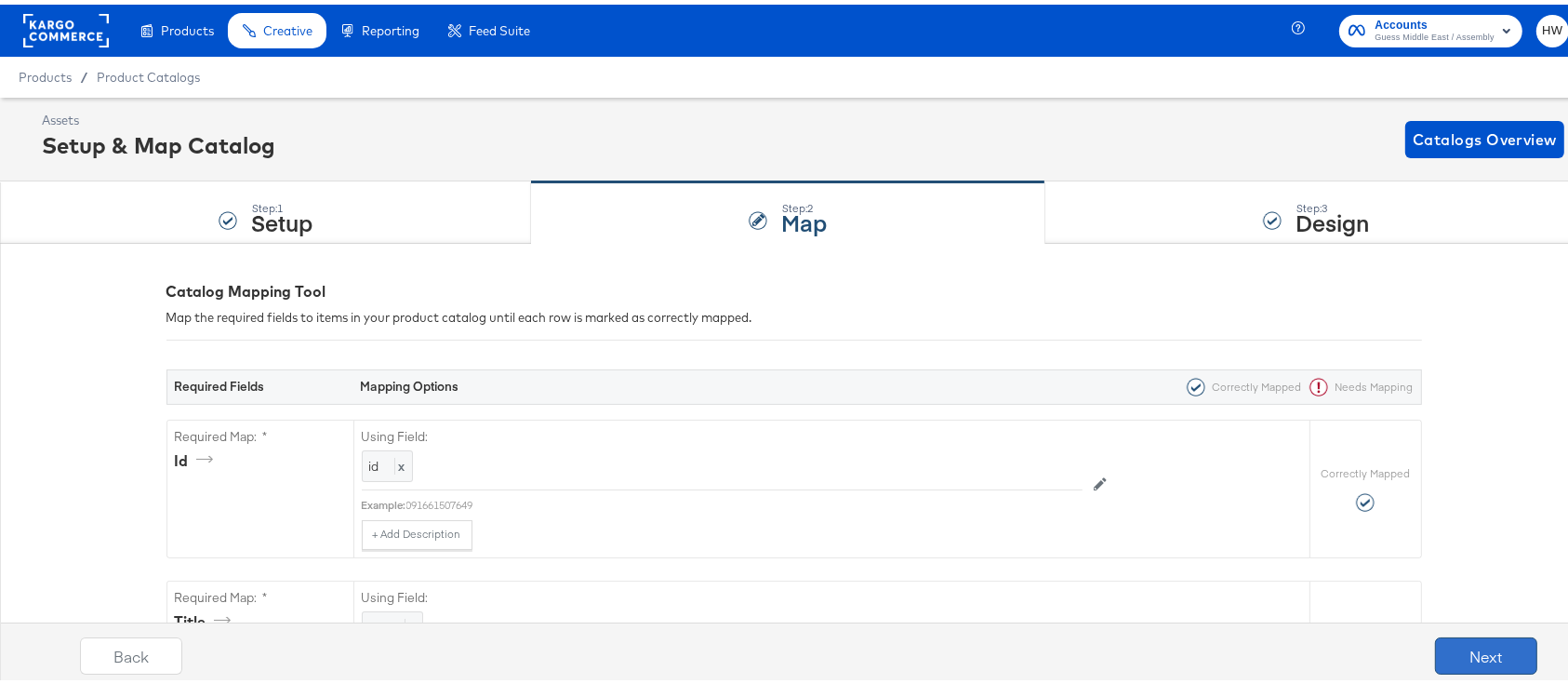 click on "Next" at bounding box center (1486, 651) 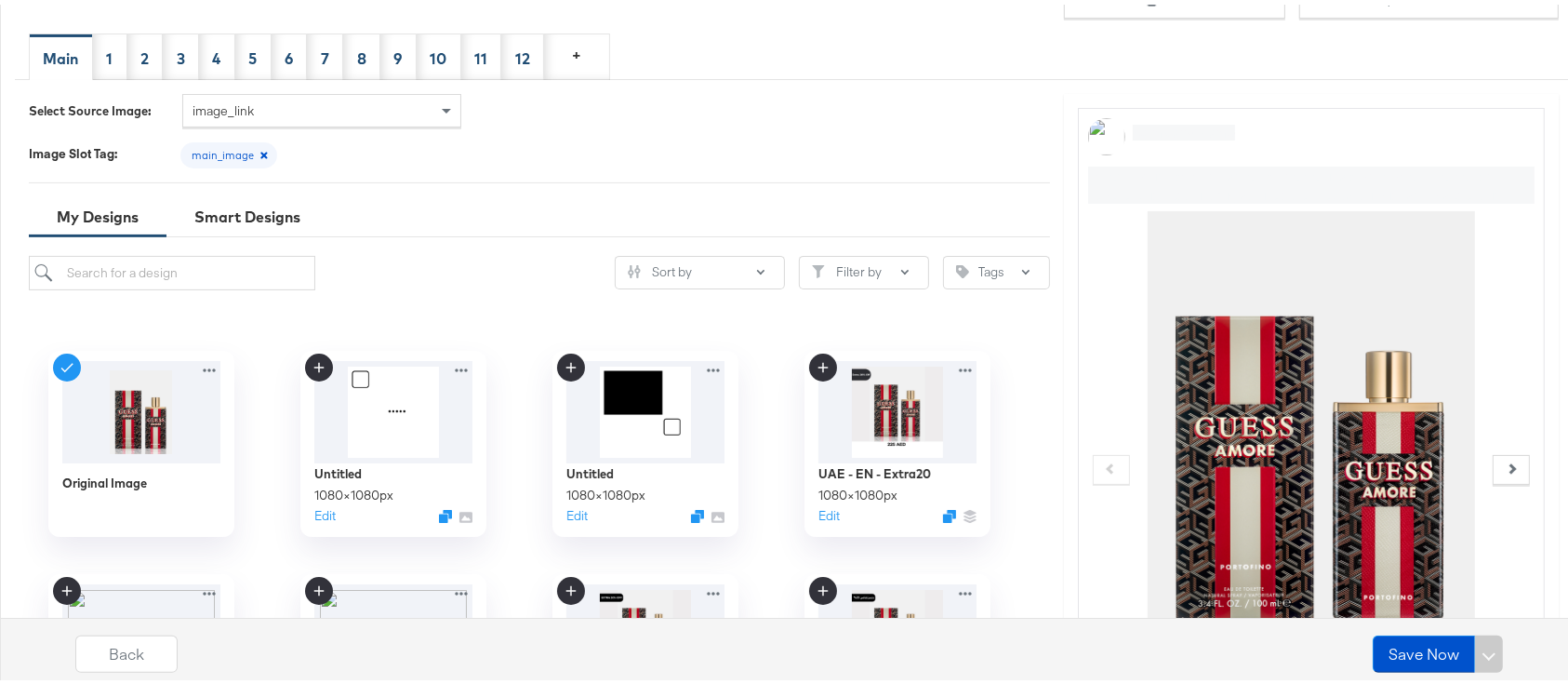 scroll, scrollTop: 372, scrollLeft: 0, axis: vertical 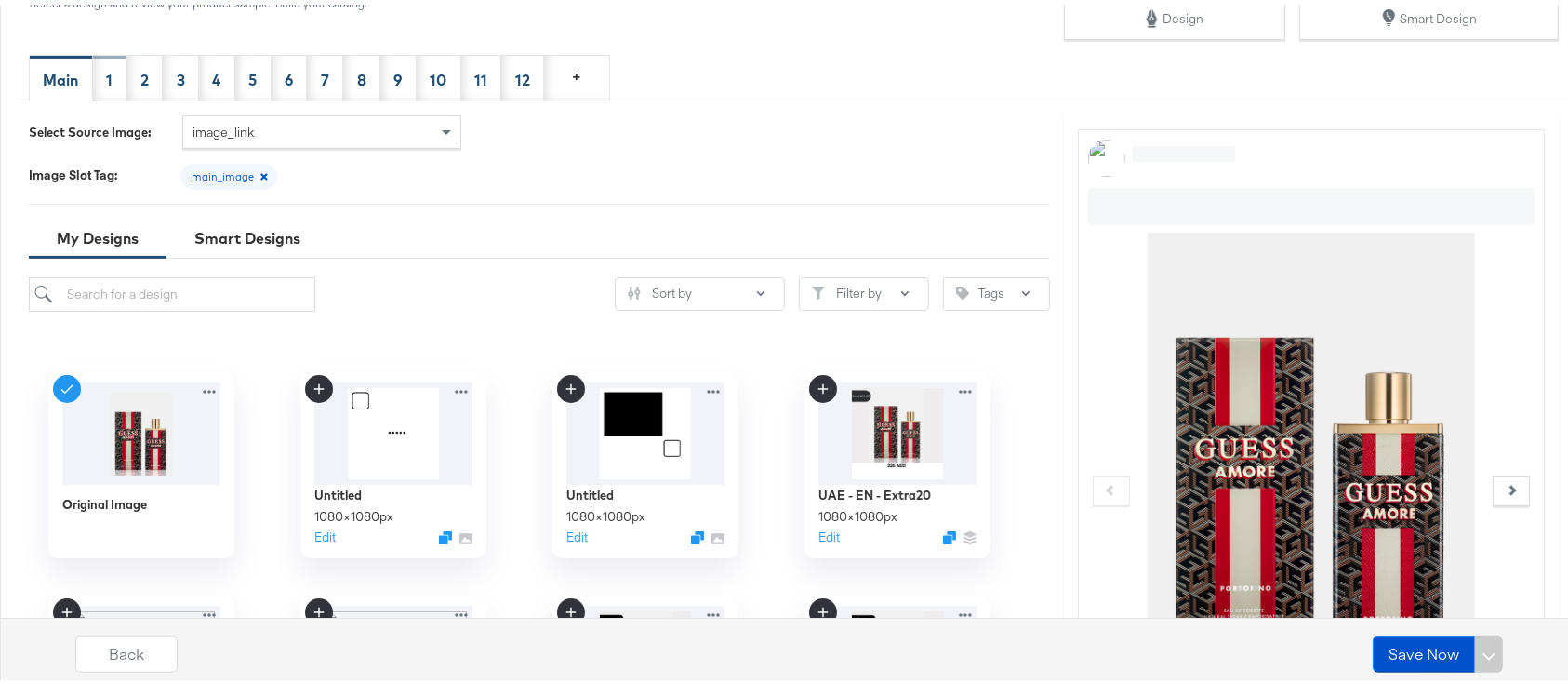 click on "1" at bounding box center (110, 74) 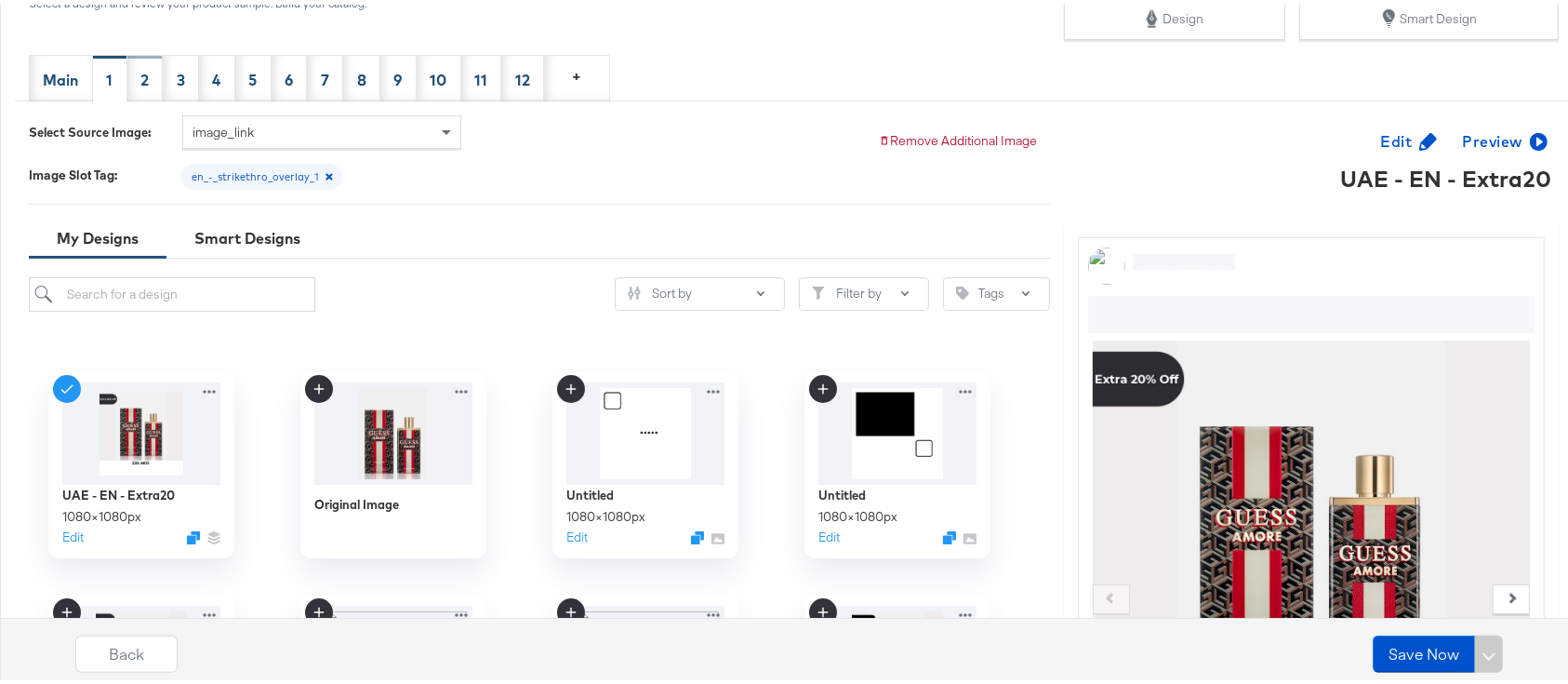 click on "2" at bounding box center [144, 75] 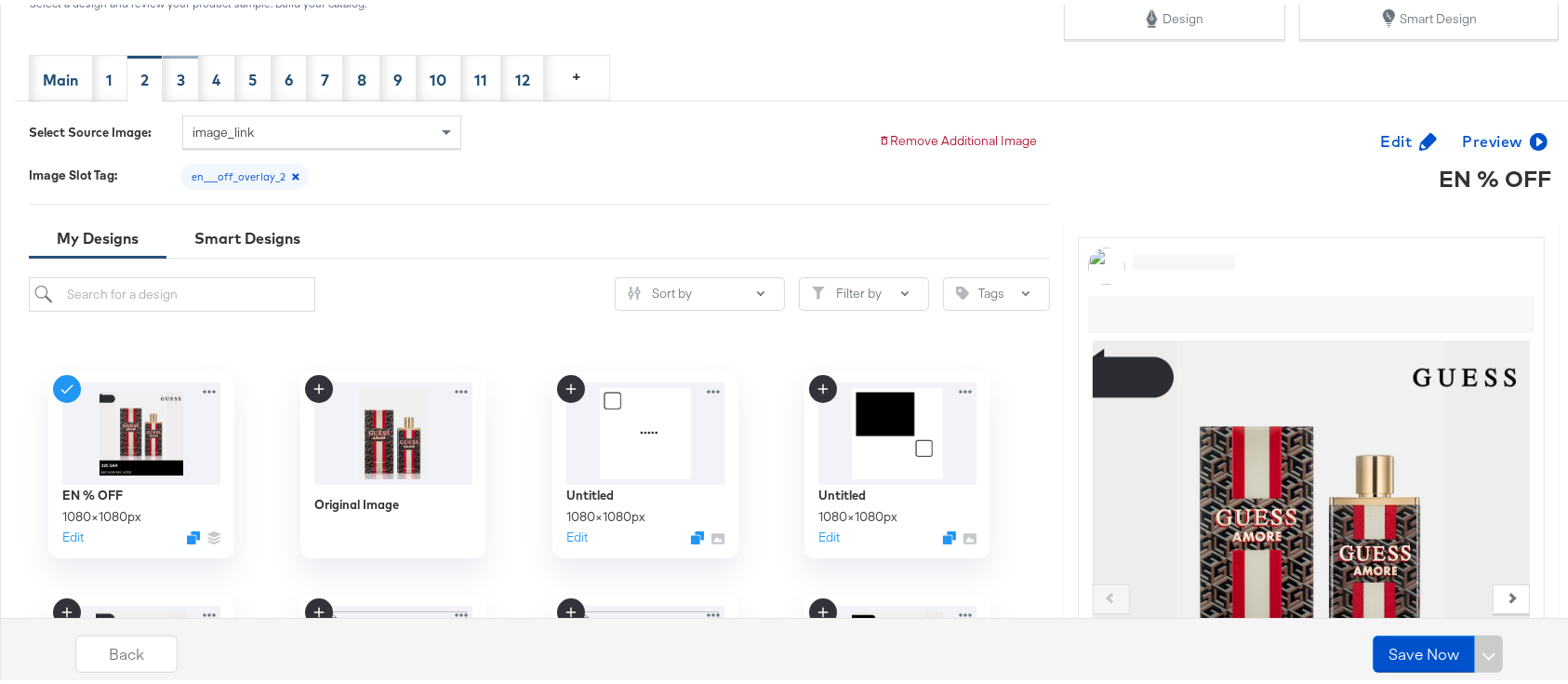 click on "3" at bounding box center [180, 75] 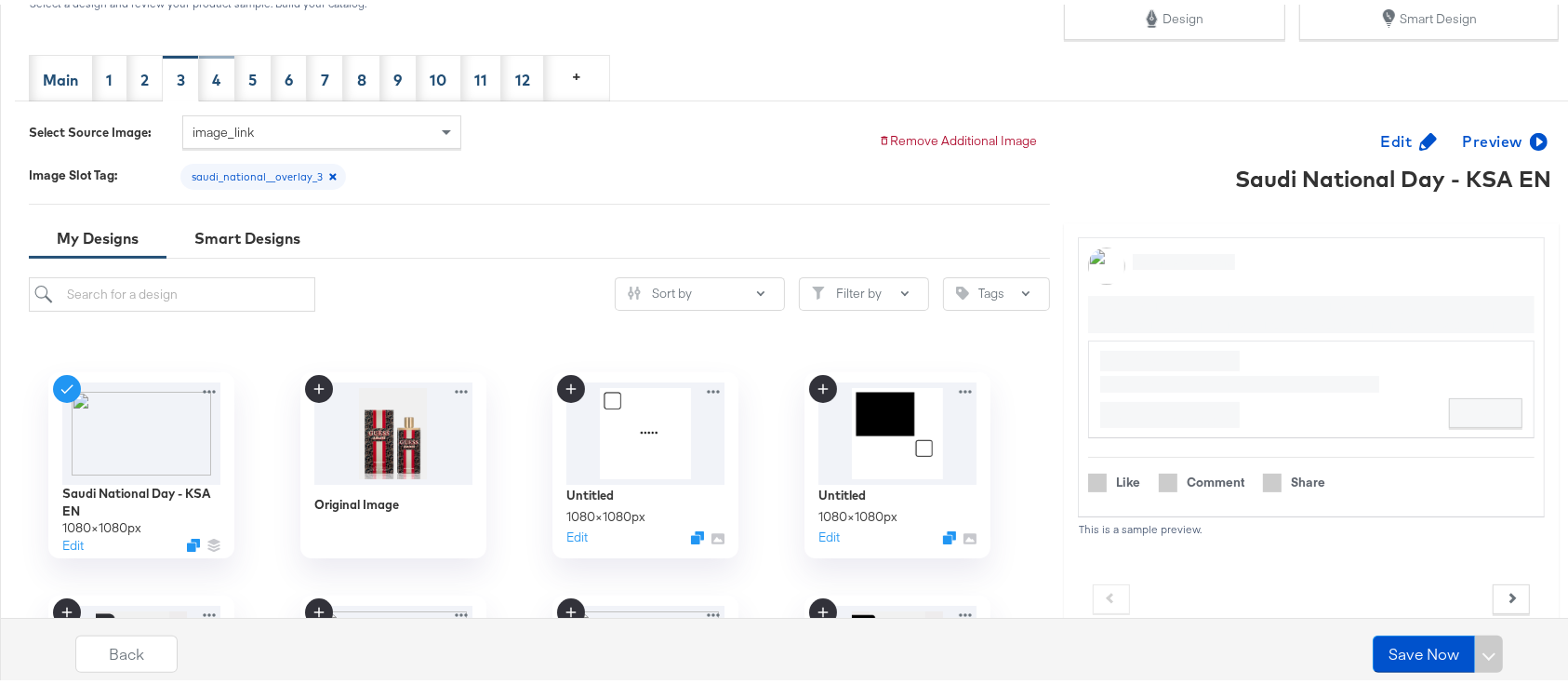click on "4" at bounding box center [217, 75] 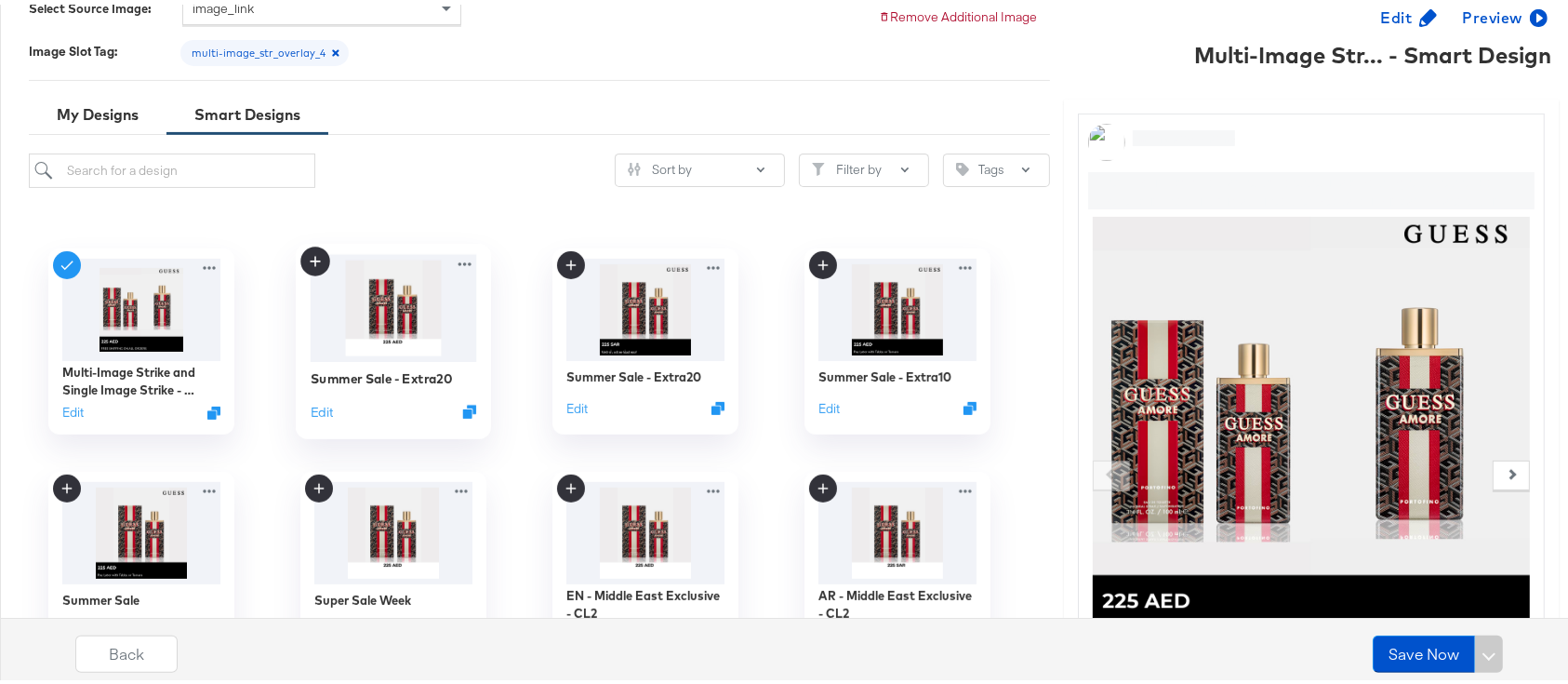 scroll, scrollTop: 372, scrollLeft: 0, axis: vertical 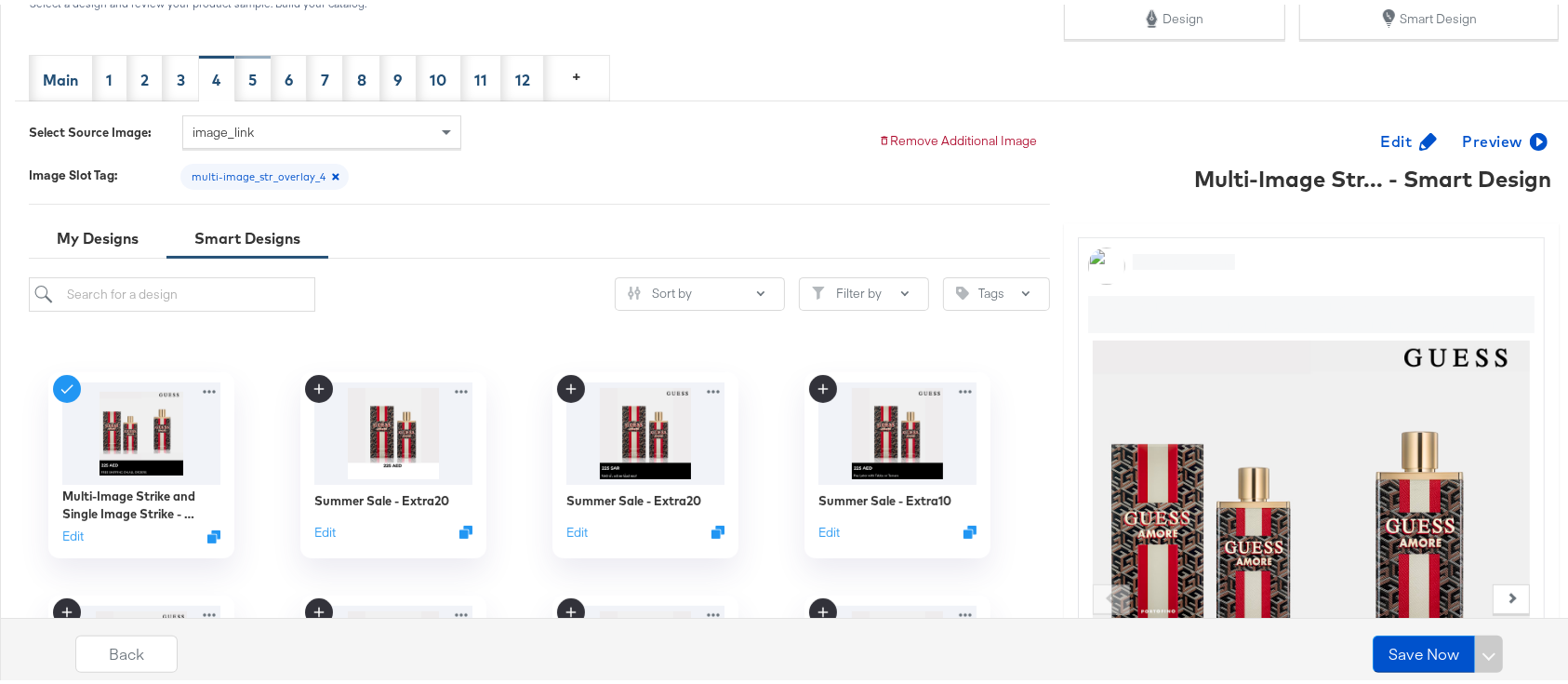 click on "5" at bounding box center (253, 74) 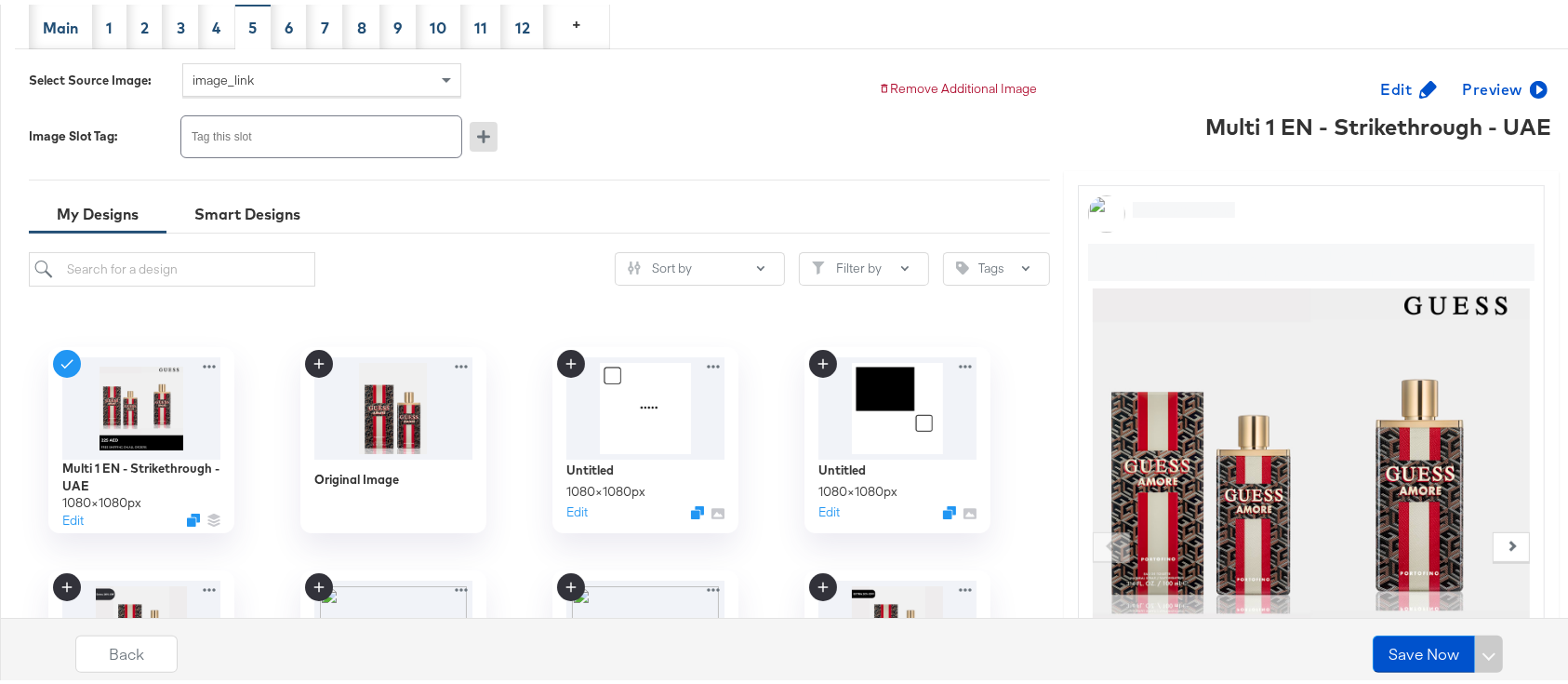 scroll, scrollTop: 372, scrollLeft: 0, axis: vertical 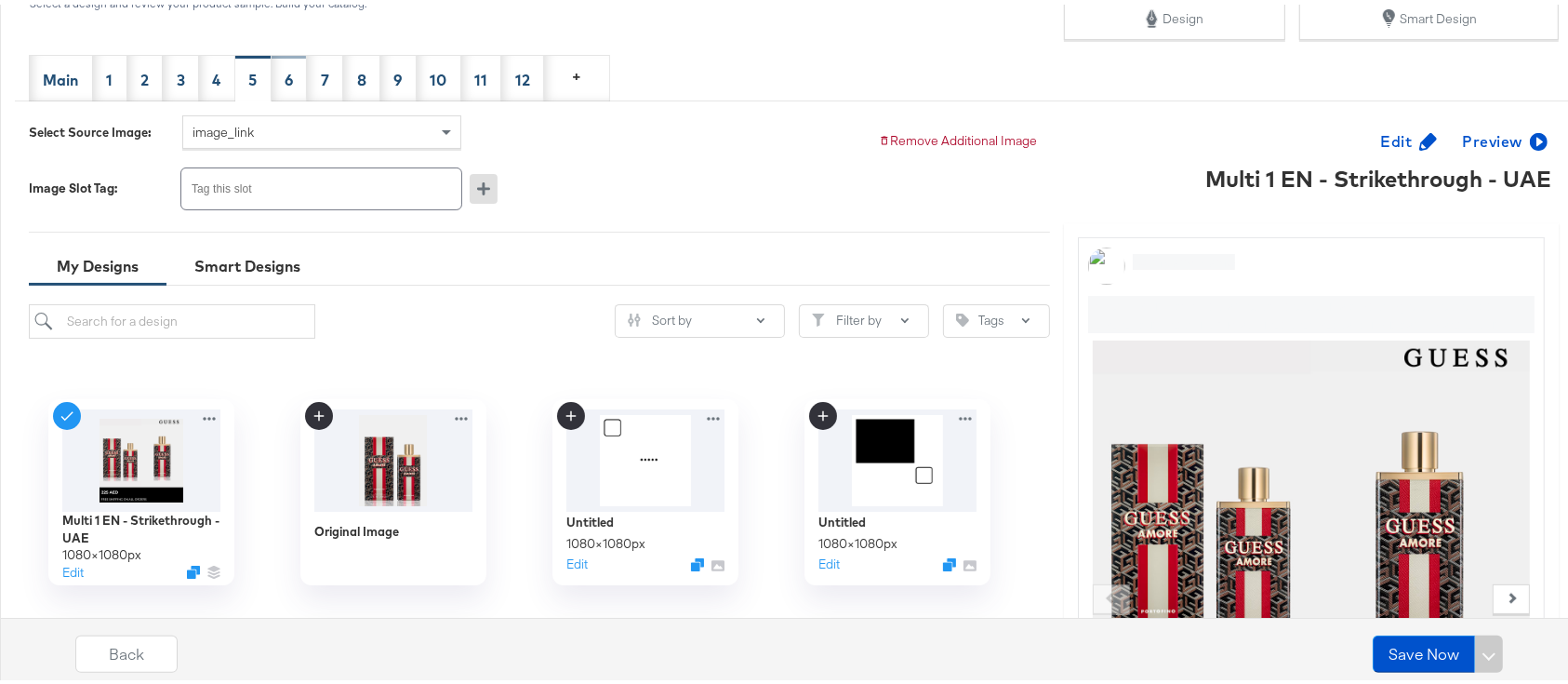 click on "6" at bounding box center (288, 74) 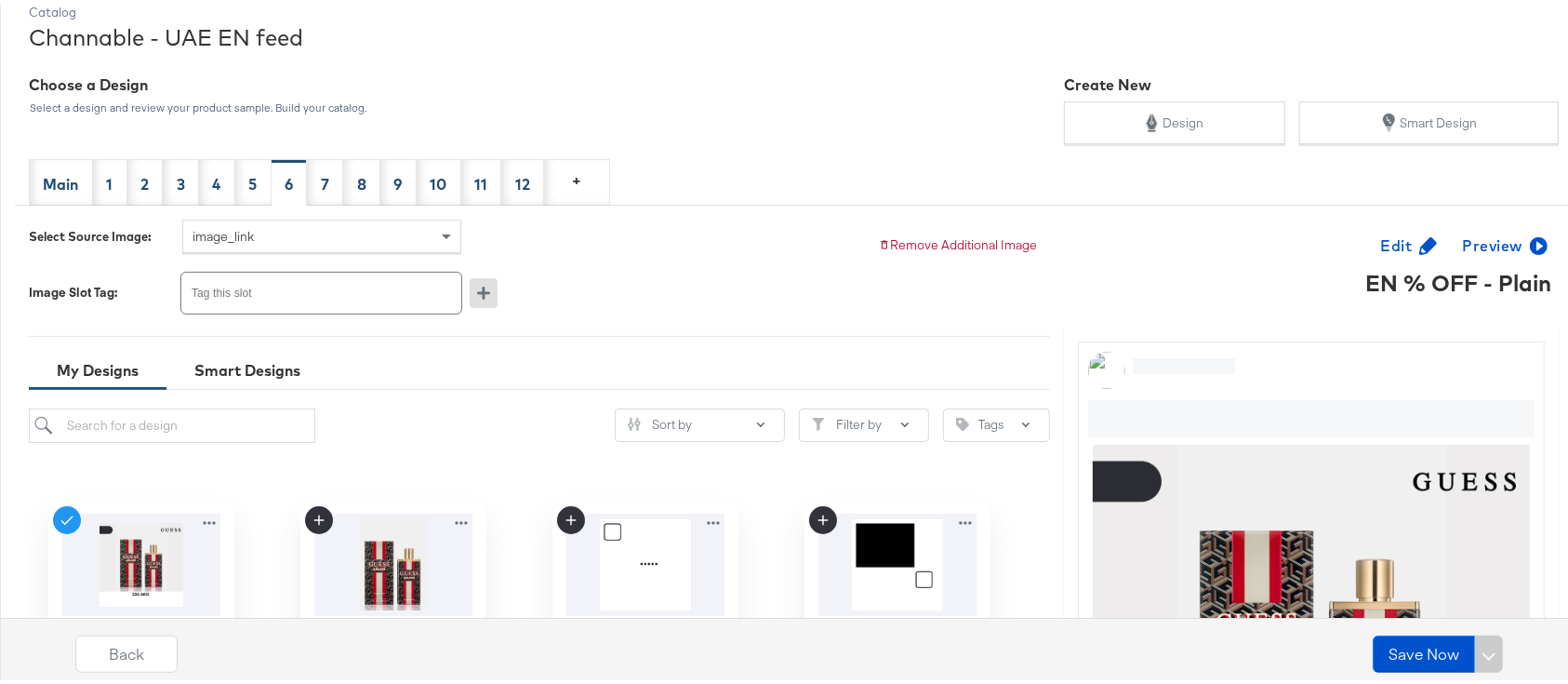 scroll, scrollTop: 248, scrollLeft: 0, axis: vertical 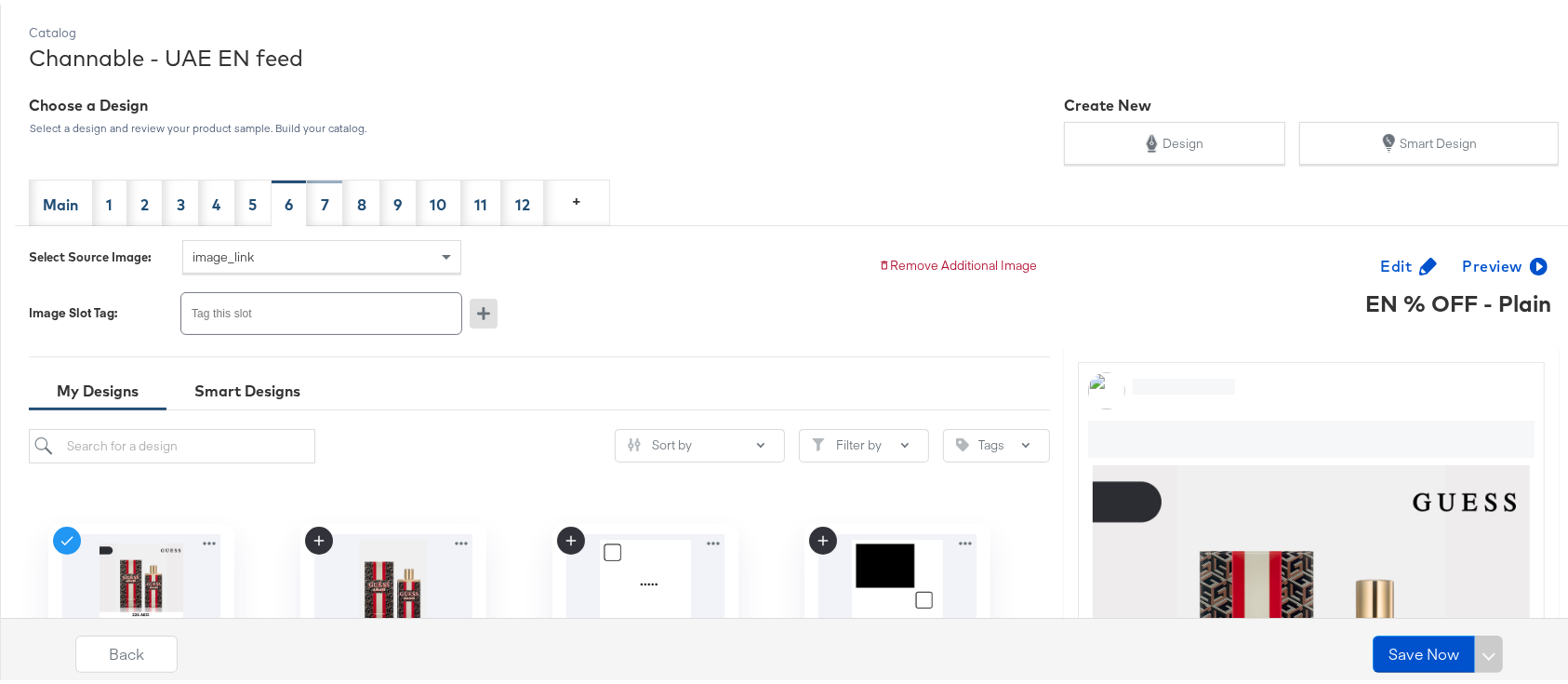 click on "7" at bounding box center [325, 198] 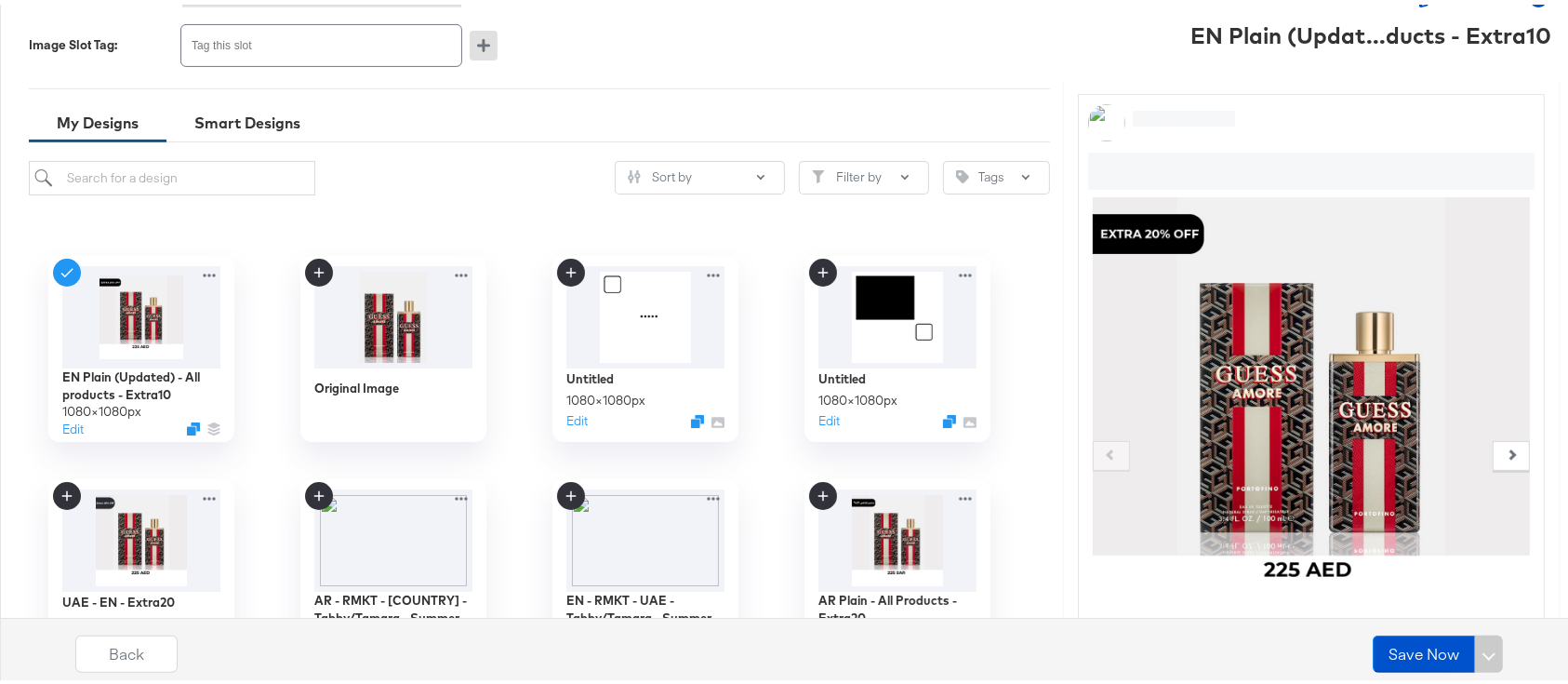 scroll, scrollTop: 372, scrollLeft: 0, axis: vertical 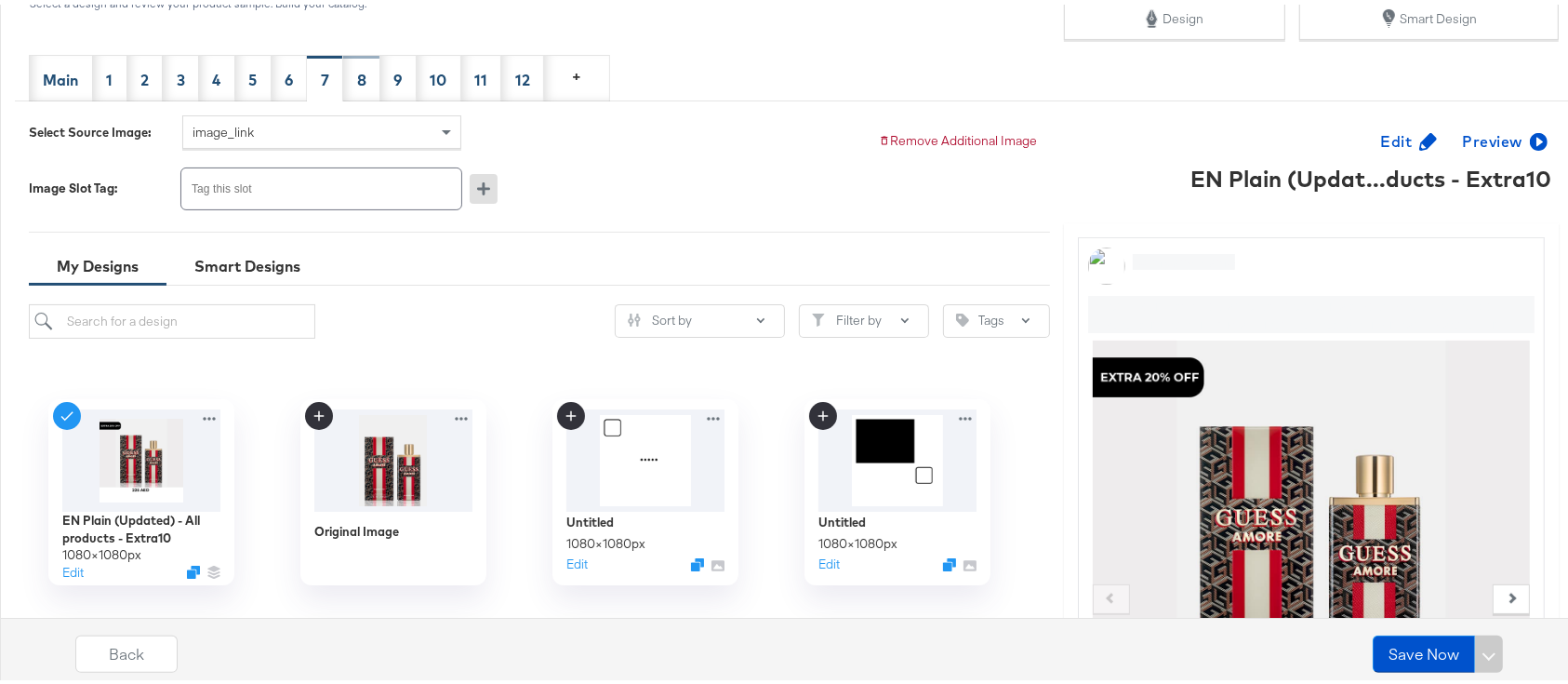 click on "8" at bounding box center [362, 75] 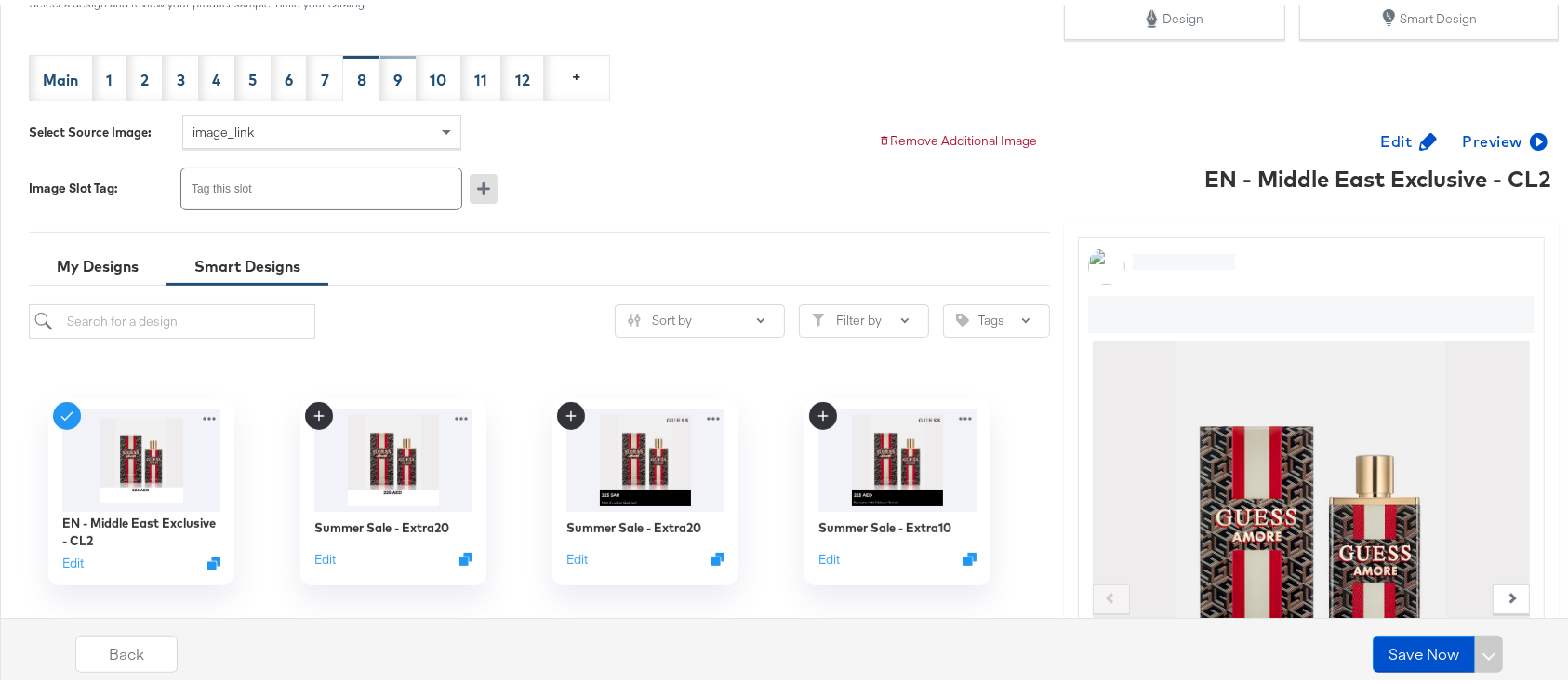 click on "9" at bounding box center (397, 74) 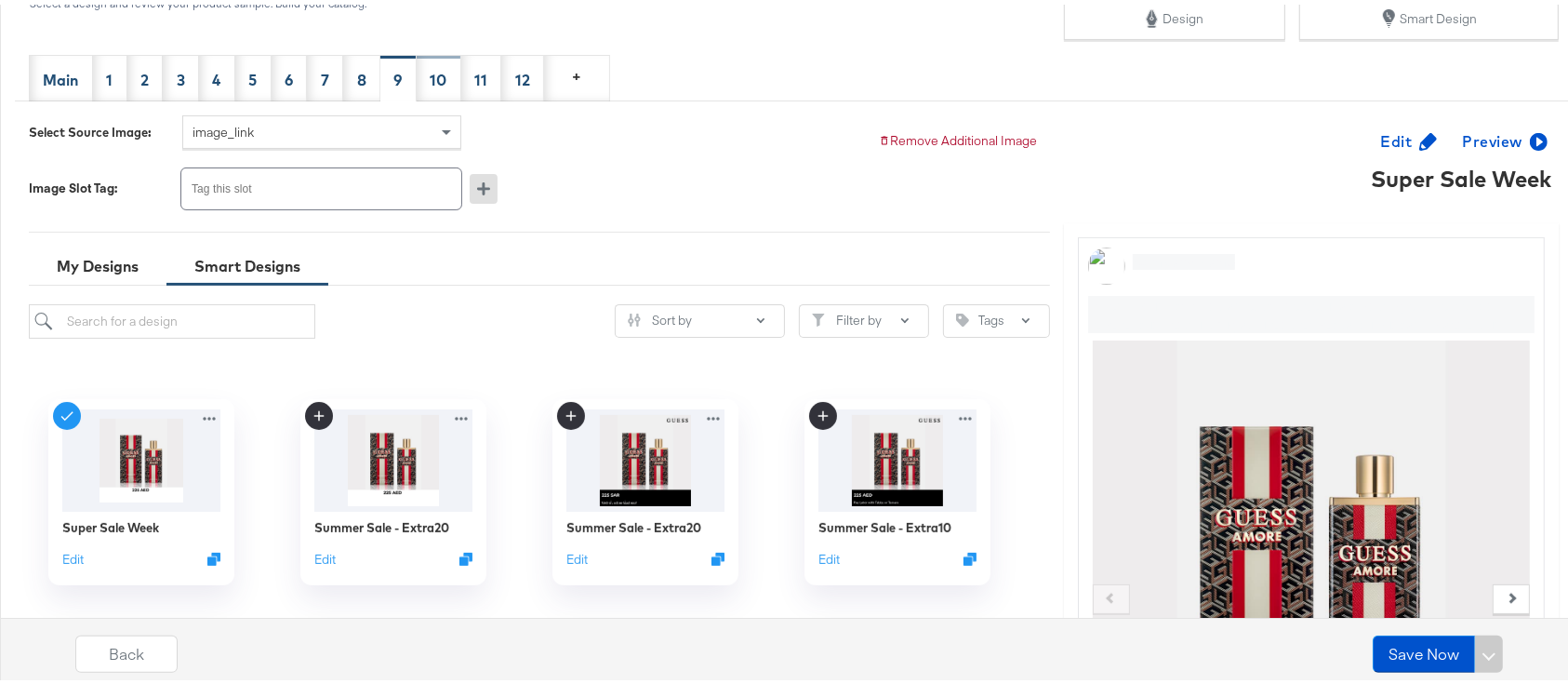 click on "10" at bounding box center (438, 75) 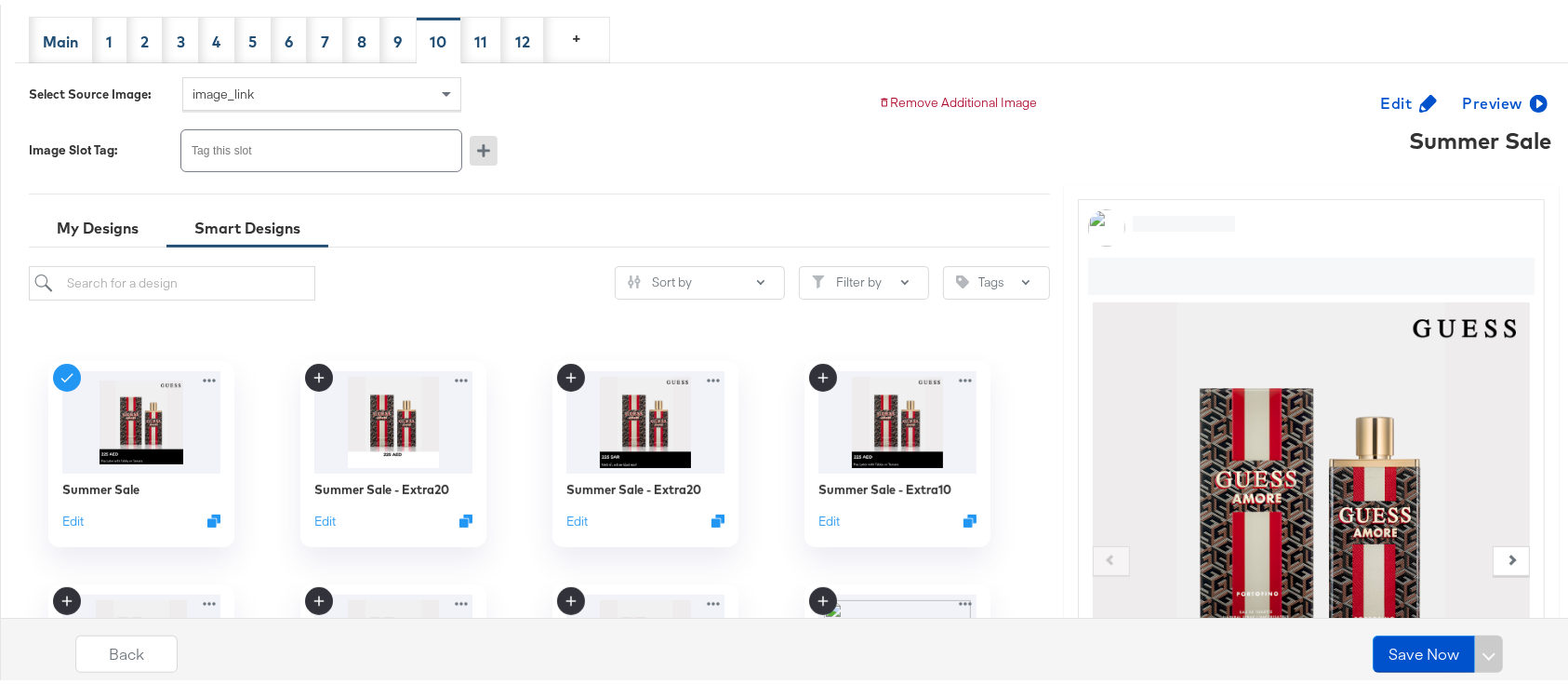 scroll, scrollTop: 372, scrollLeft: 0, axis: vertical 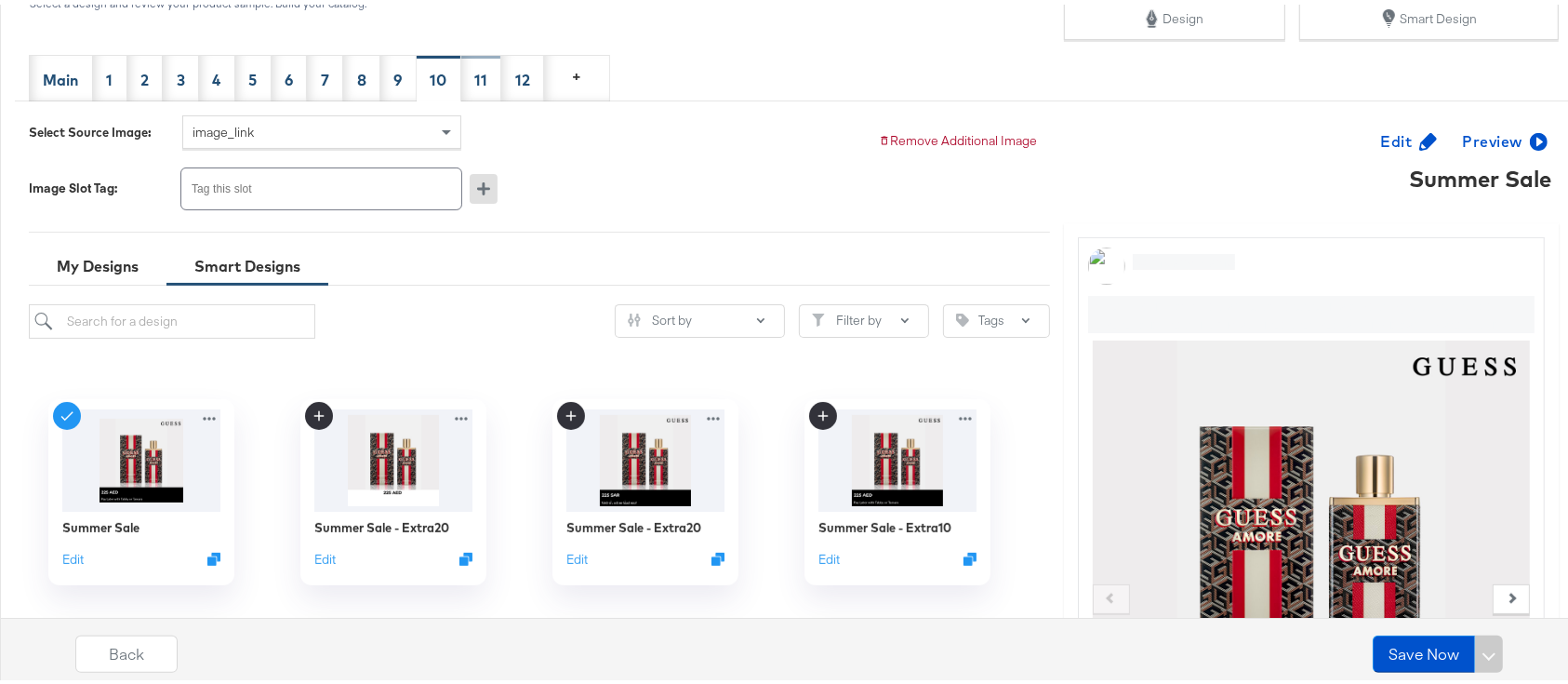 click on "11" at bounding box center (482, 74) 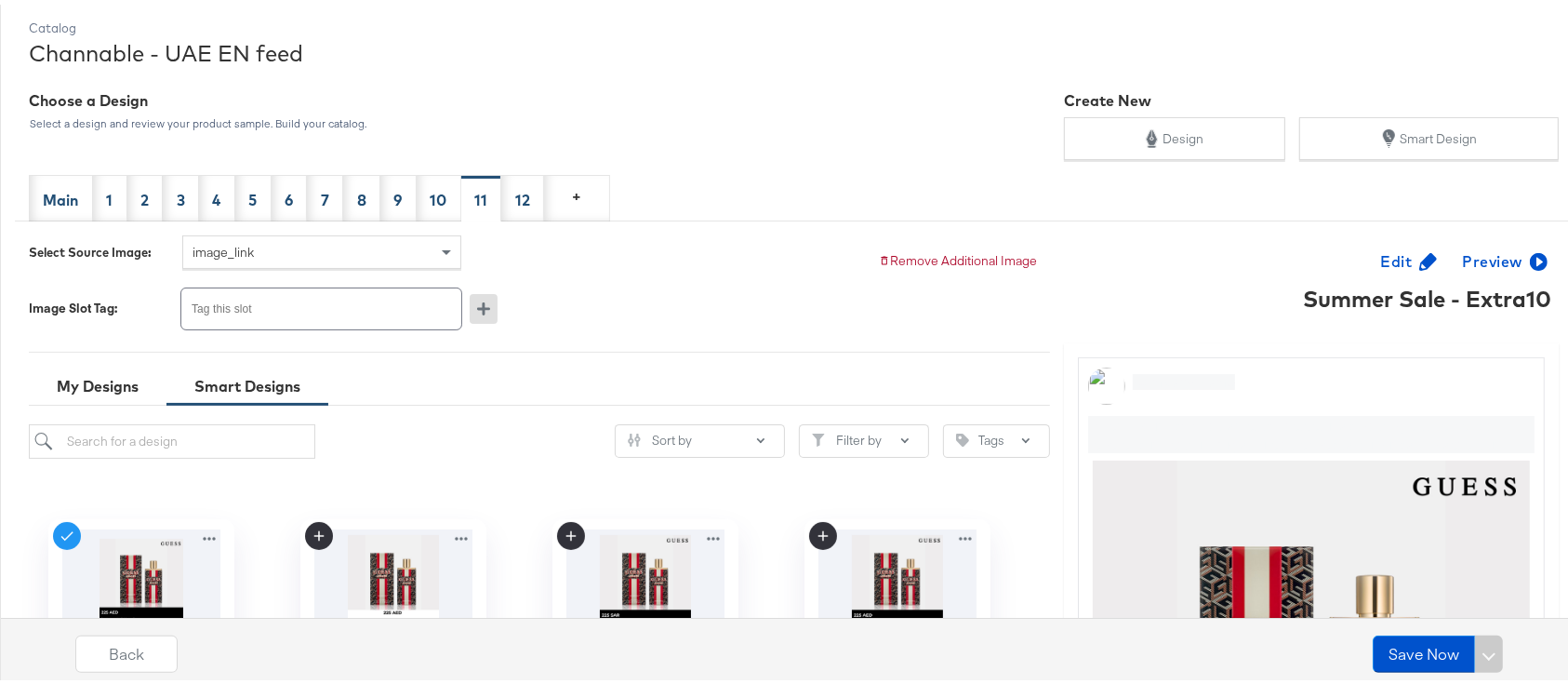 scroll, scrollTop: 248, scrollLeft: 0, axis: vertical 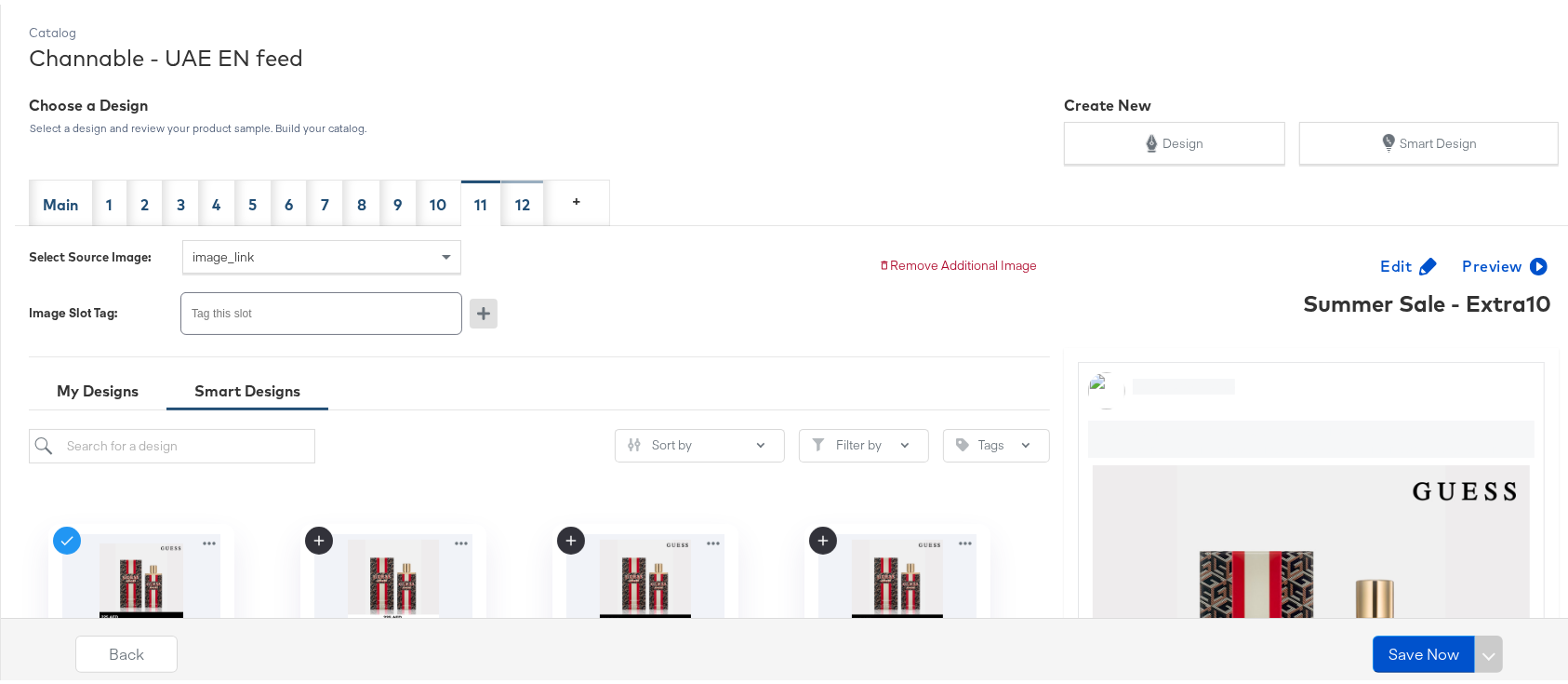 click on "12" at bounding box center (523, 198) 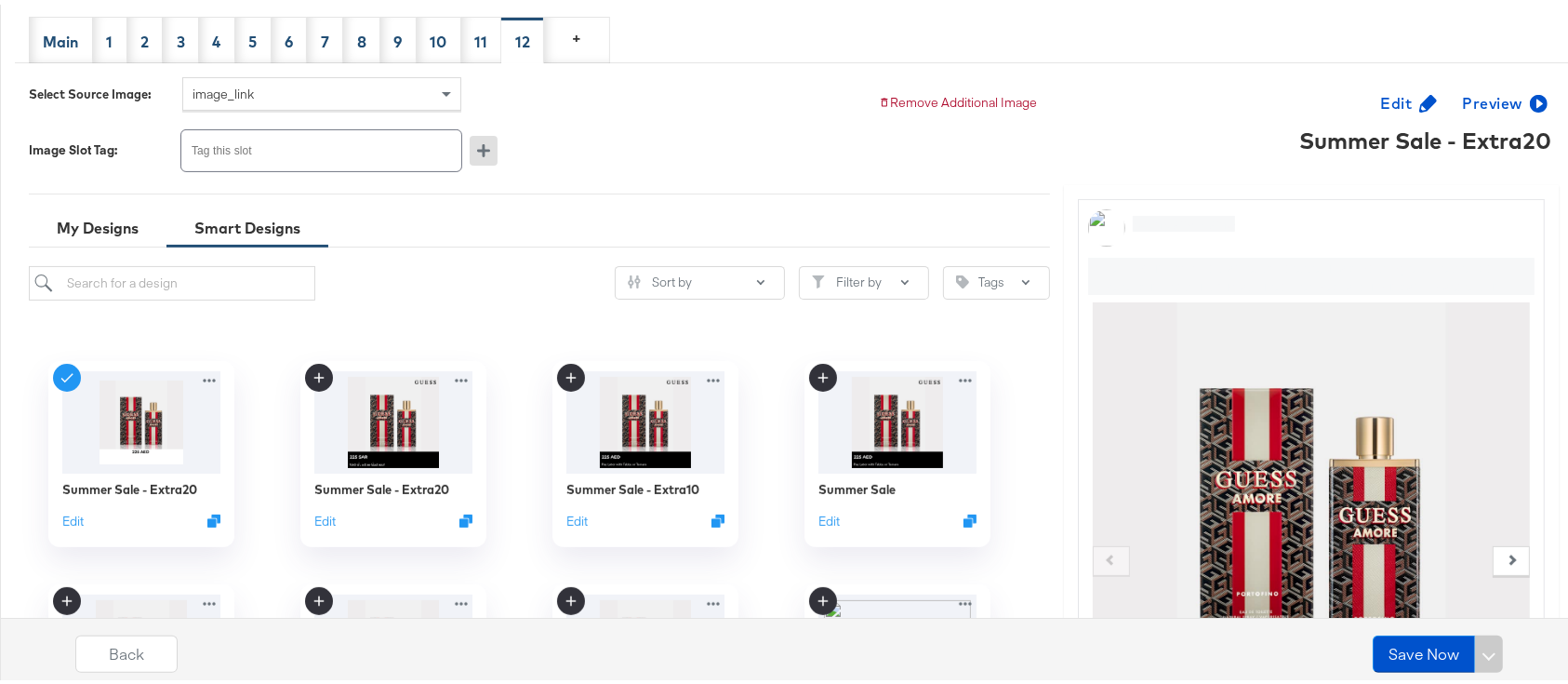 scroll, scrollTop: 372, scrollLeft: 0, axis: vertical 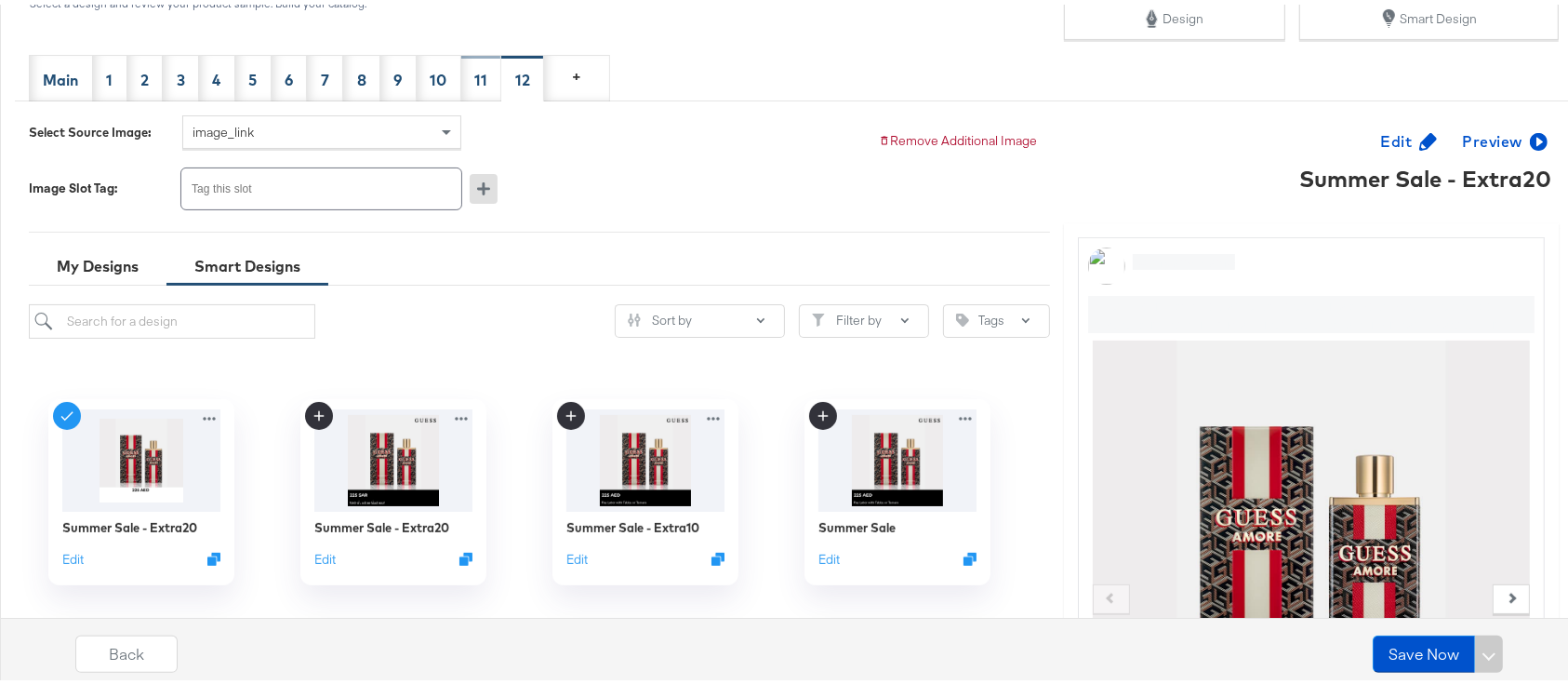 click on "11" at bounding box center (482, 74) 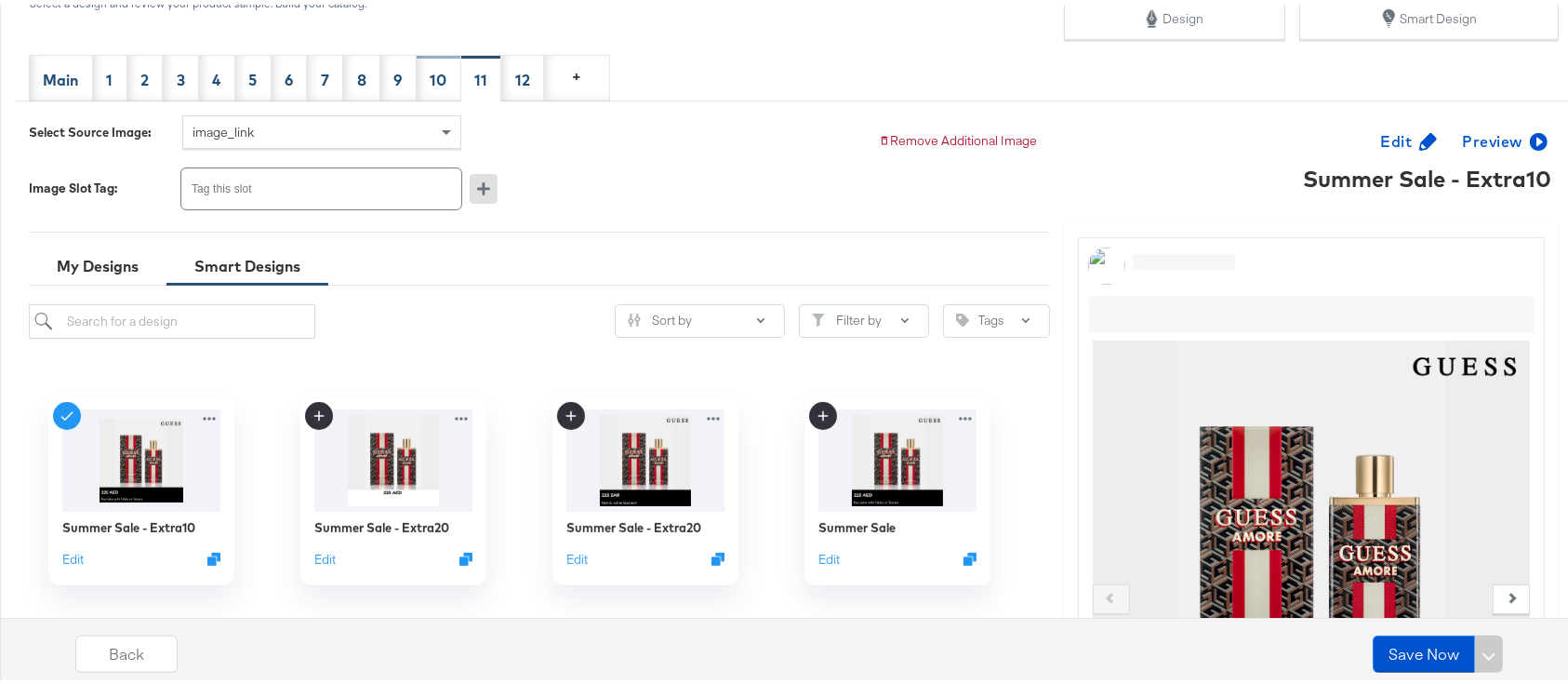 click on "10" at bounding box center (438, 75) 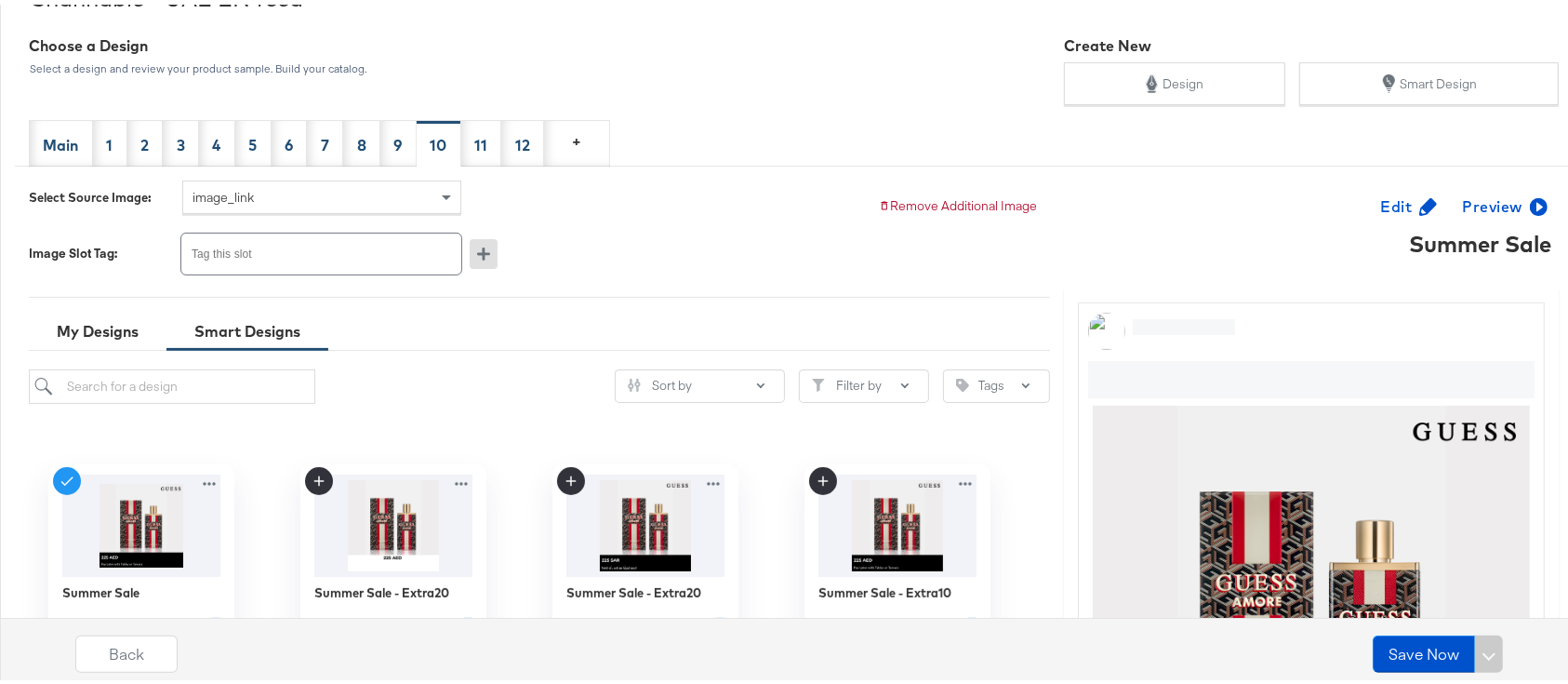 scroll, scrollTop: 248, scrollLeft: 0, axis: vertical 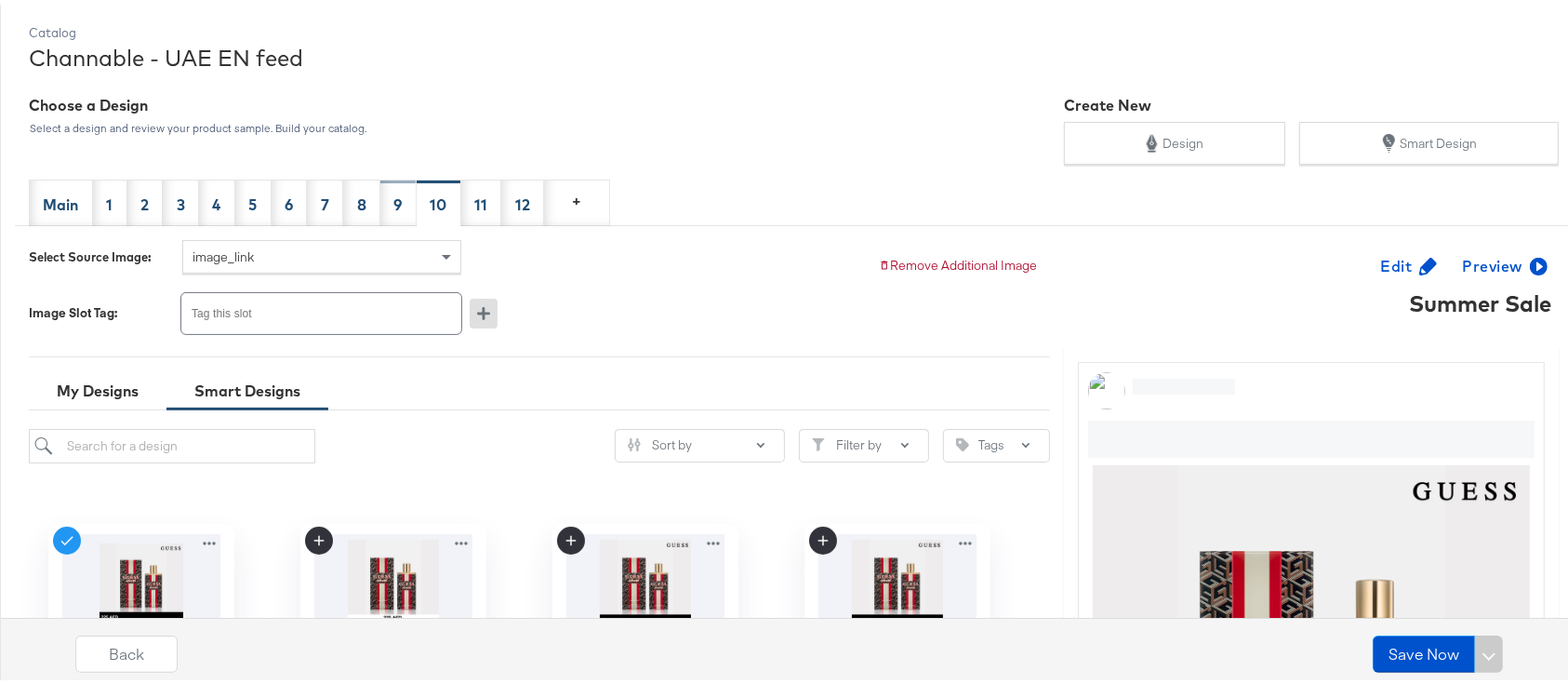 click on "9" at bounding box center (398, 198) 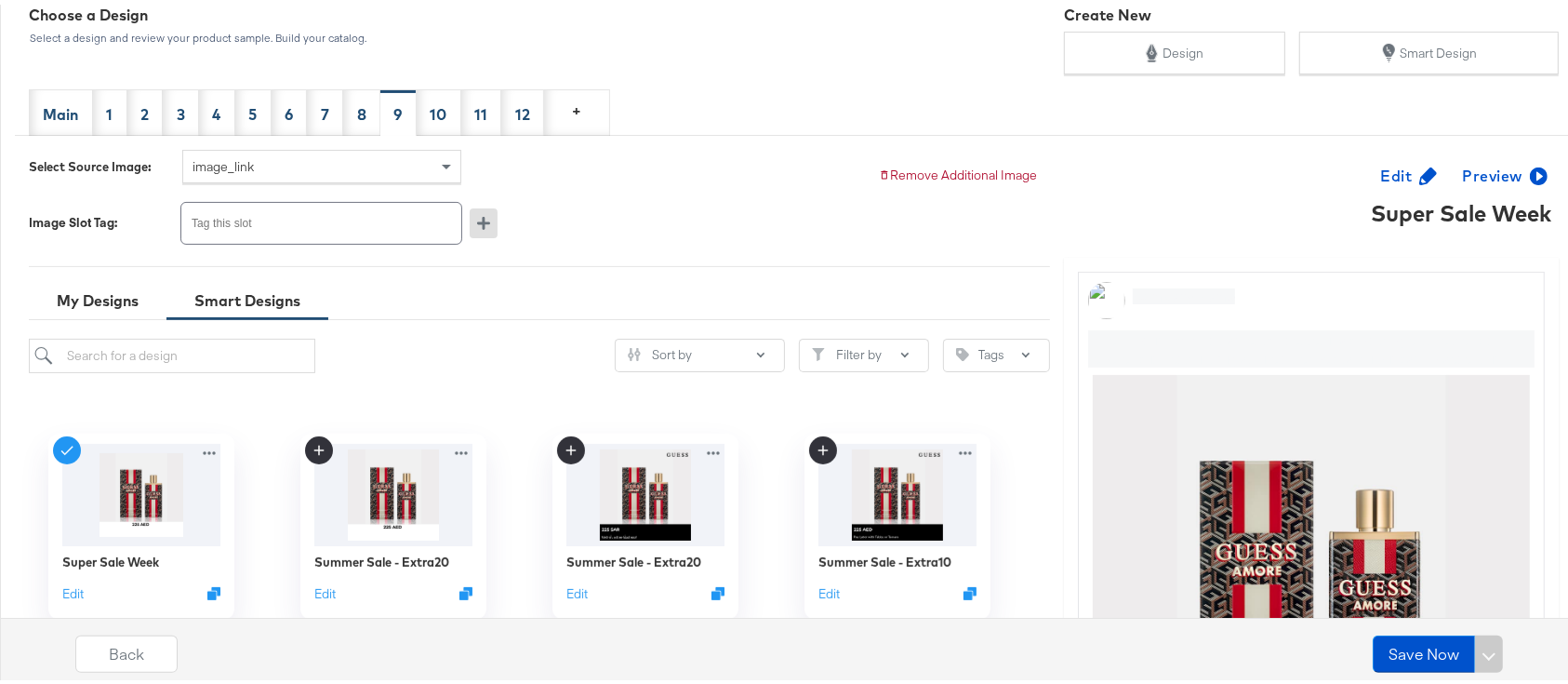 scroll, scrollTop: 248, scrollLeft: 0, axis: vertical 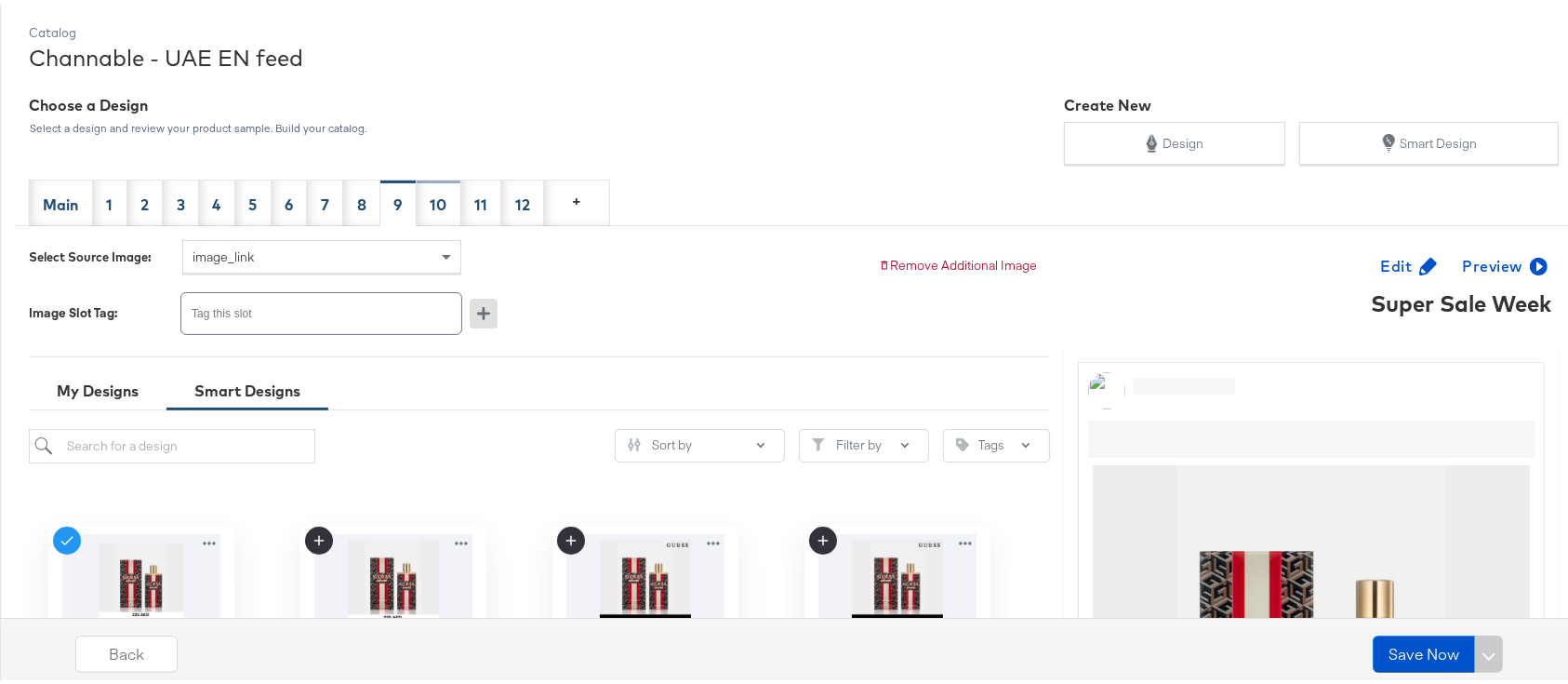 click on "10" at bounding box center [439, 198] 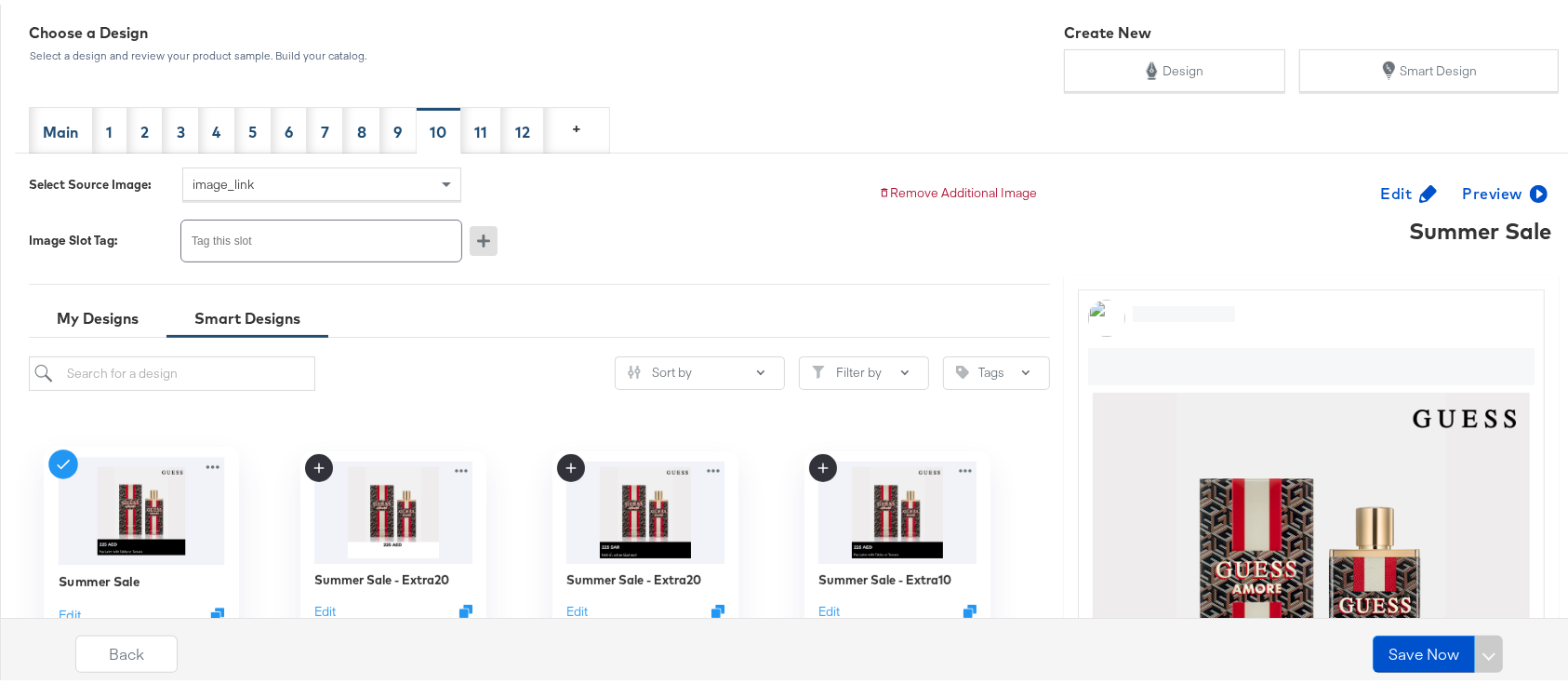 scroll, scrollTop: 372, scrollLeft: 0, axis: vertical 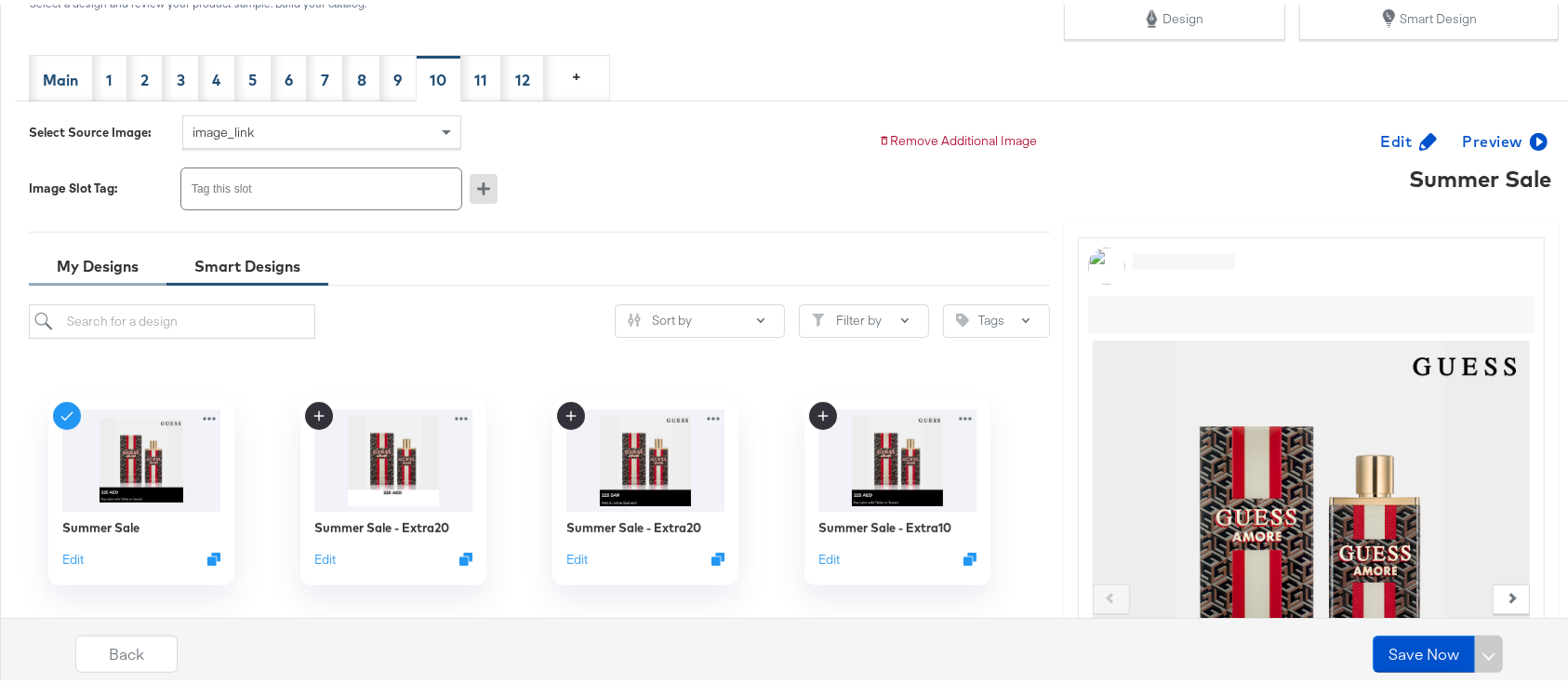 click on "My Designs" at bounding box center (98, 262) 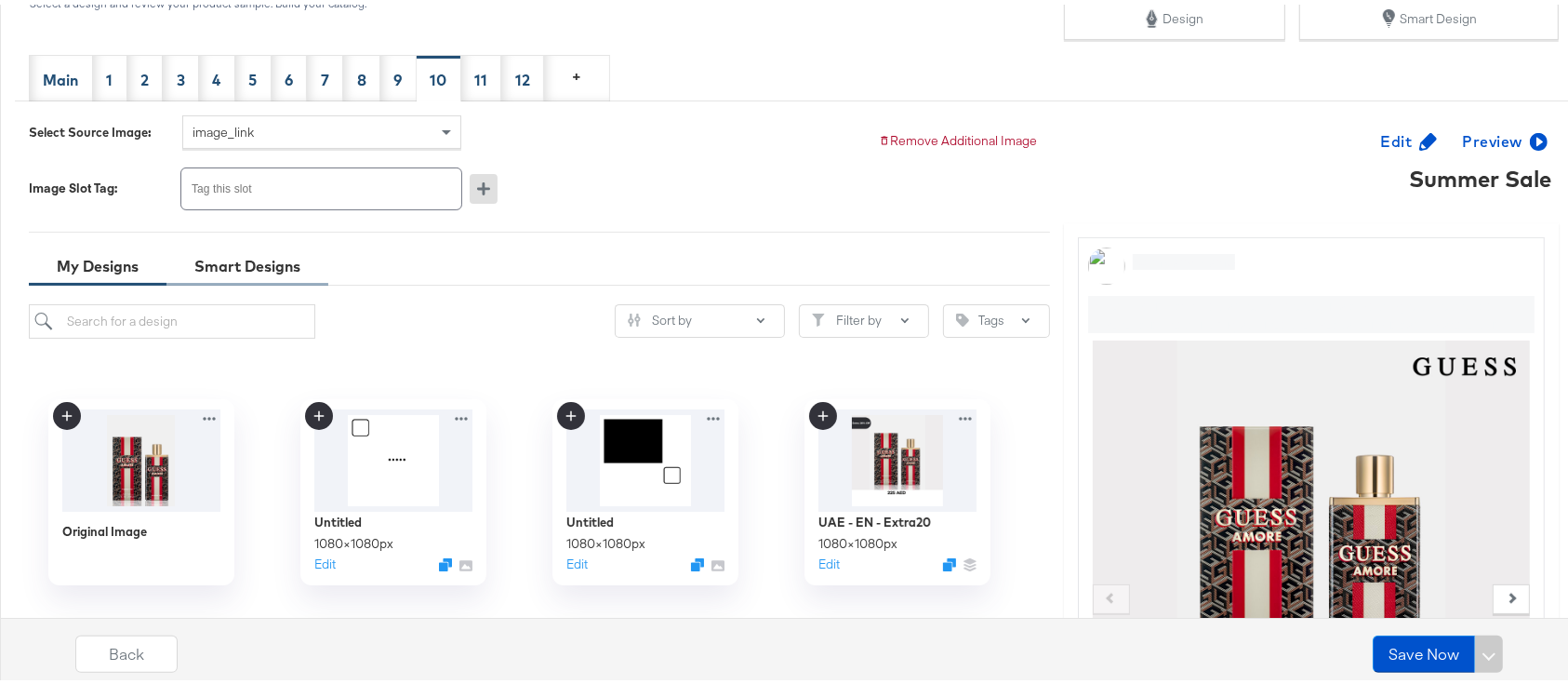 click on "Smart Designs" at bounding box center [247, 262] 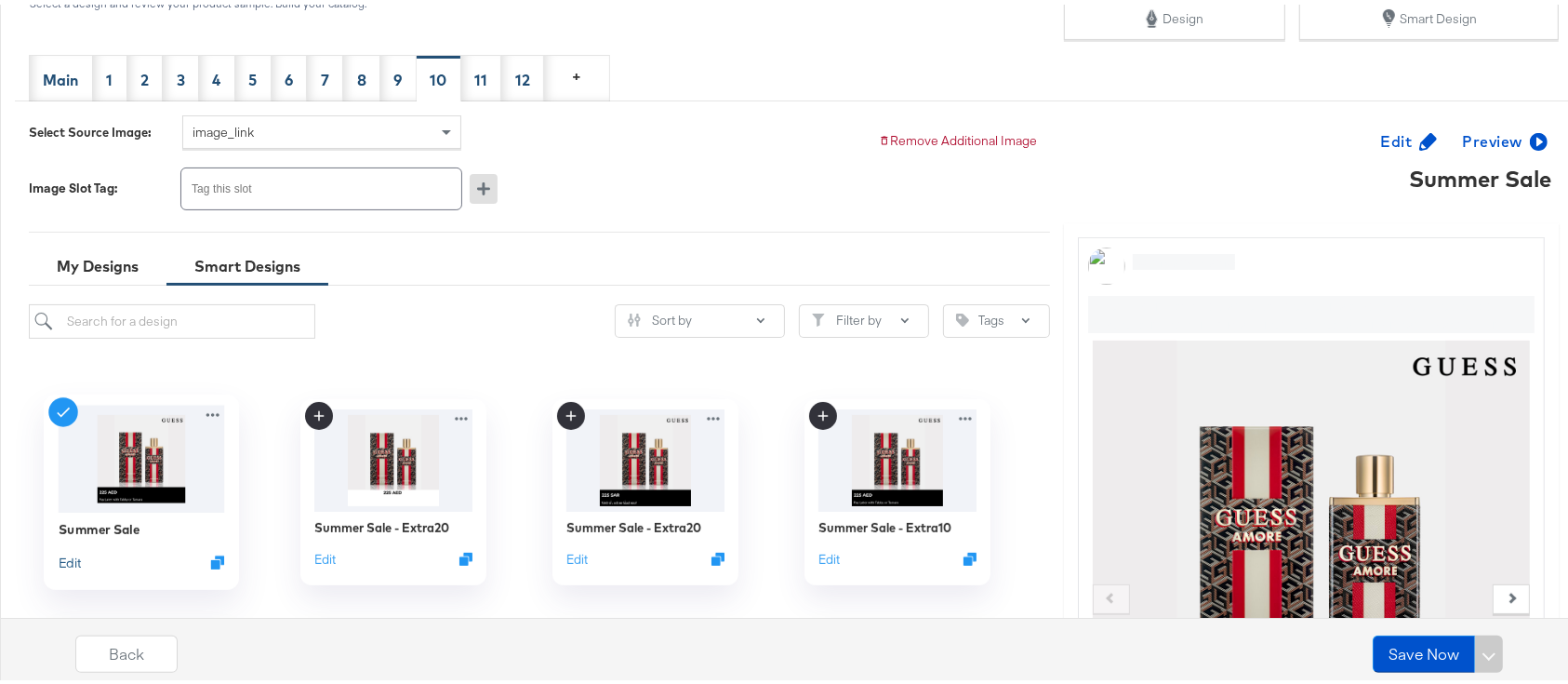 click on "Edit" at bounding box center [69, 557] 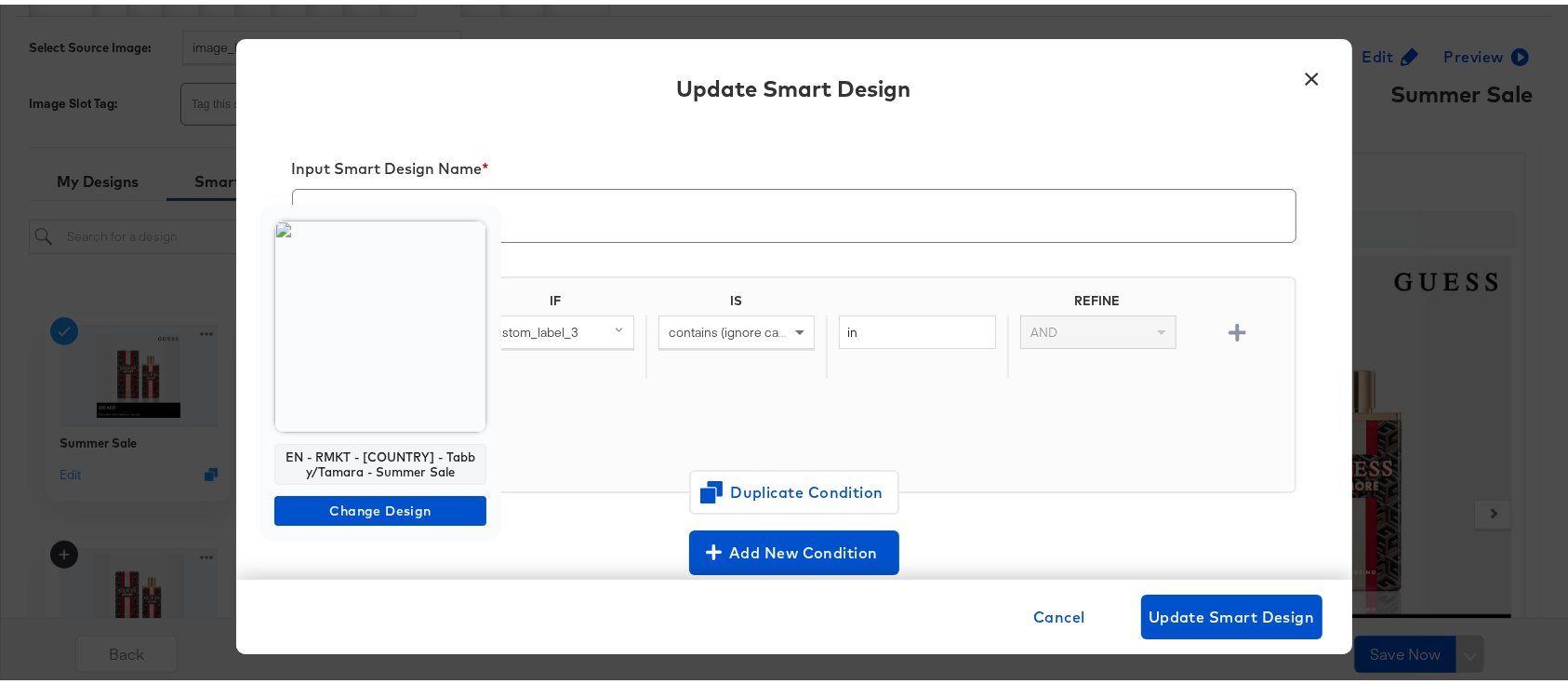 scroll, scrollTop: 496, scrollLeft: 0, axis: vertical 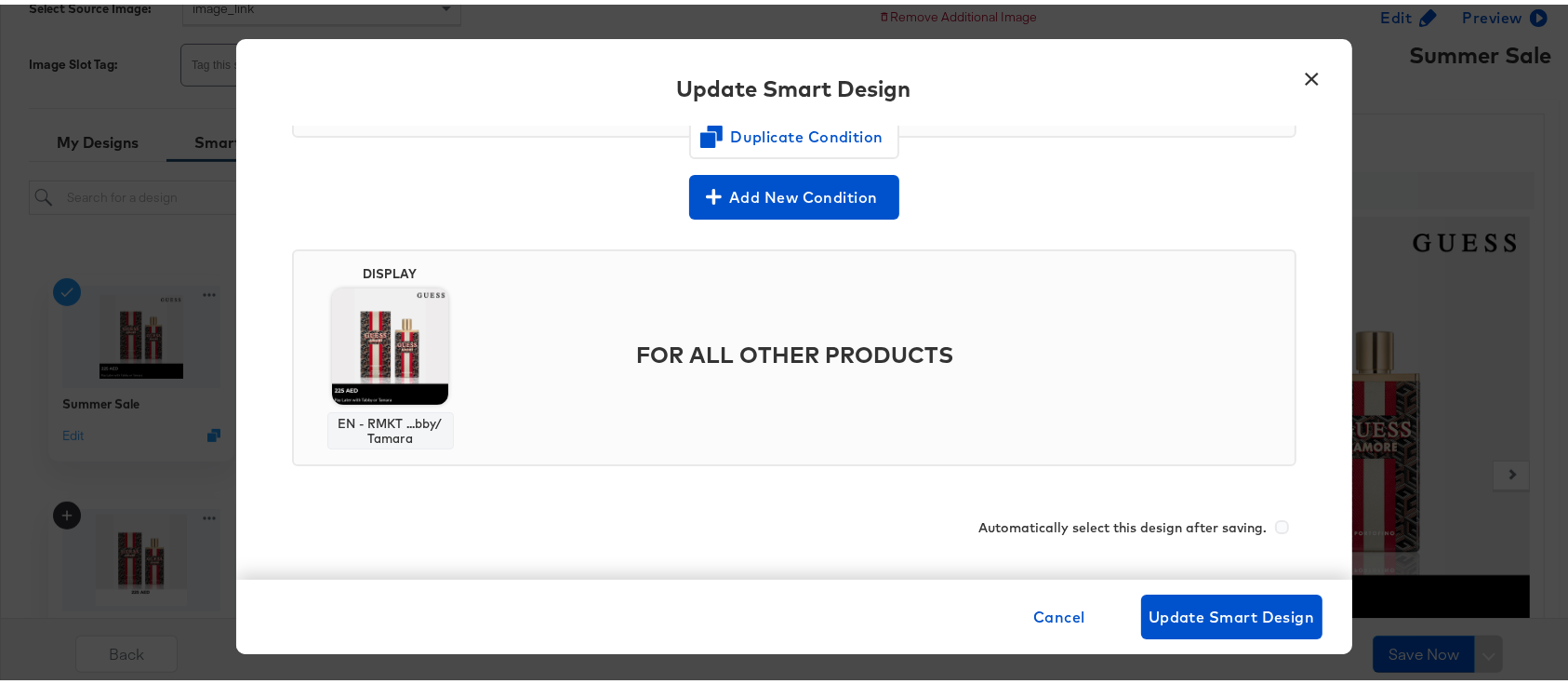 click on "×" at bounding box center (1312, 70) 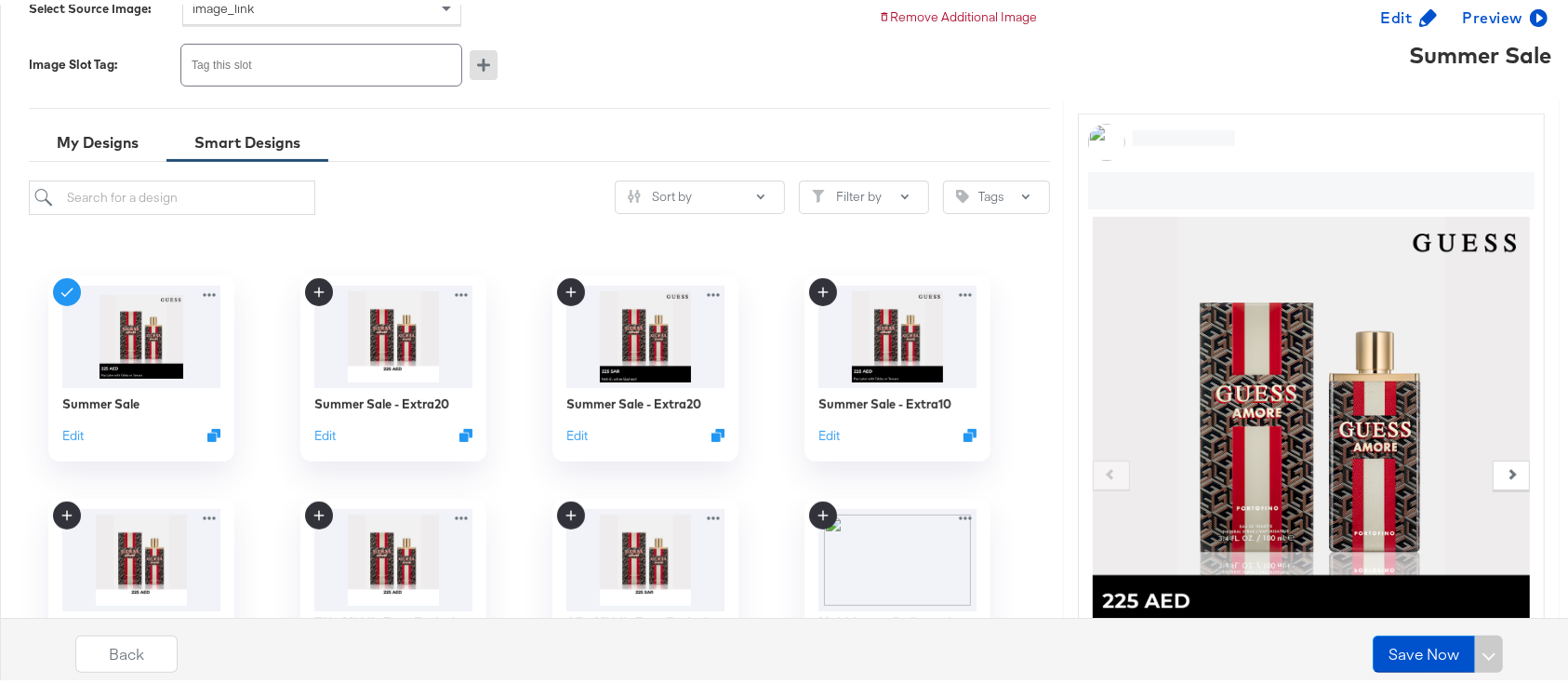 scroll, scrollTop: 248, scrollLeft: 0, axis: vertical 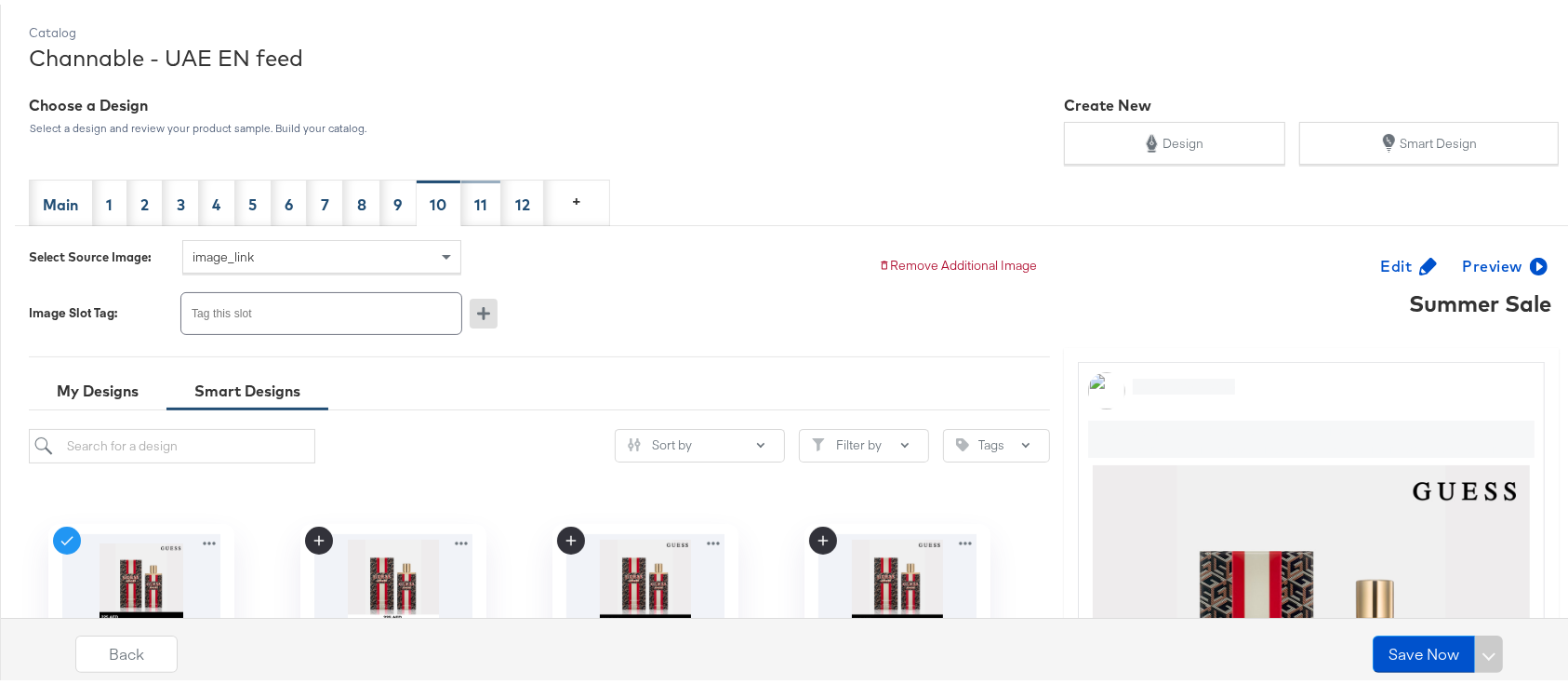 click on "11" at bounding box center [482, 198] 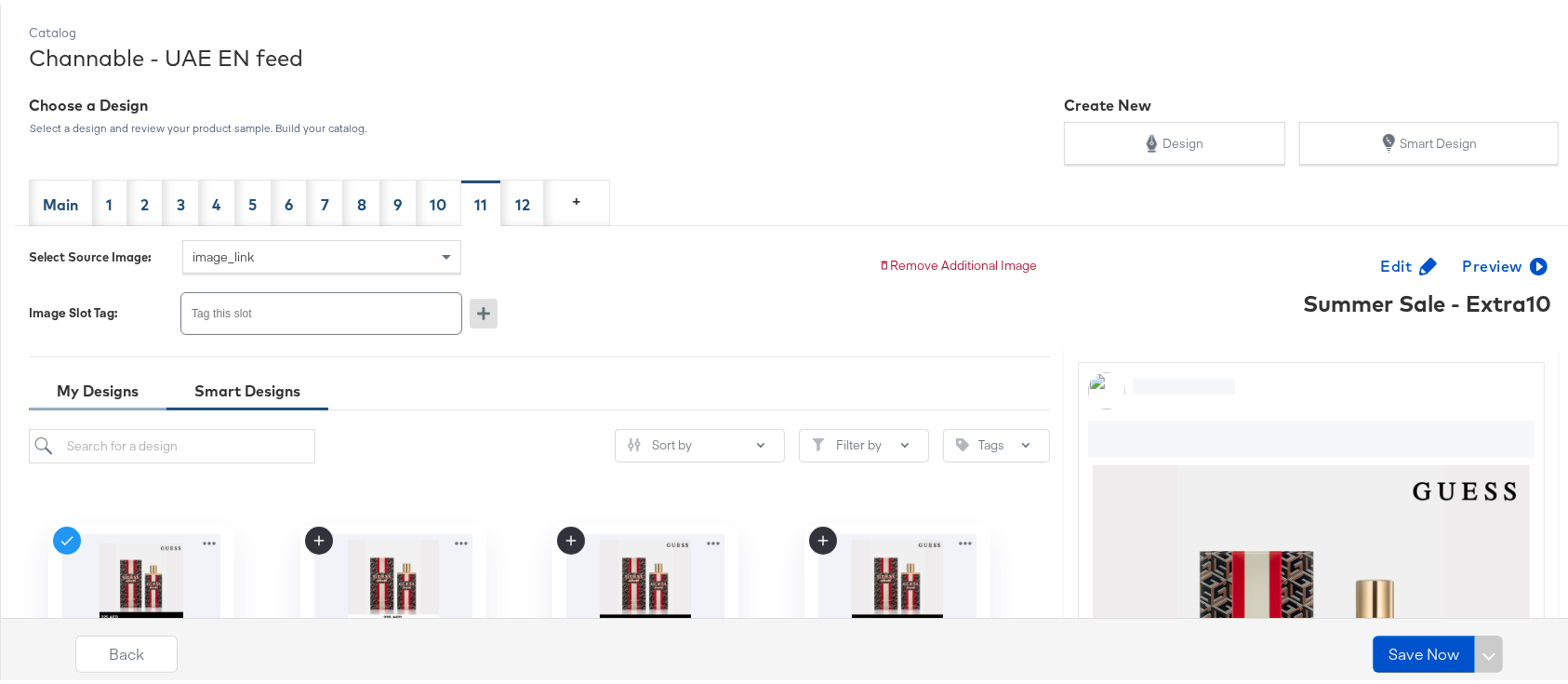 click on "My Designs" at bounding box center (98, 386) 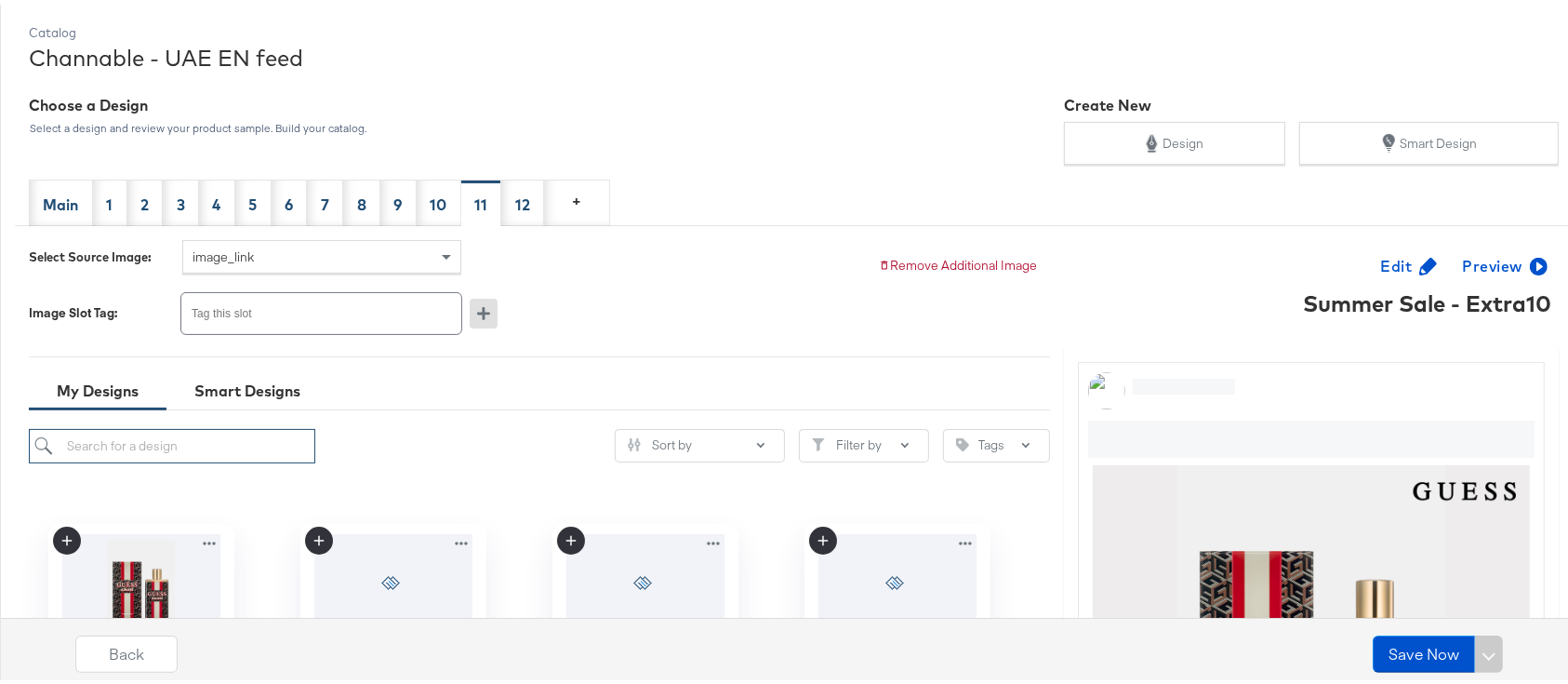 click at bounding box center (172, 441) 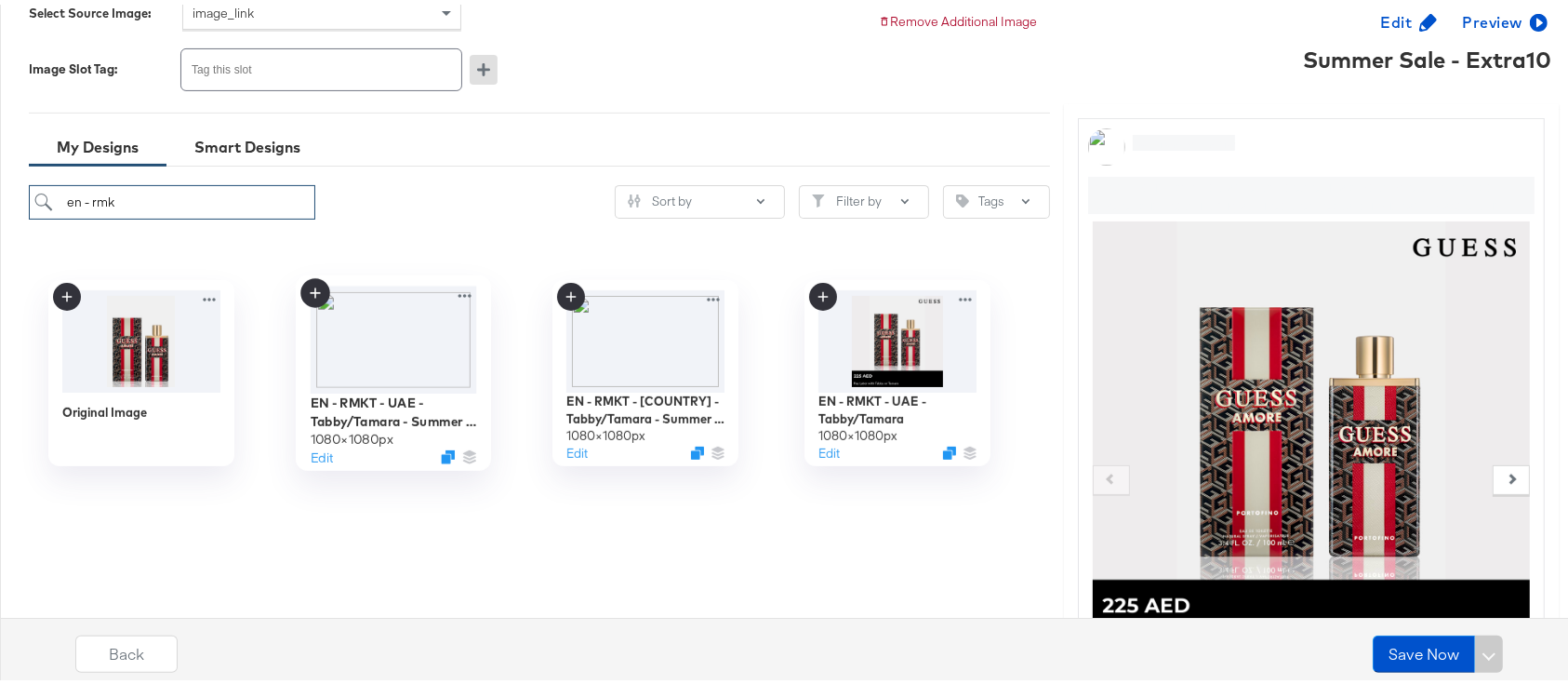 scroll, scrollTop: 496, scrollLeft: 0, axis: vertical 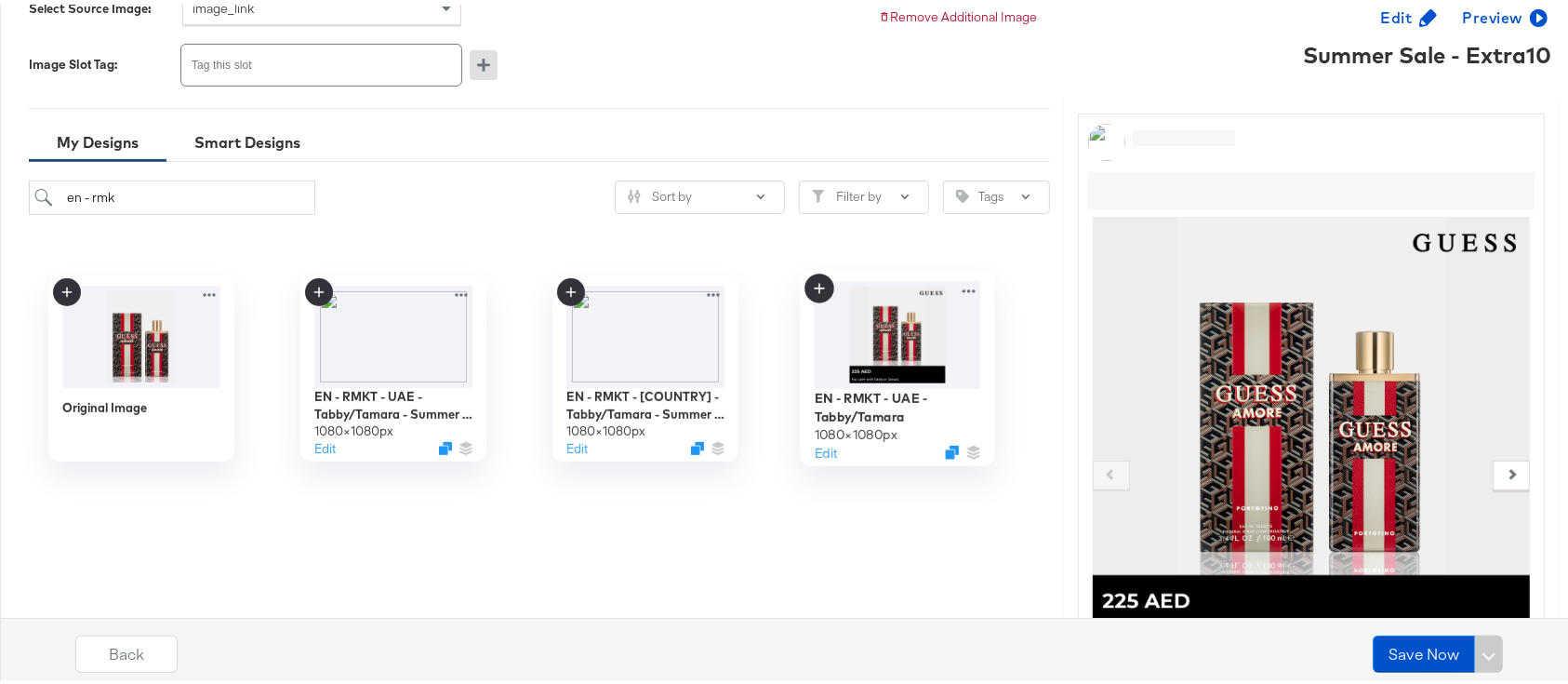 click 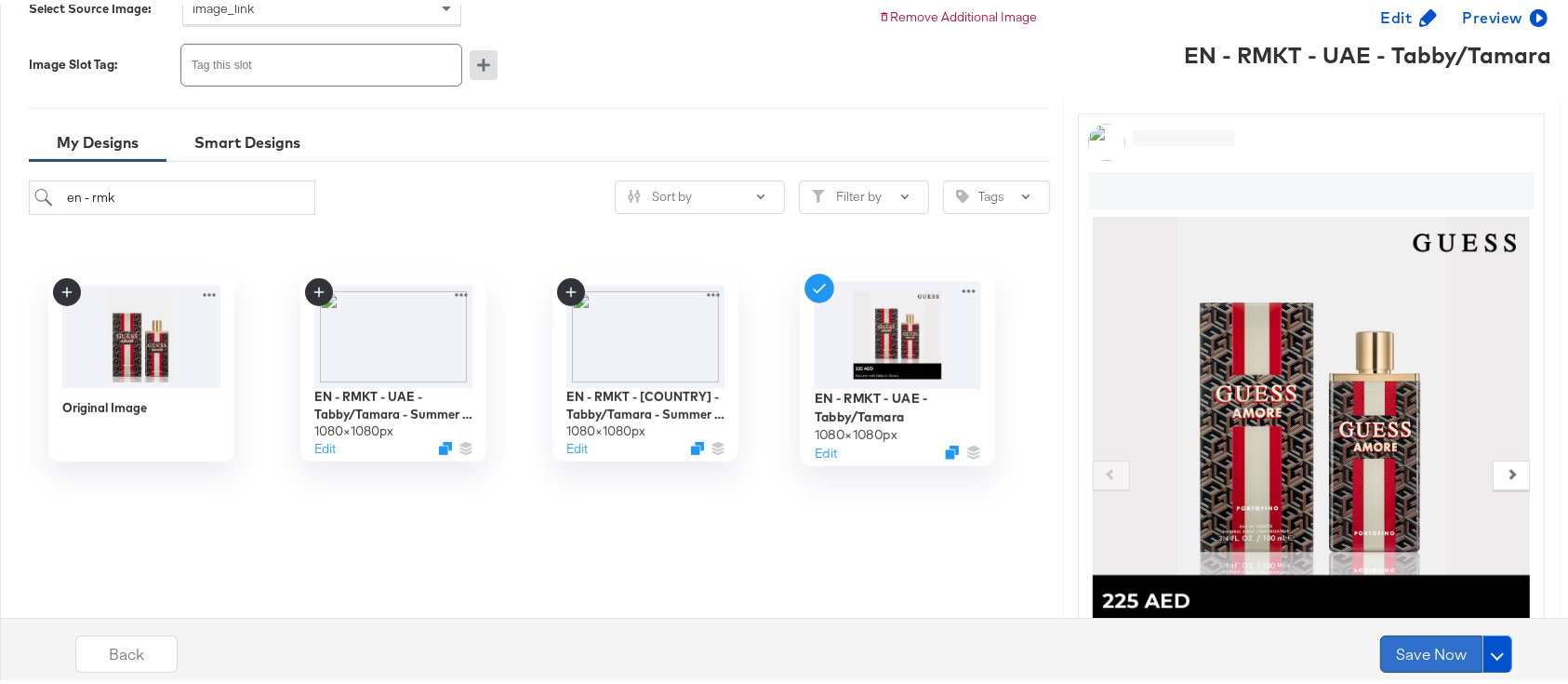 click on "Save Now" at bounding box center (1431, 650) 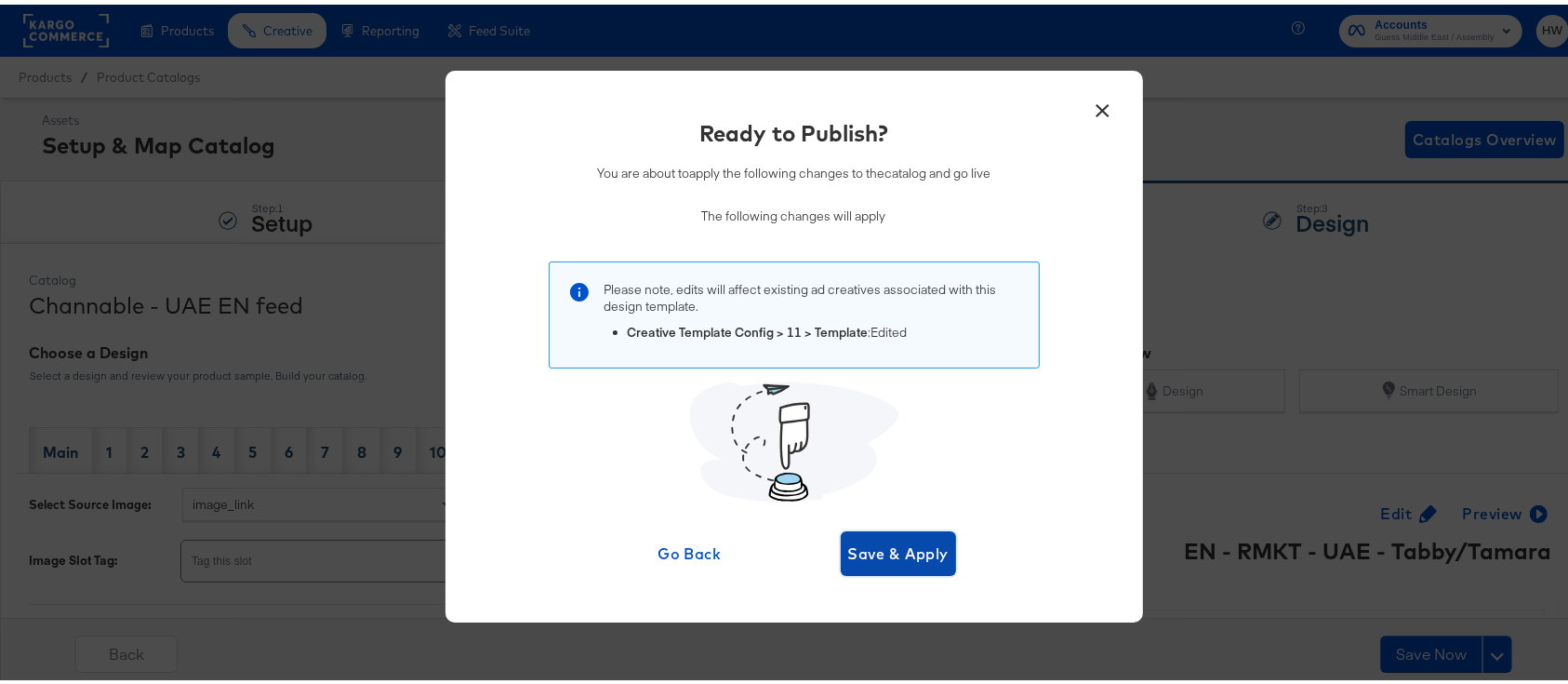 click on "Save & Apply" at bounding box center [898, 549] 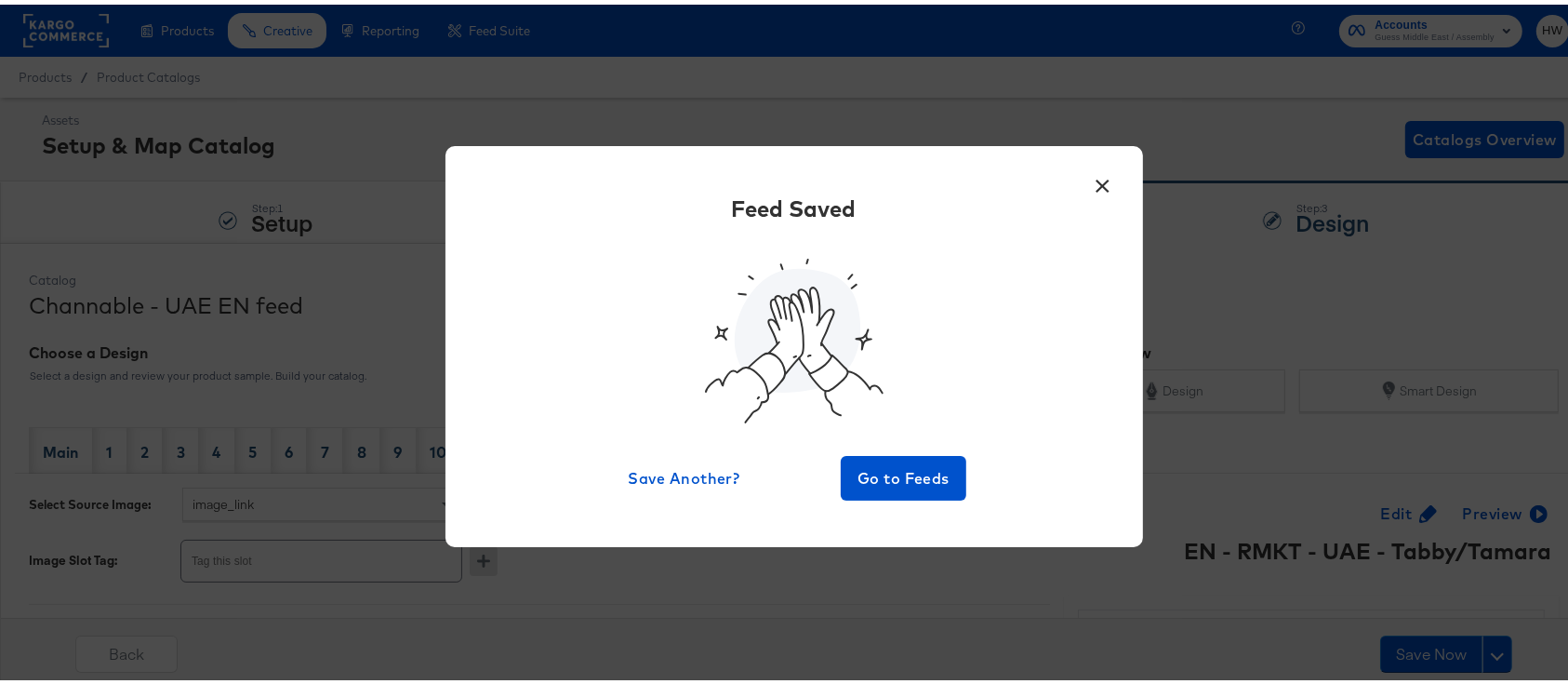 click on "×" at bounding box center [1103, 177] 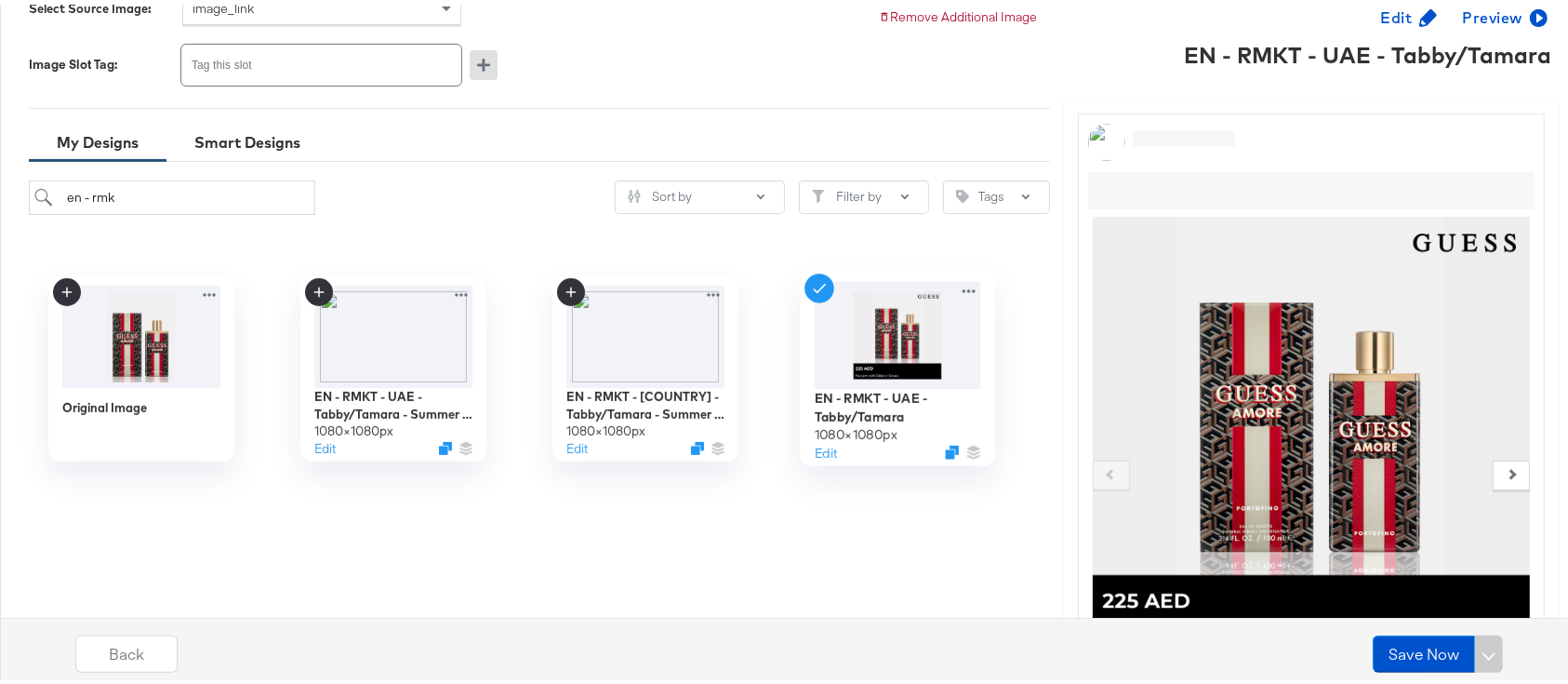 scroll, scrollTop: 372, scrollLeft: 0, axis: vertical 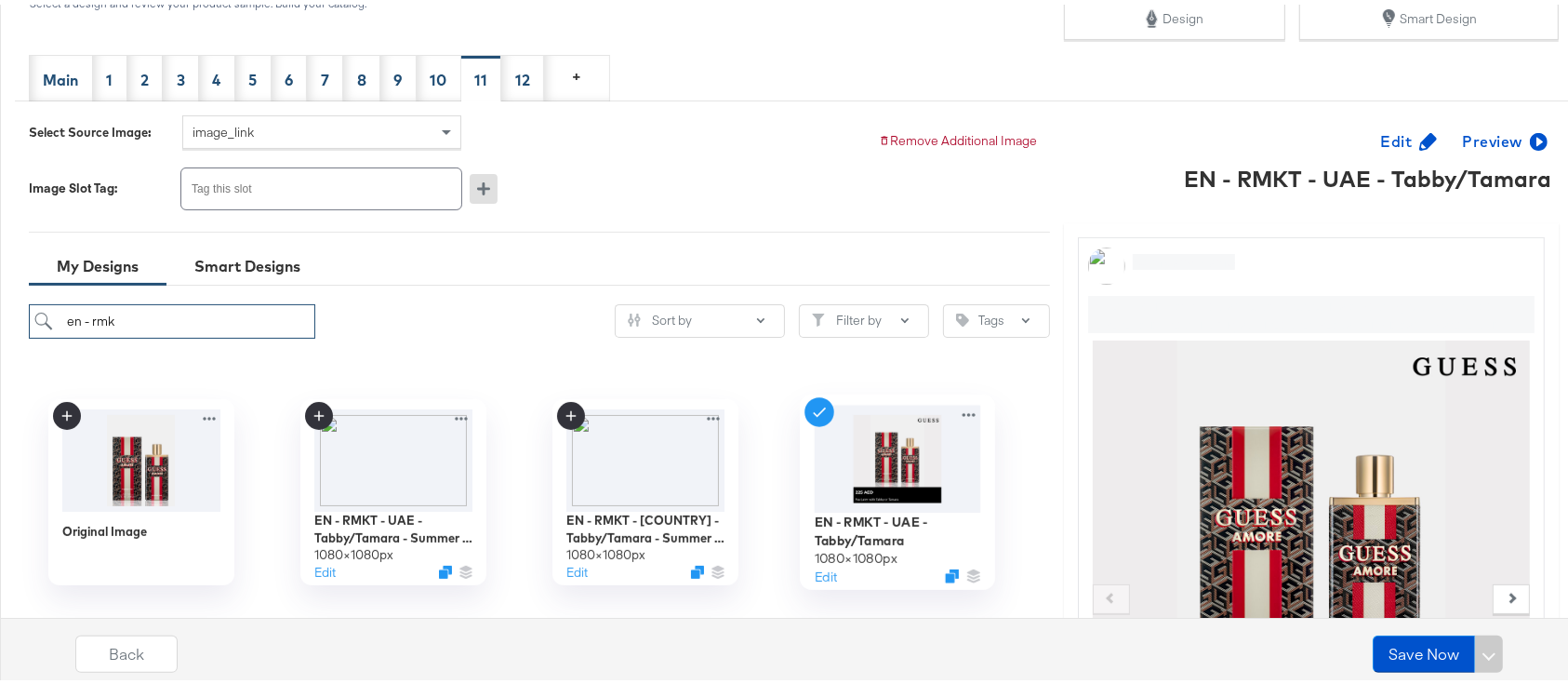 drag, startPoint x: 138, startPoint y: 313, endPoint x: 71, endPoint y: 313, distance: 67 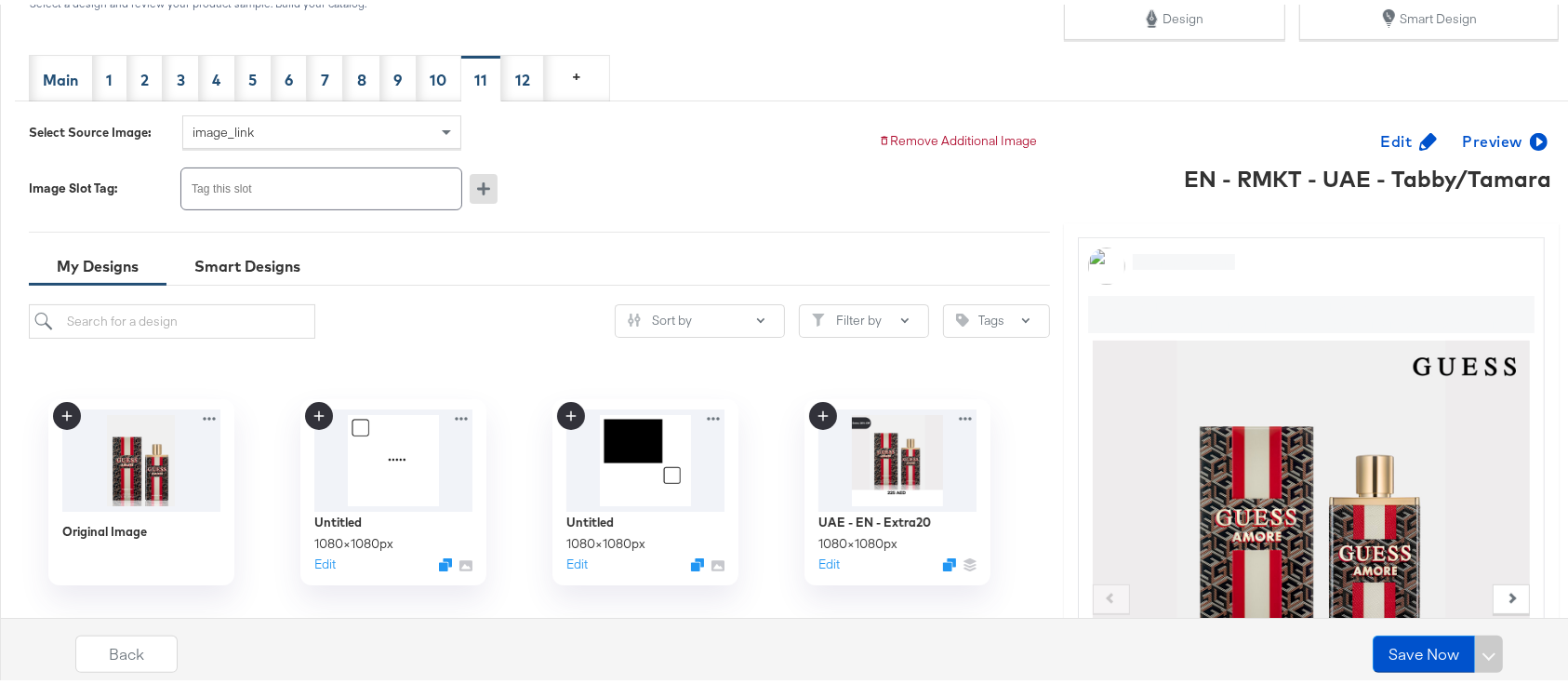 click on "Main 1 2 3 4 5 6 7 8 9 10 11 12 +" at bounding box center (793, 74) 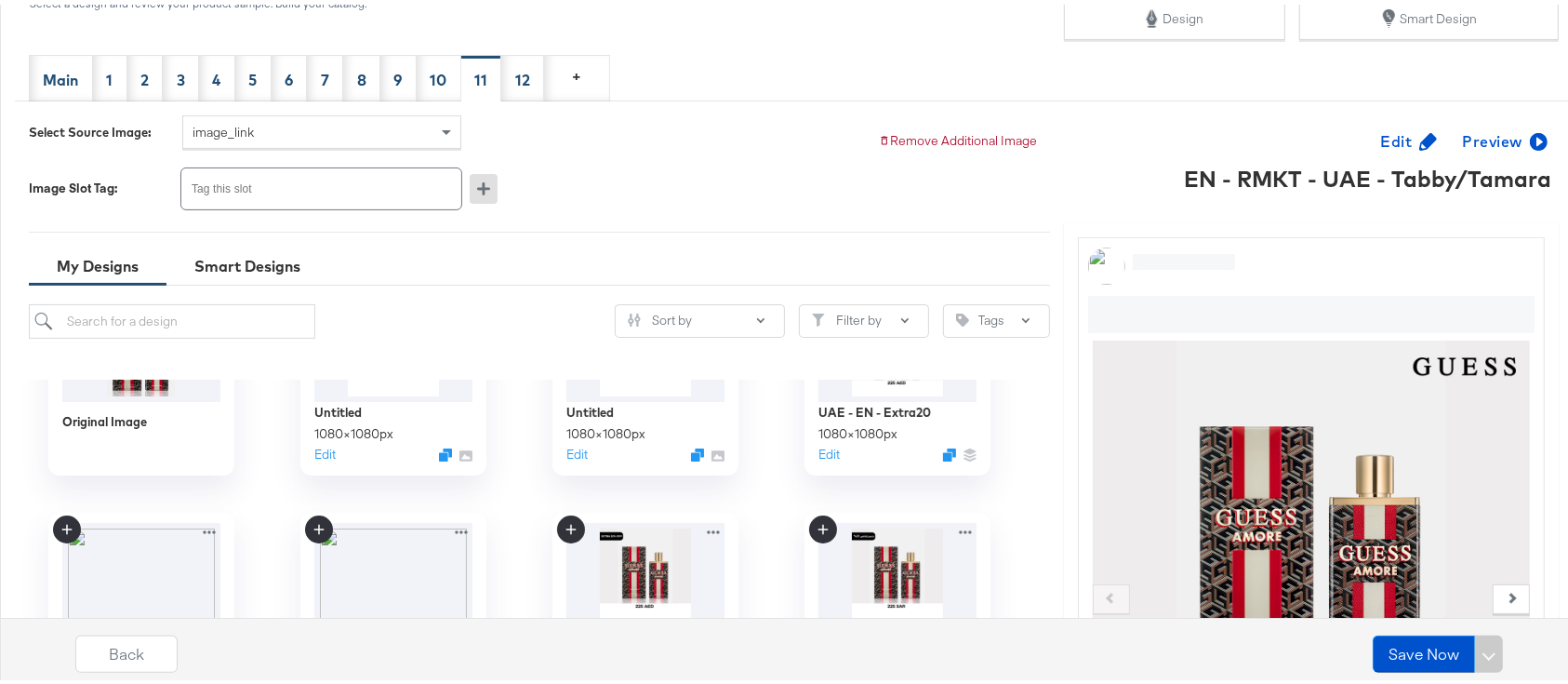 scroll, scrollTop: 0, scrollLeft: 0, axis: both 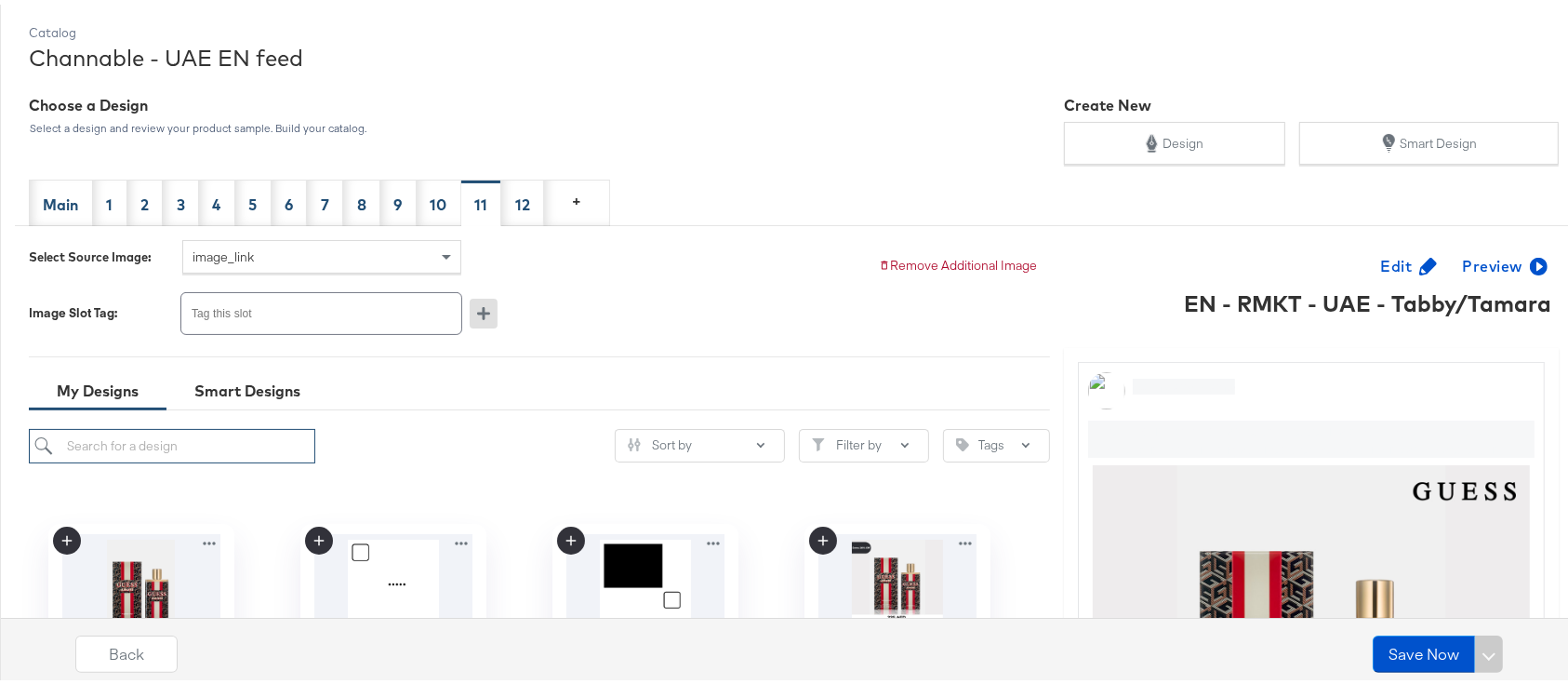 click at bounding box center [172, 441] 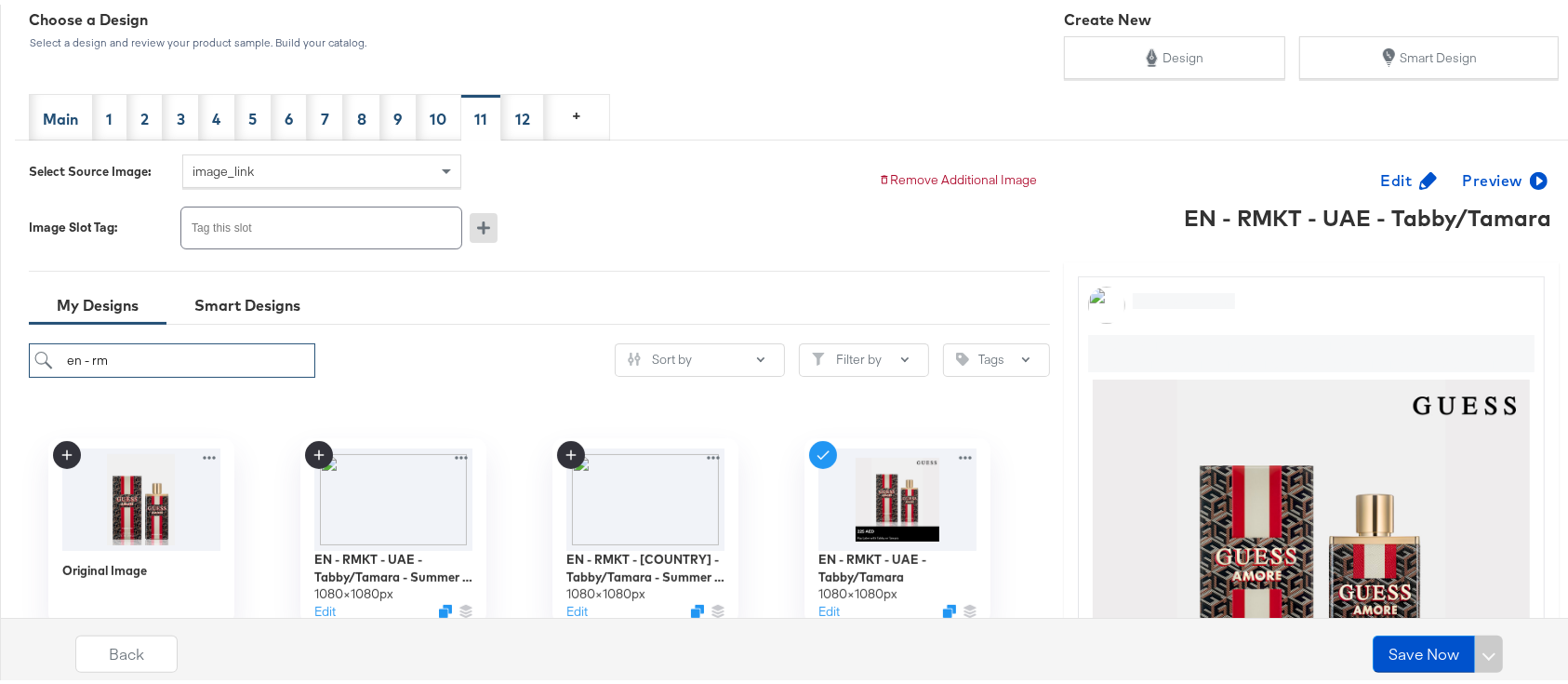 scroll, scrollTop: 372, scrollLeft: 0, axis: vertical 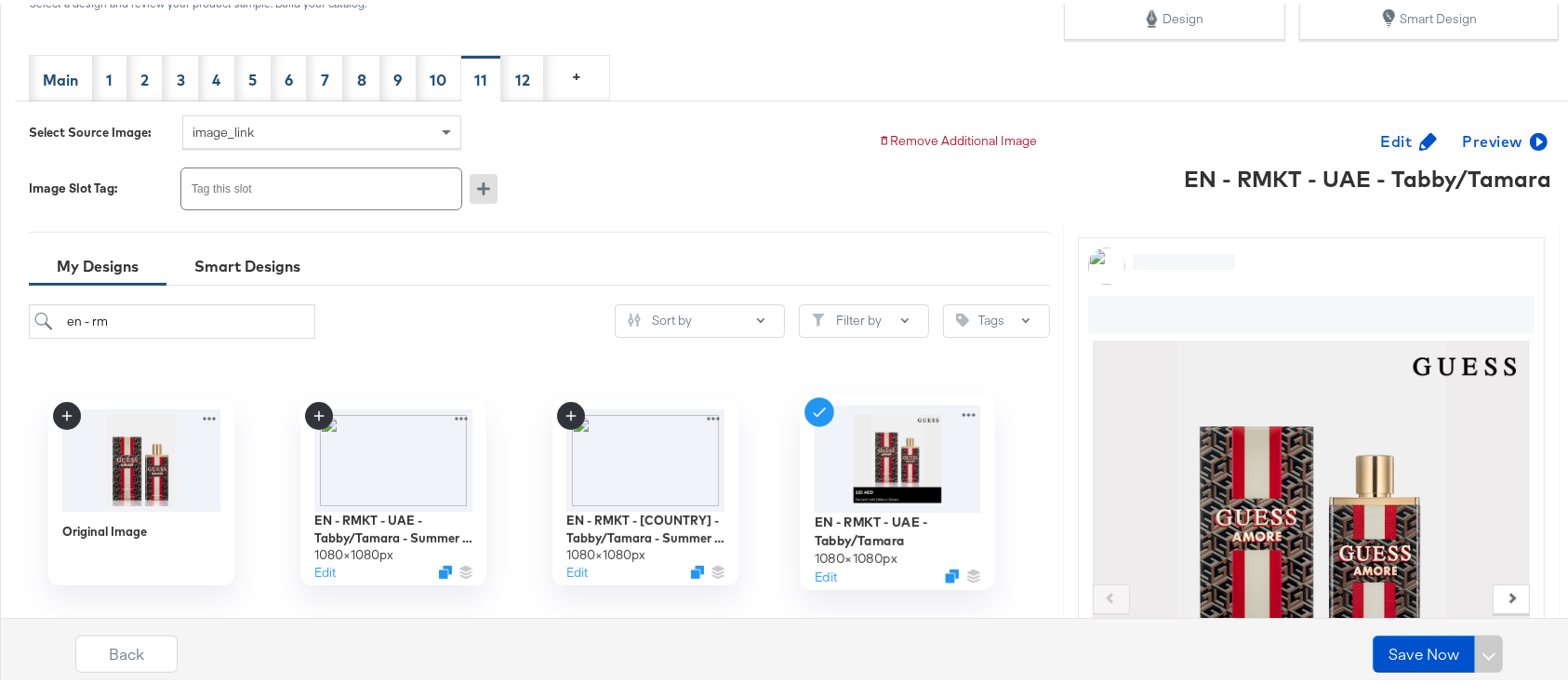 click 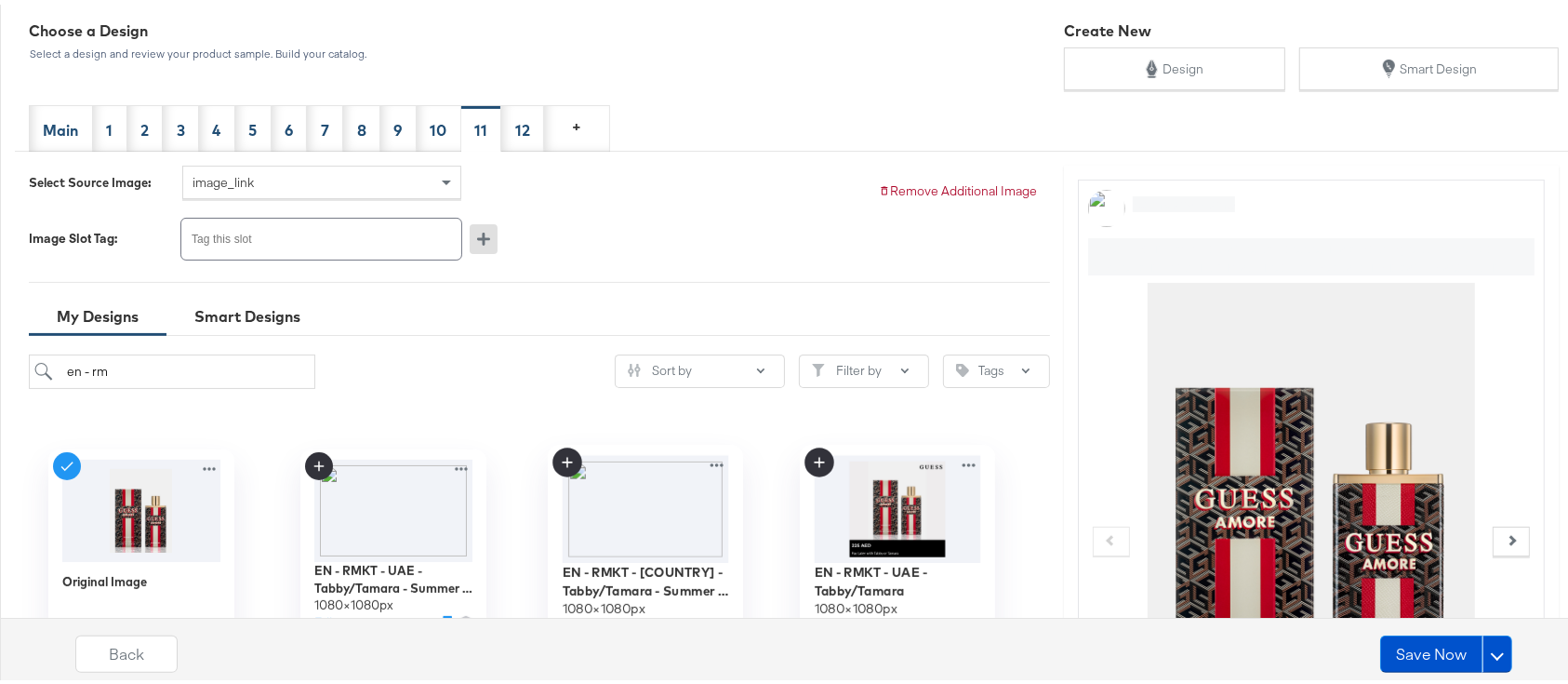 scroll, scrollTop: 447, scrollLeft: 0, axis: vertical 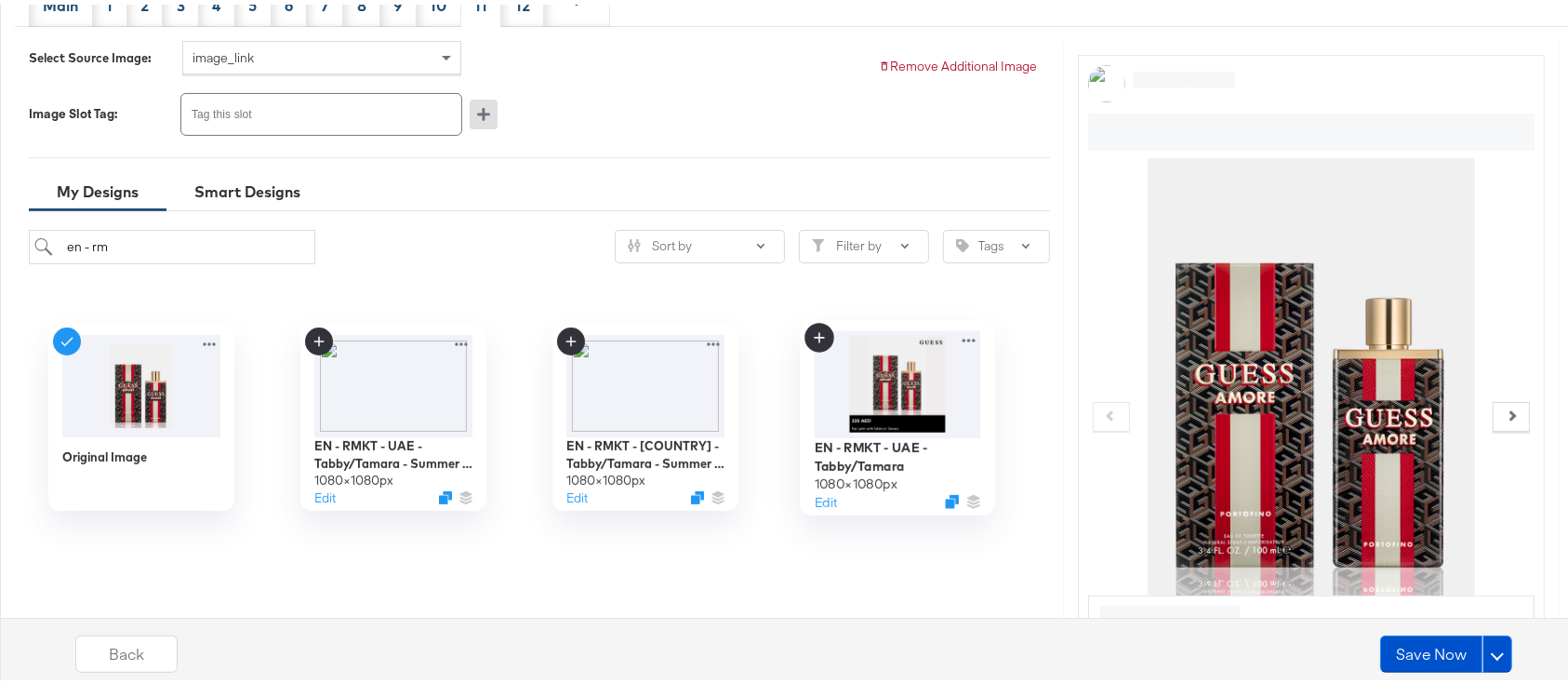 click 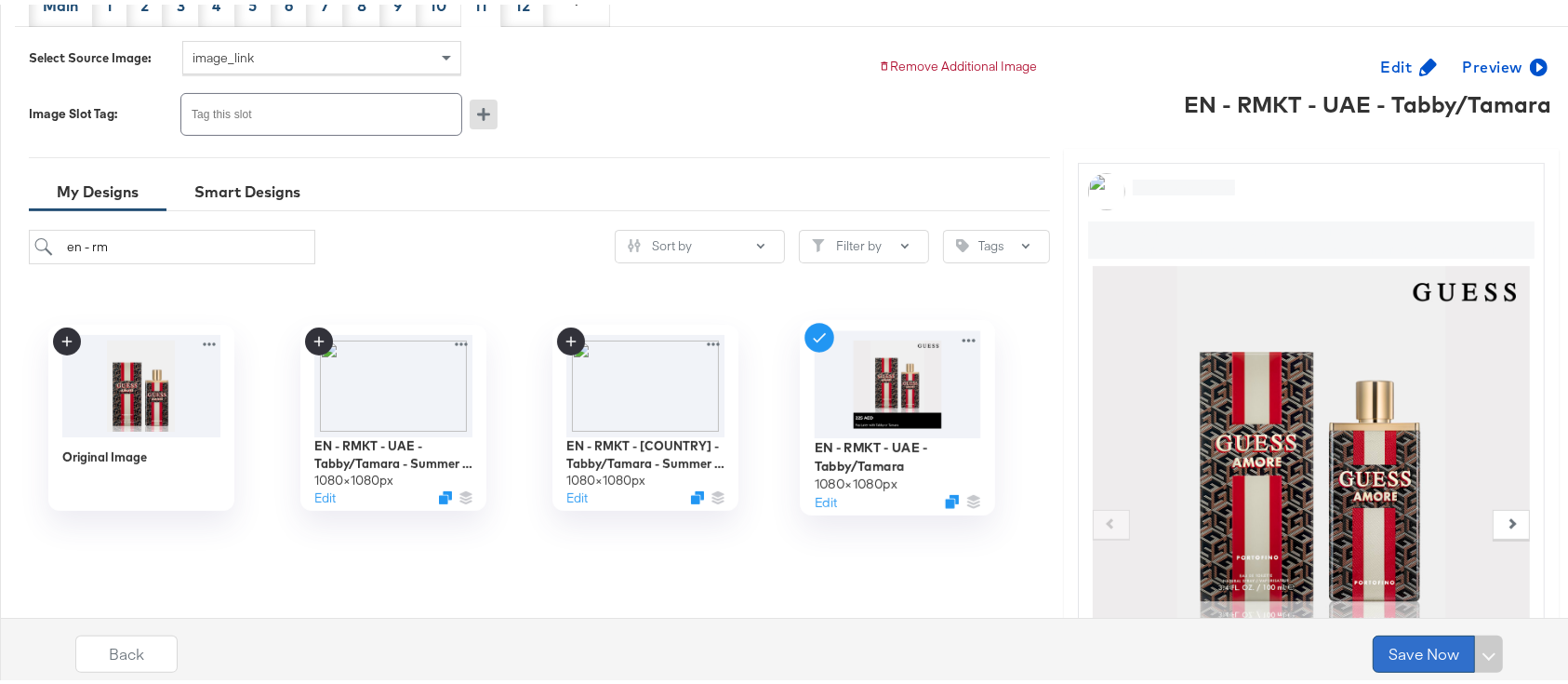 click on "Save Now" at bounding box center (1424, 650) 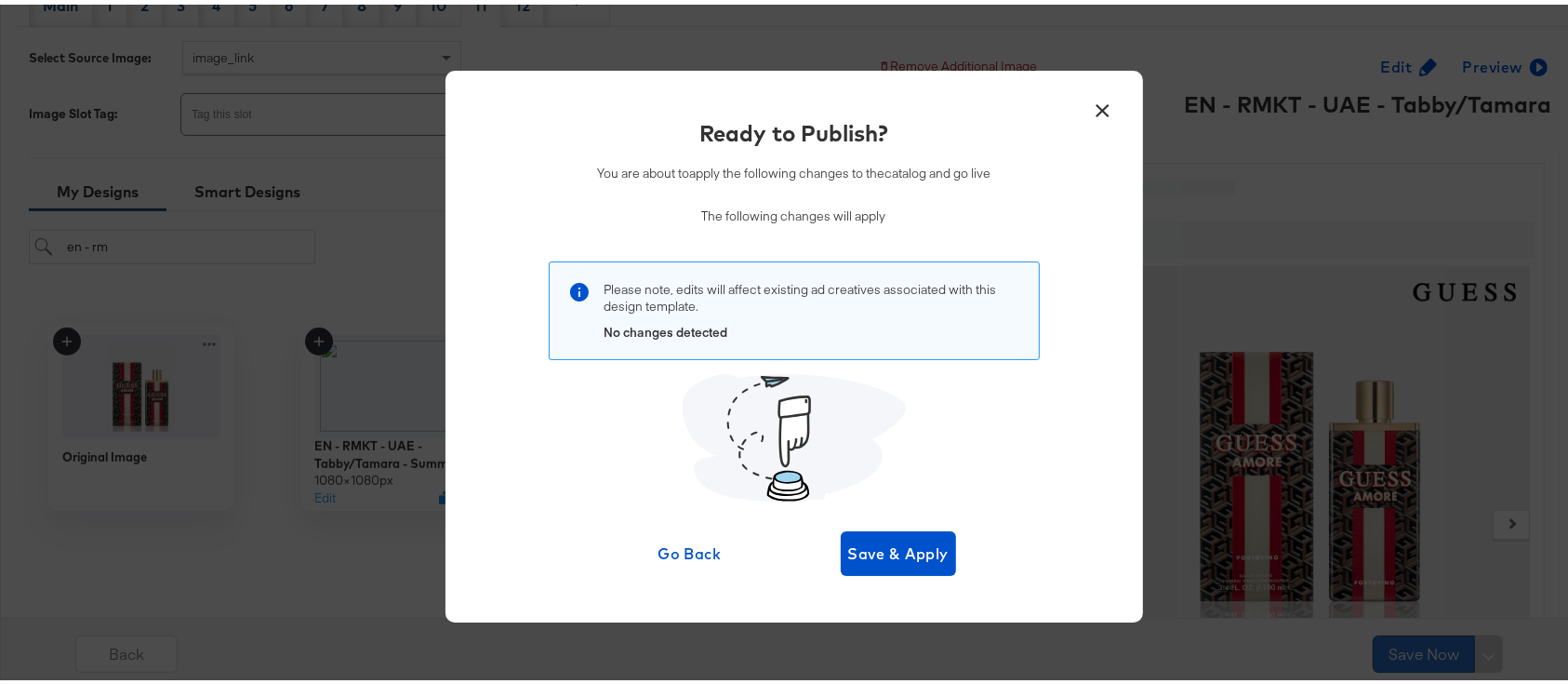 scroll, scrollTop: 0, scrollLeft: 0, axis: both 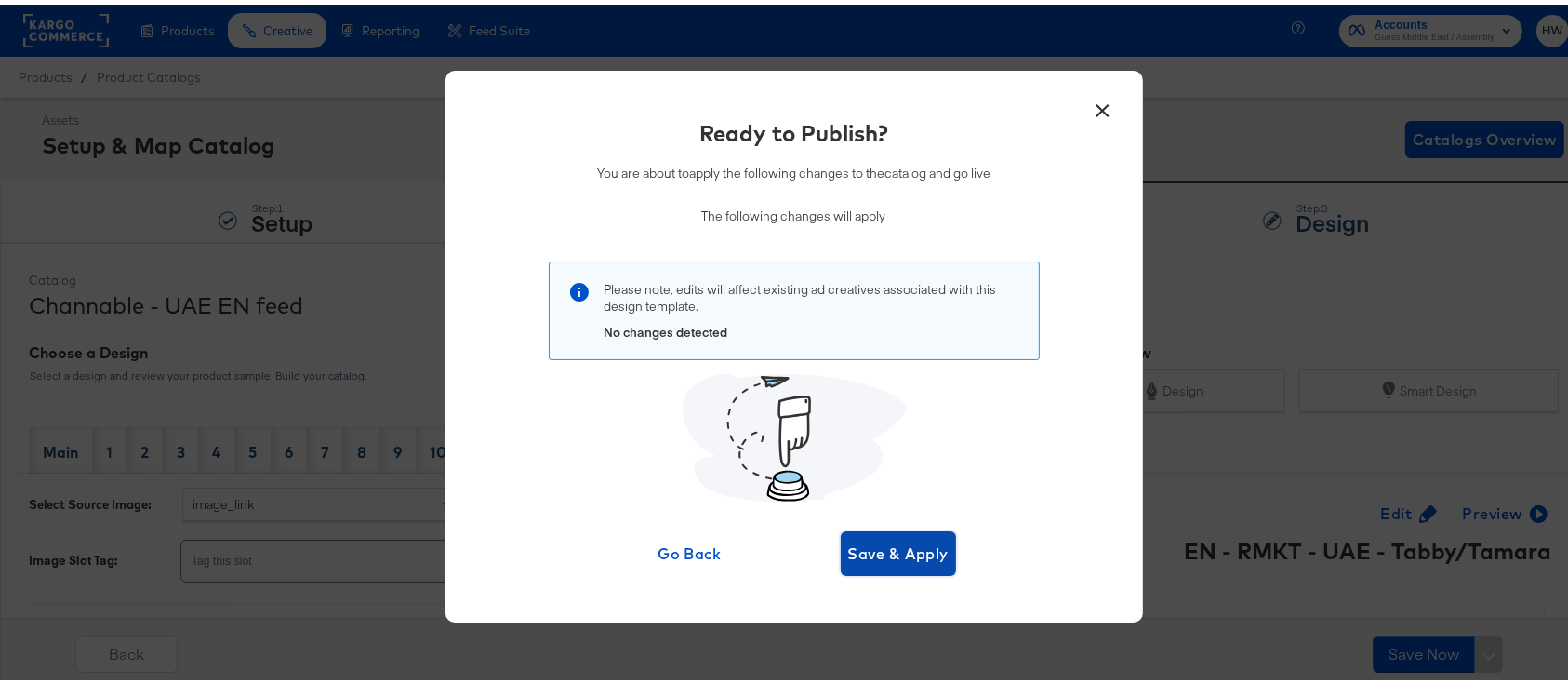 click on "Save & Apply" at bounding box center [898, 549] 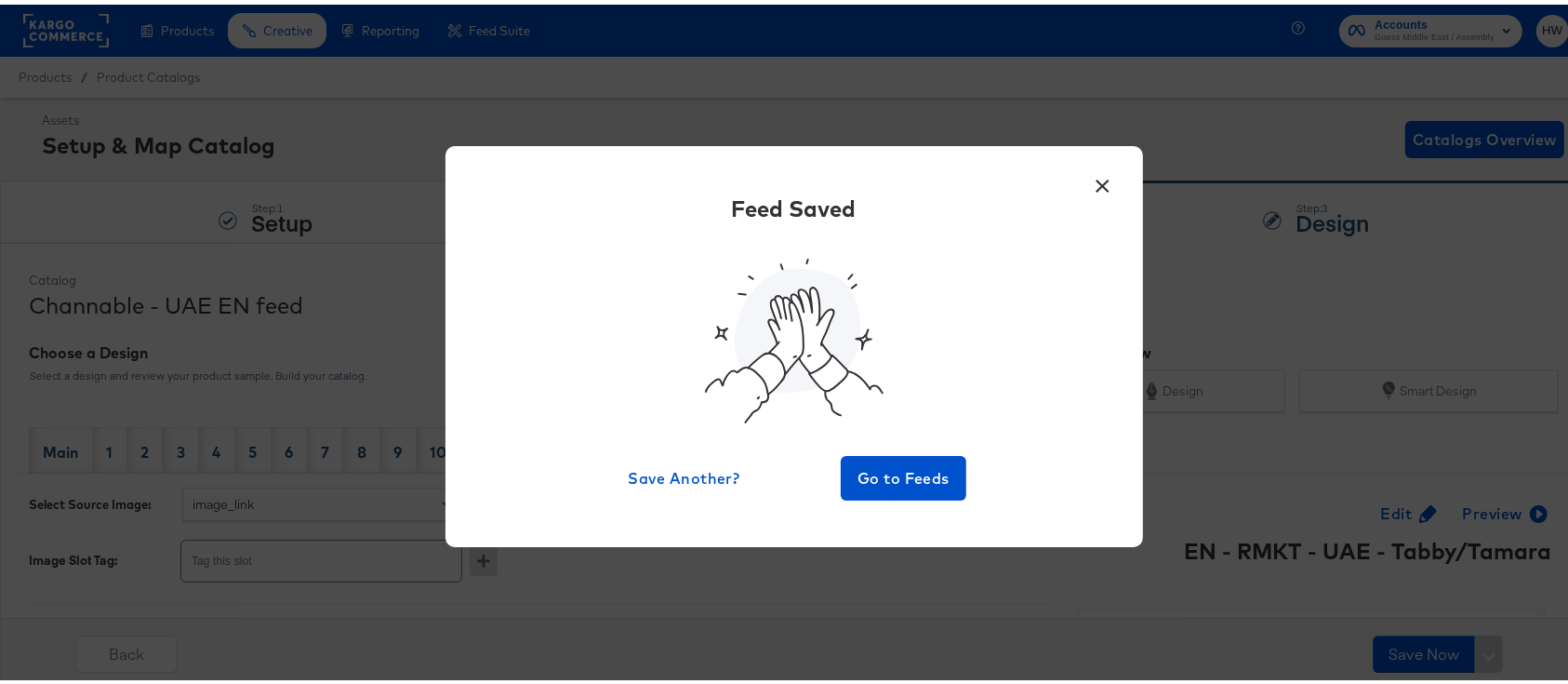 click on "×" at bounding box center (1103, 177) 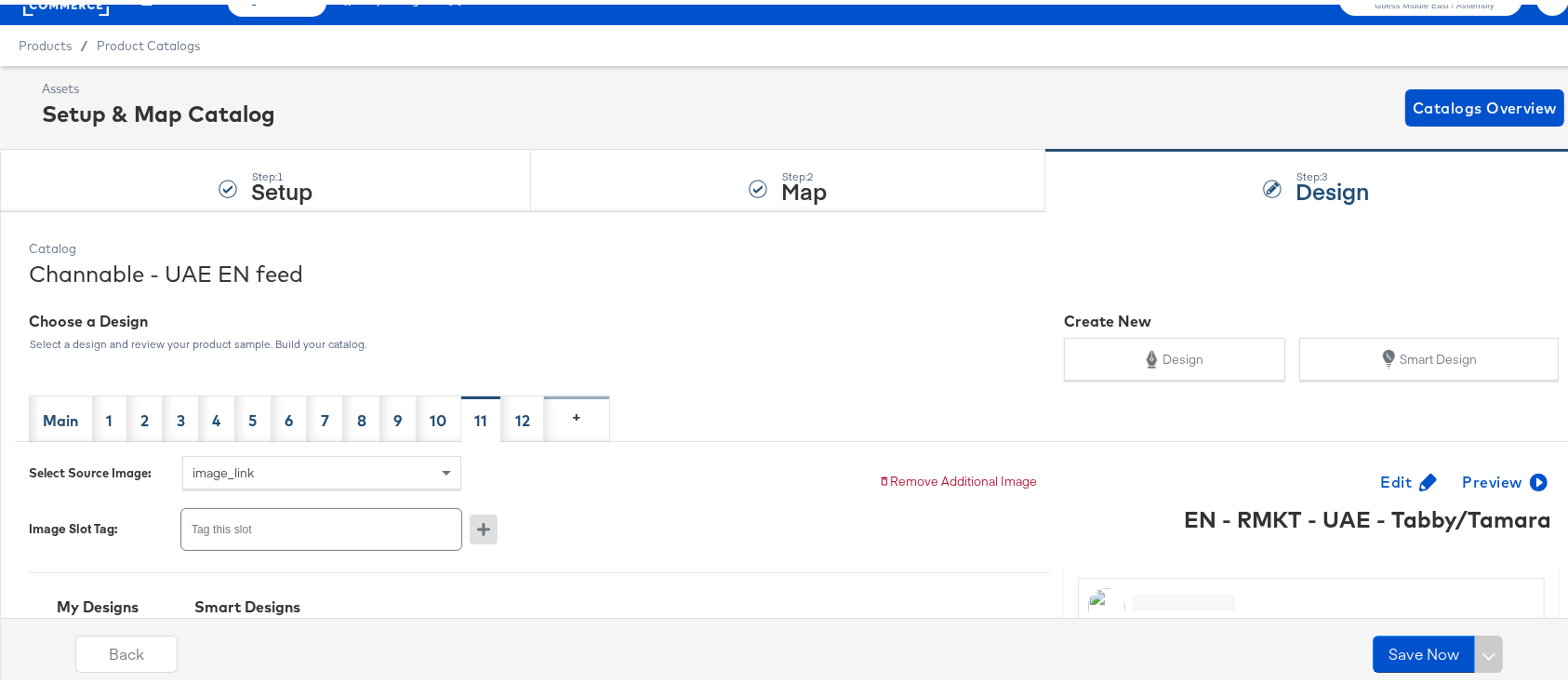 scroll, scrollTop: 248, scrollLeft: 0, axis: vertical 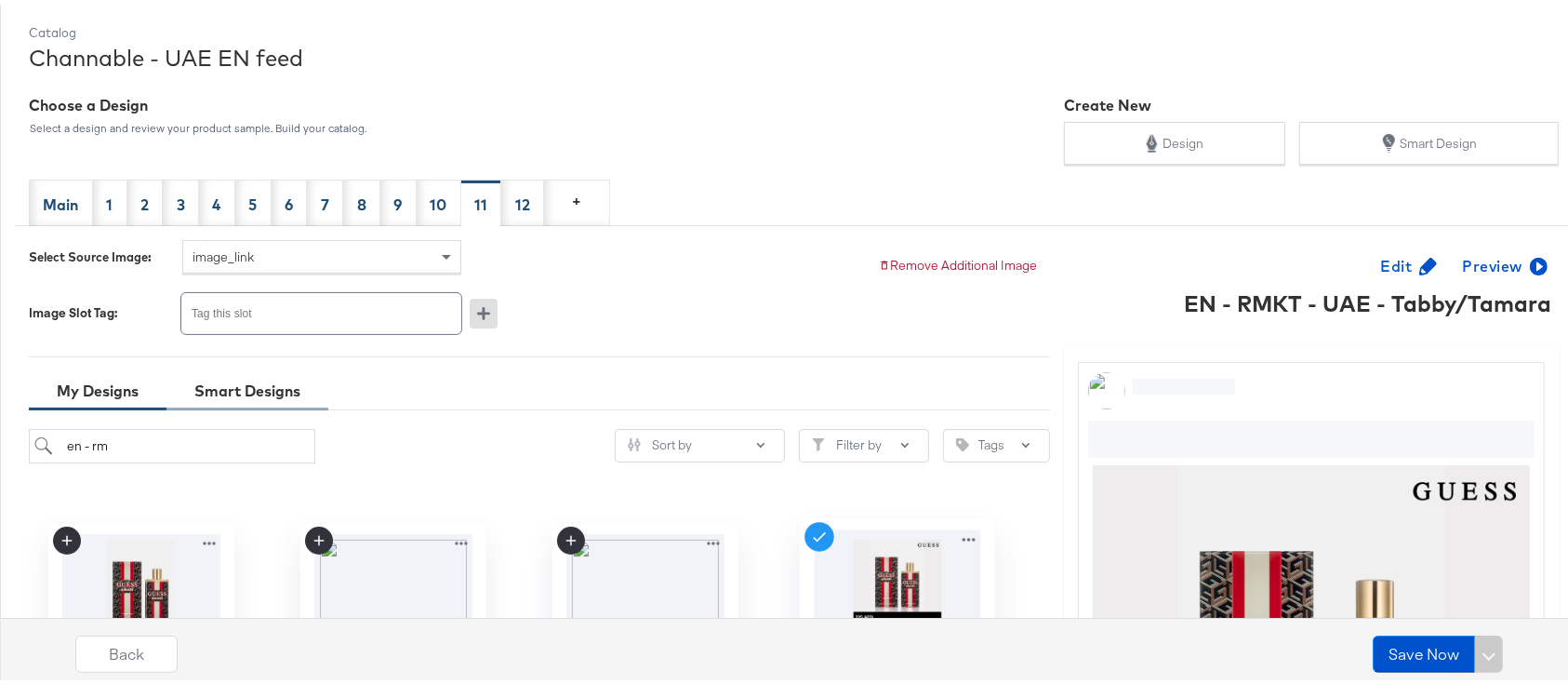 click on "Smart Designs" at bounding box center [247, 386] 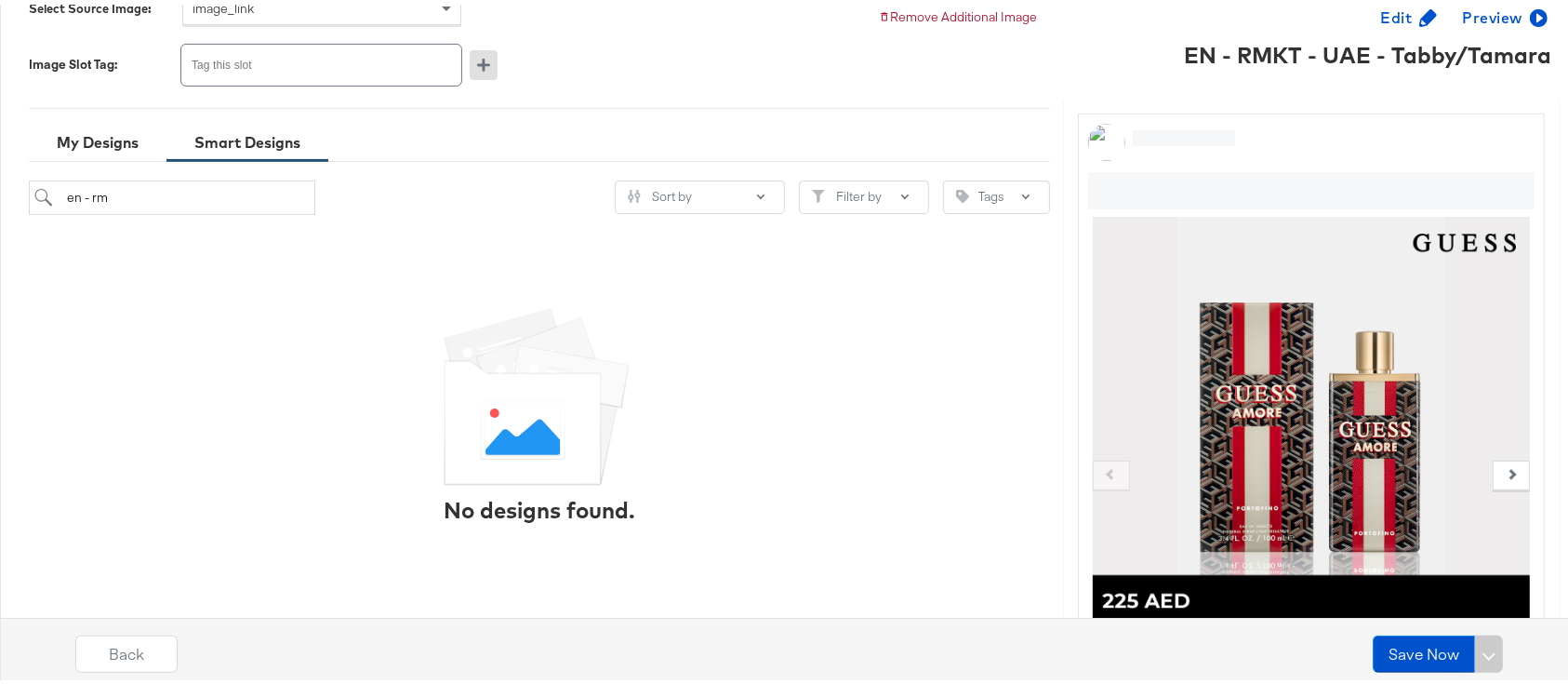 scroll, scrollTop: 372, scrollLeft: 0, axis: vertical 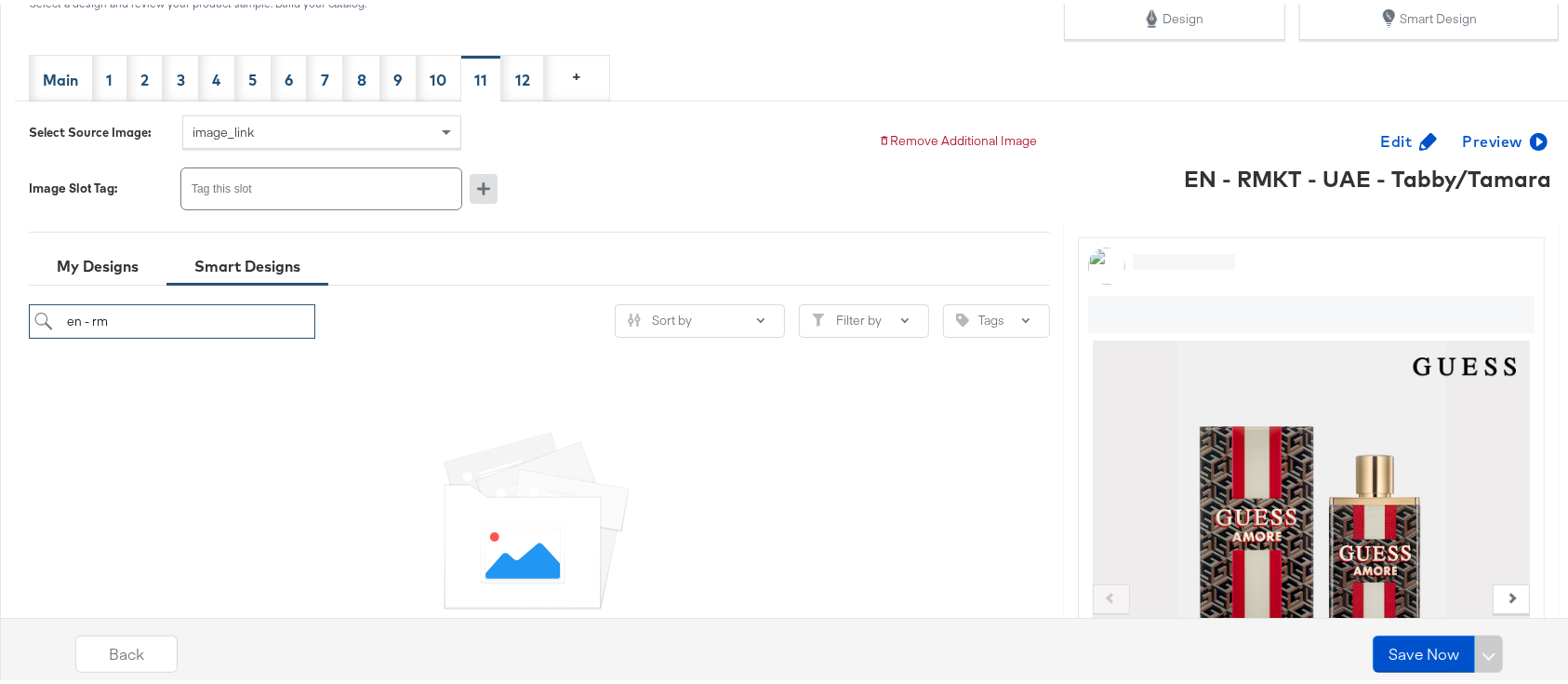 click on "en - rm" at bounding box center [172, 316] 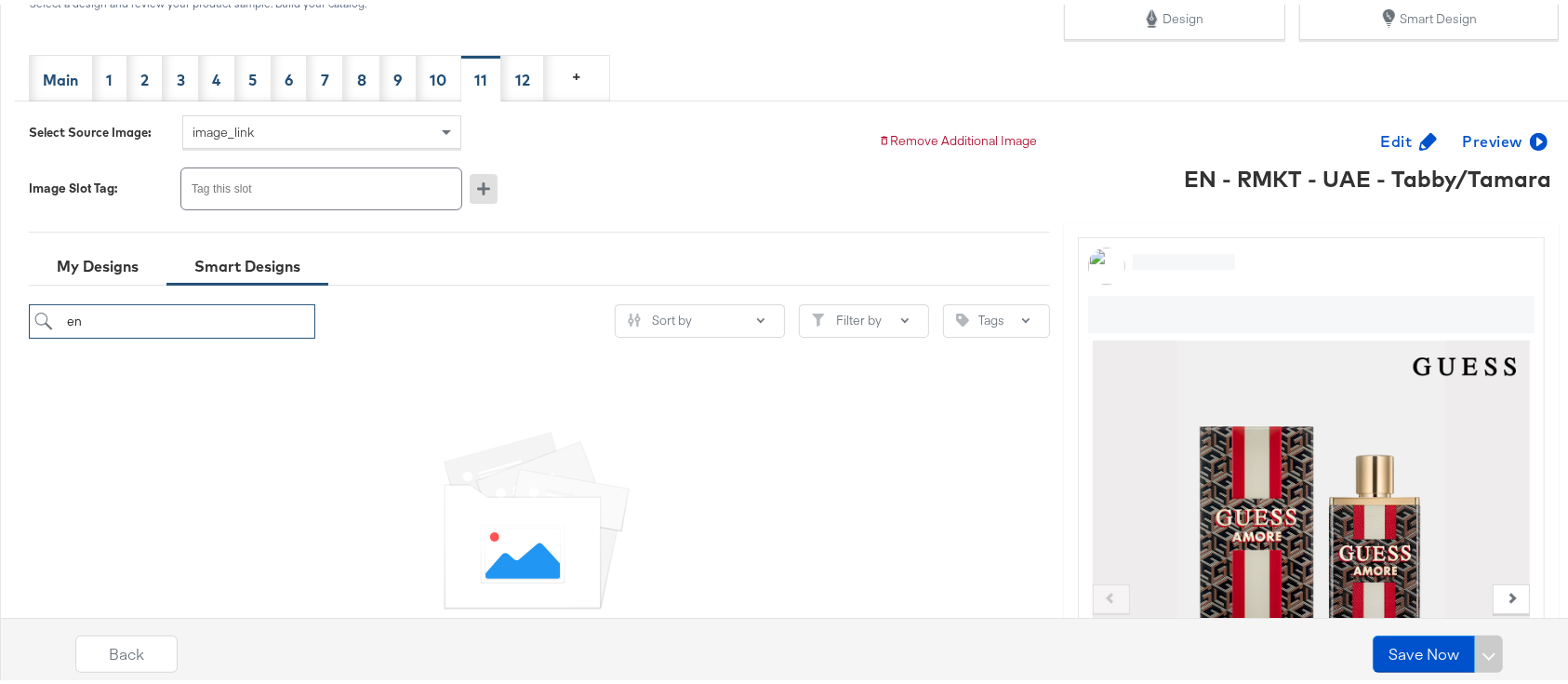 type on "e" 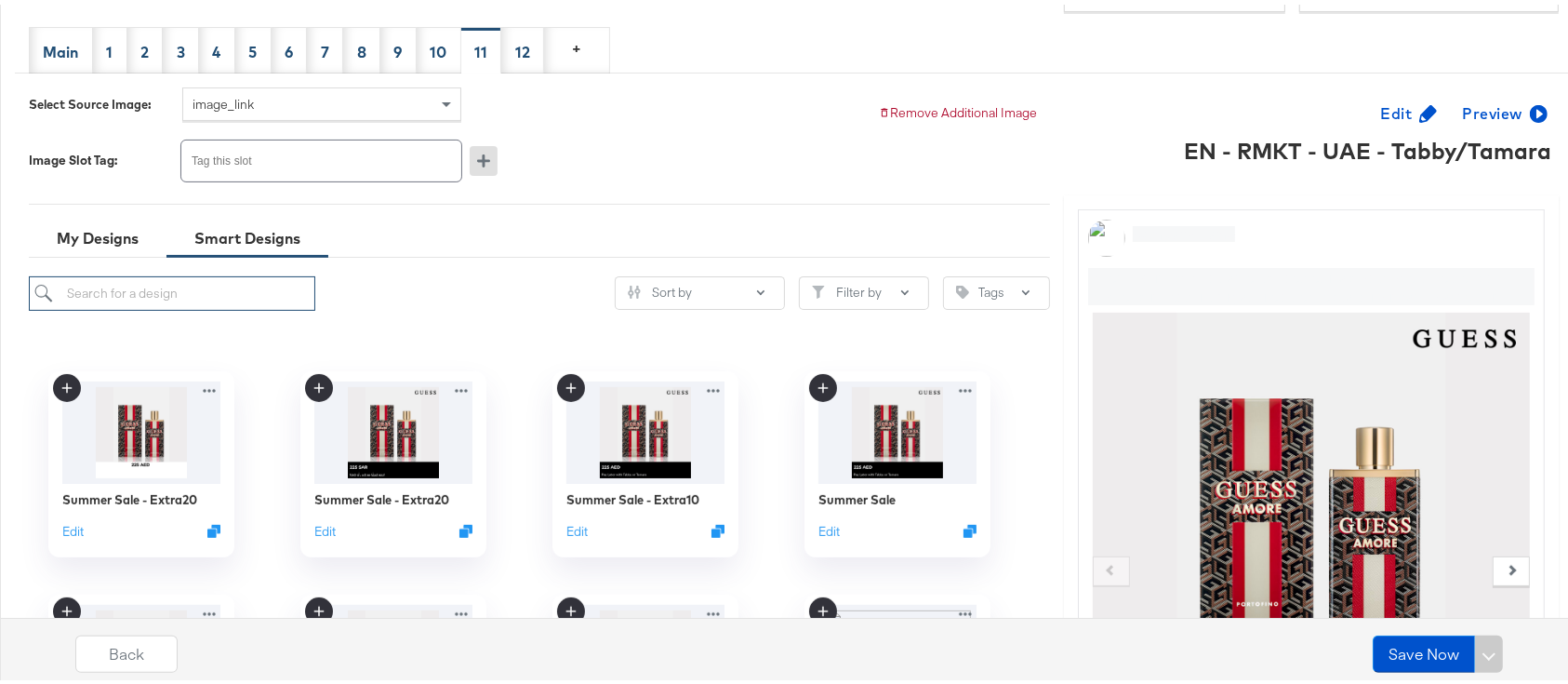 scroll, scrollTop: 361, scrollLeft: 0, axis: vertical 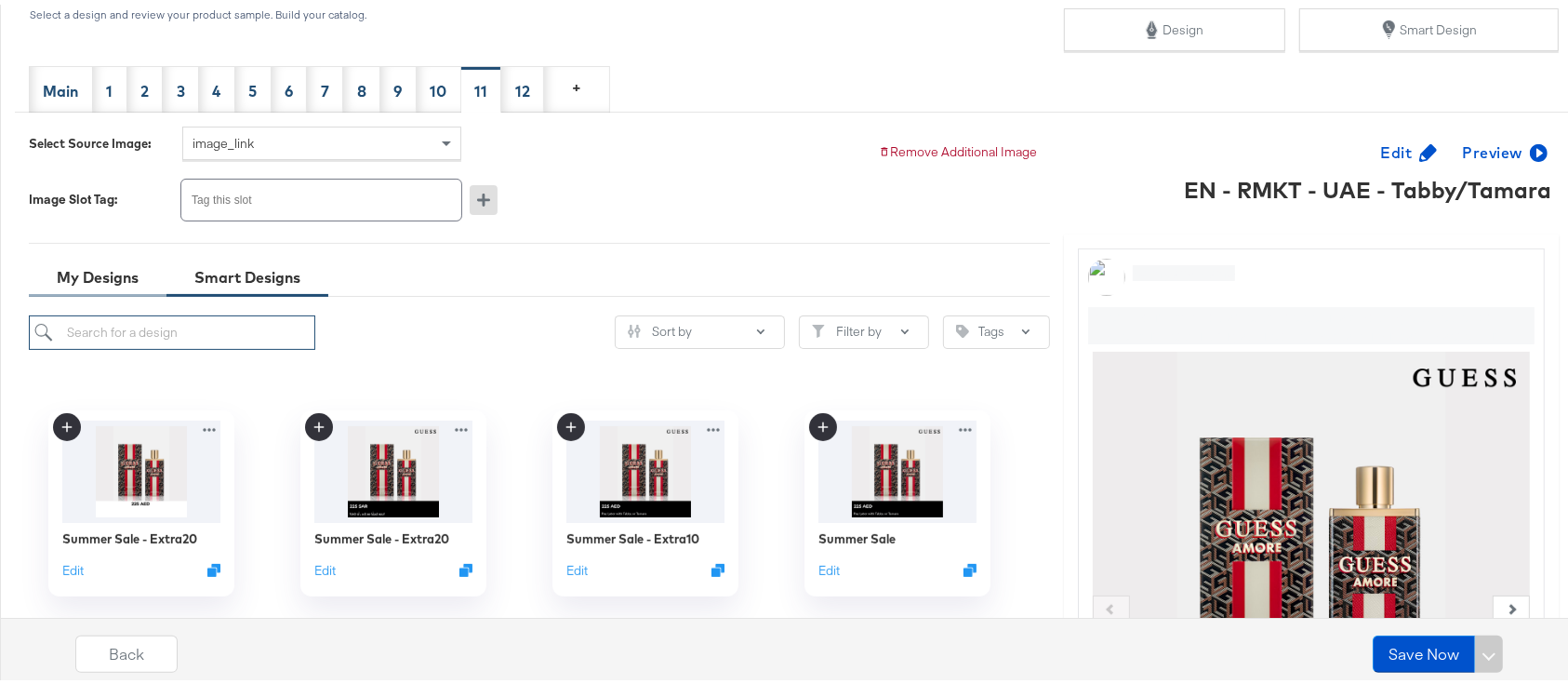 type 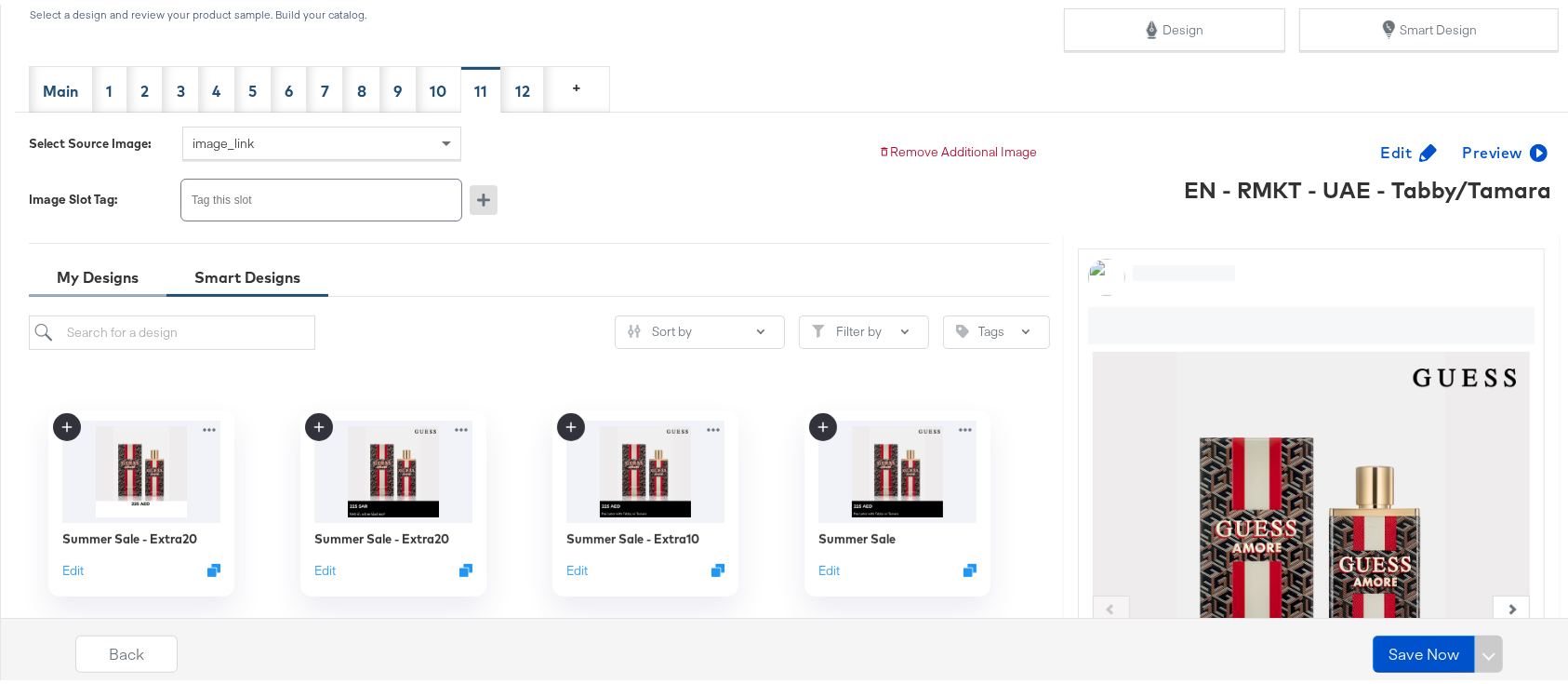 click on "My Designs" at bounding box center (98, 273) 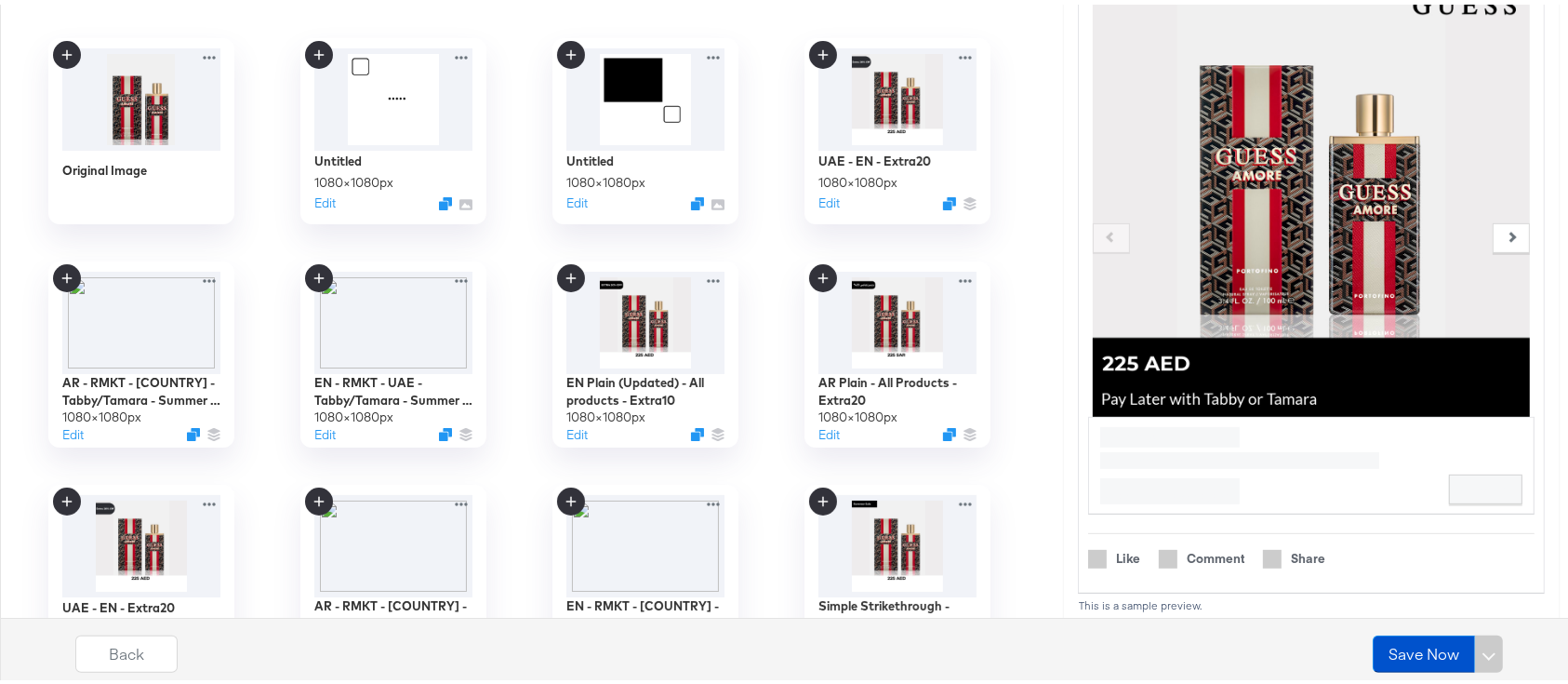 scroll, scrollTop: 857, scrollLeft: 0, axis: vertical 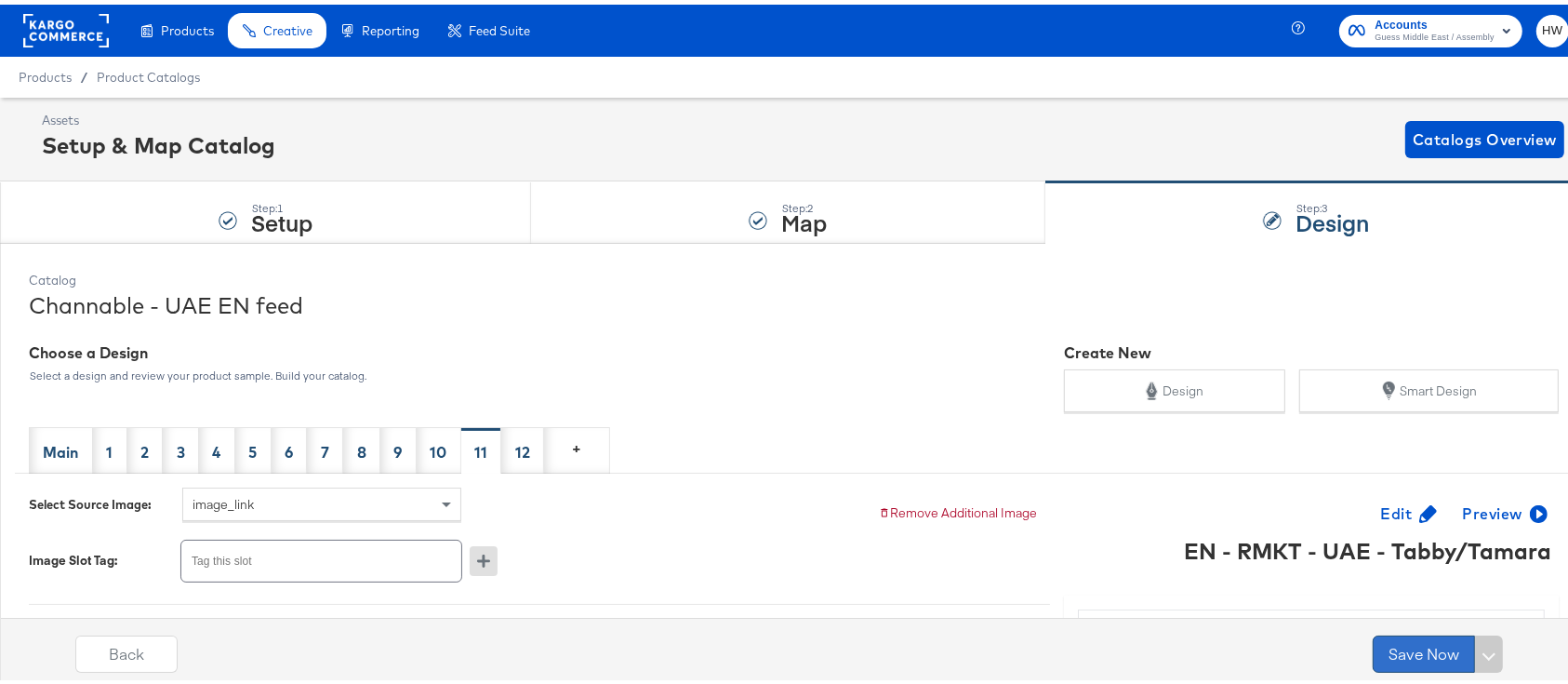 click on "Save Now" at bounding box center (1424, 650) 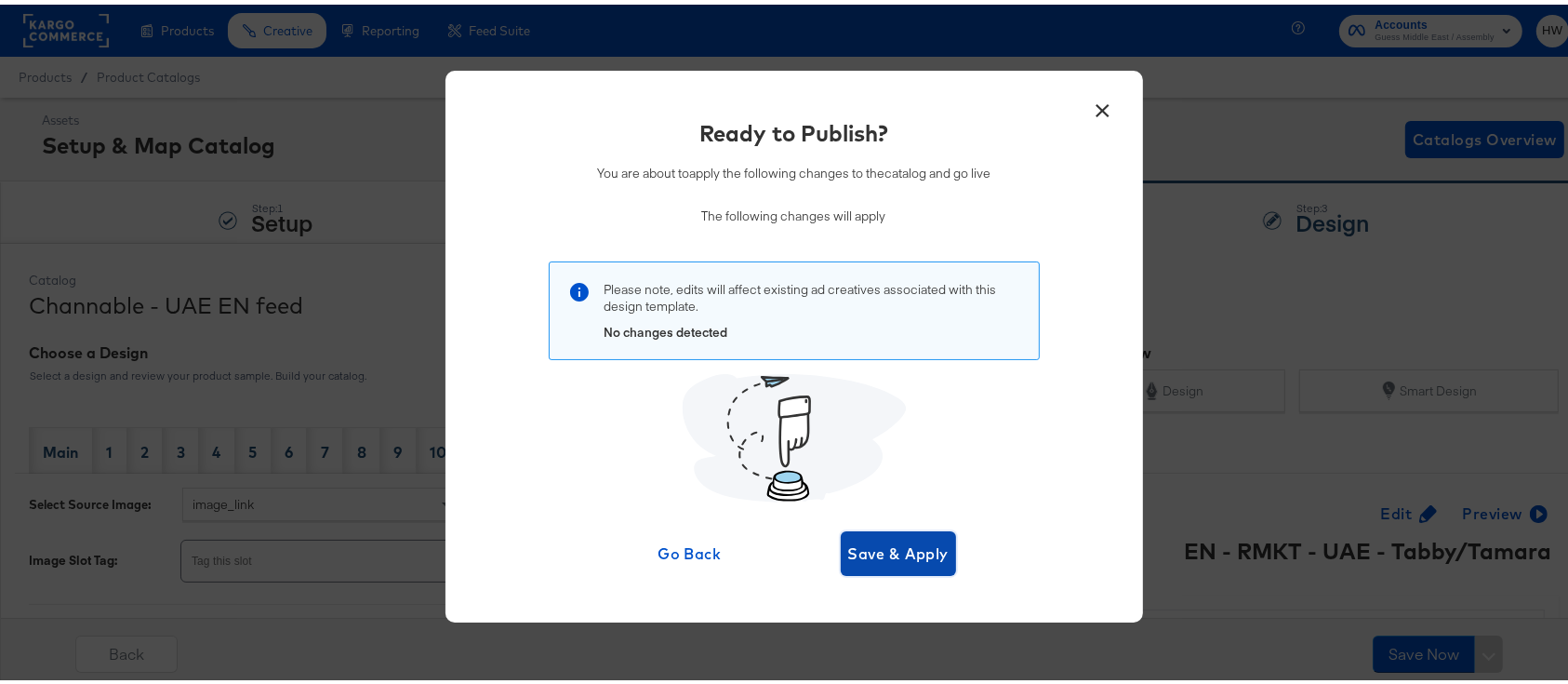 click on "Save & Apply" at bounding box center (898, 549) 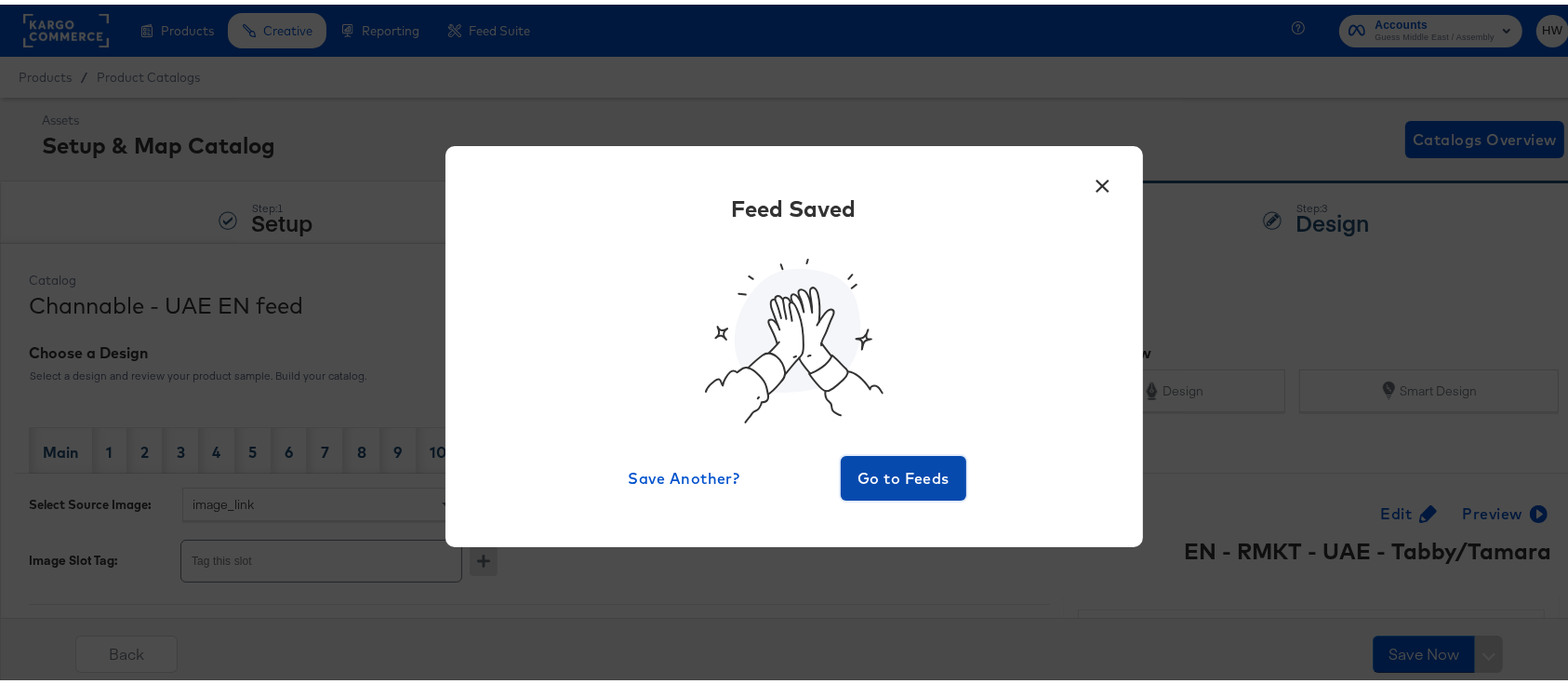 click on "Go to Feeds" at bounding box center (904, 474) 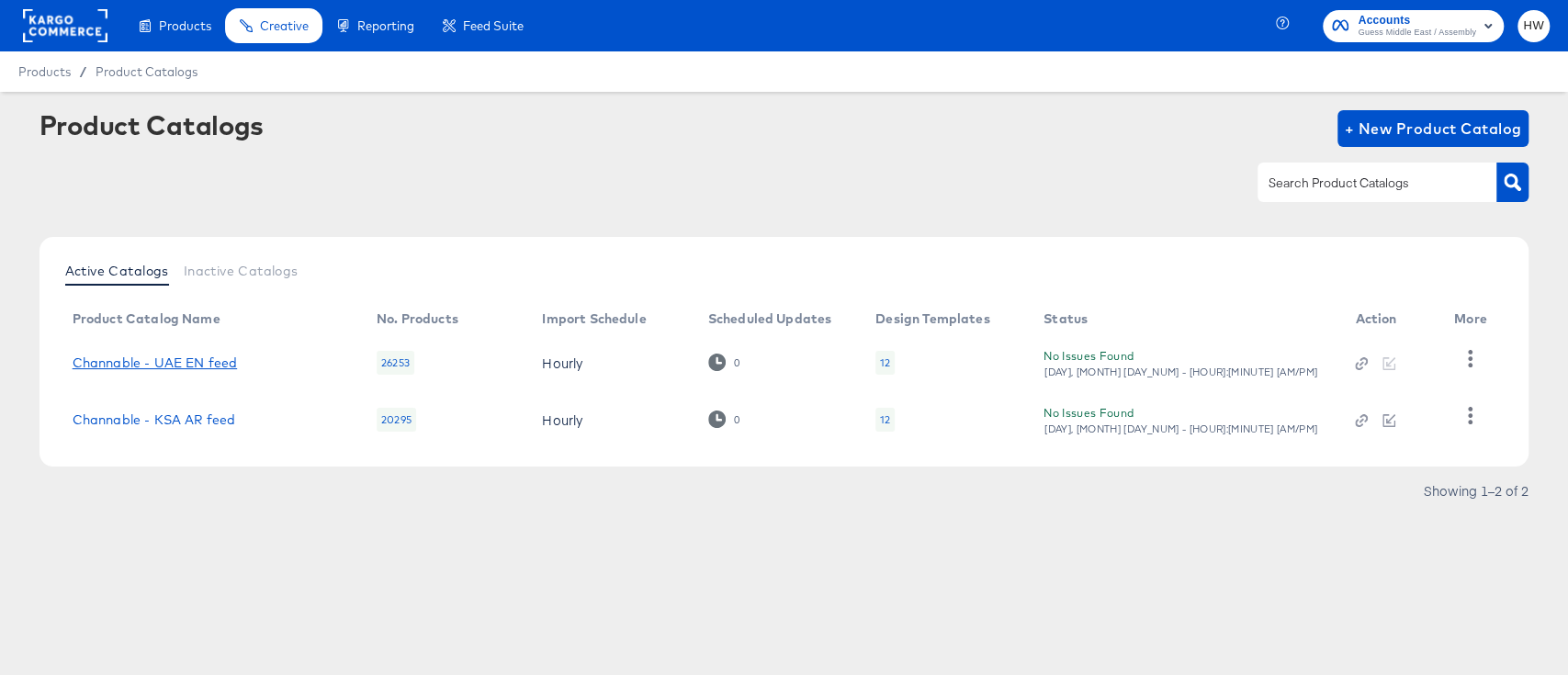 click on "Channable - UAE EN feed" at bounding box center [154, 363] 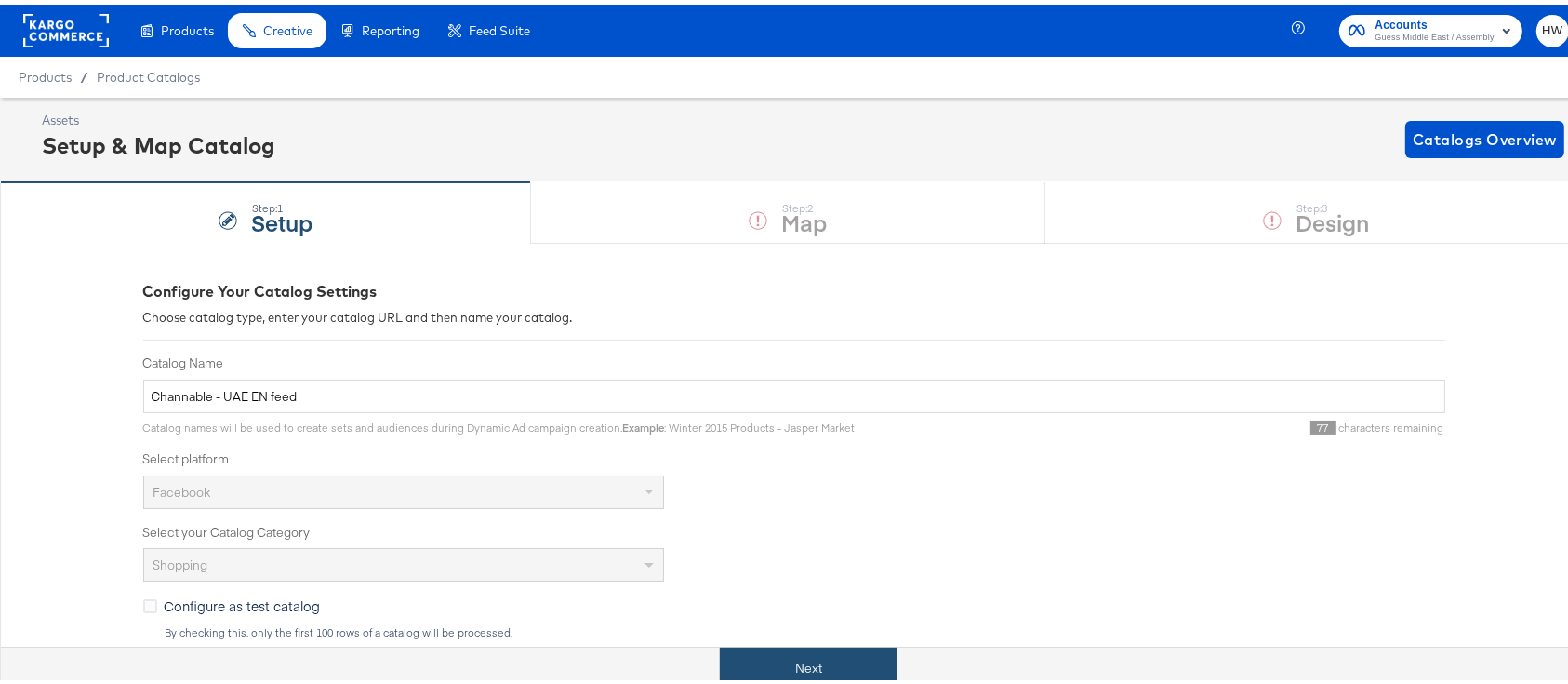 click on "Next" at bounding box center (808, 664) 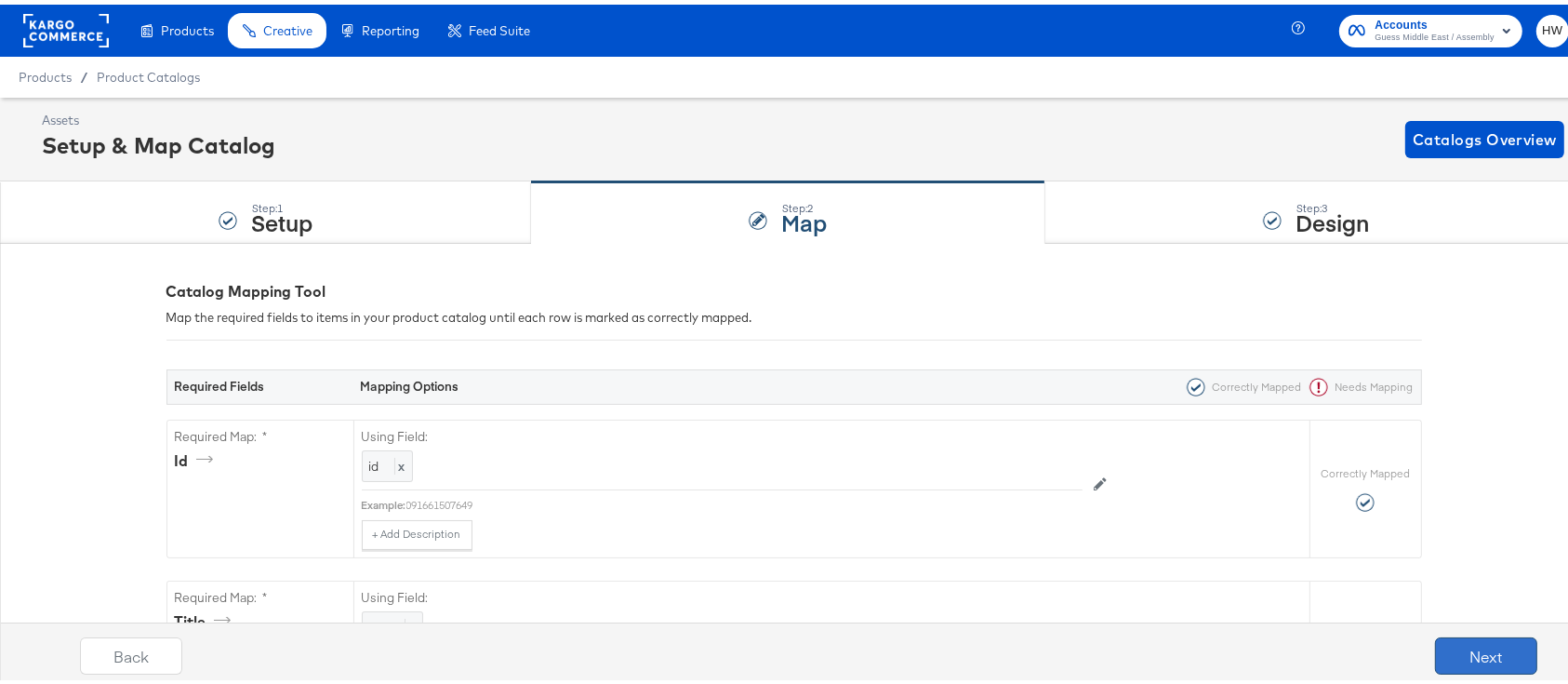 click on "Next" at bounding box center (1486, 651) 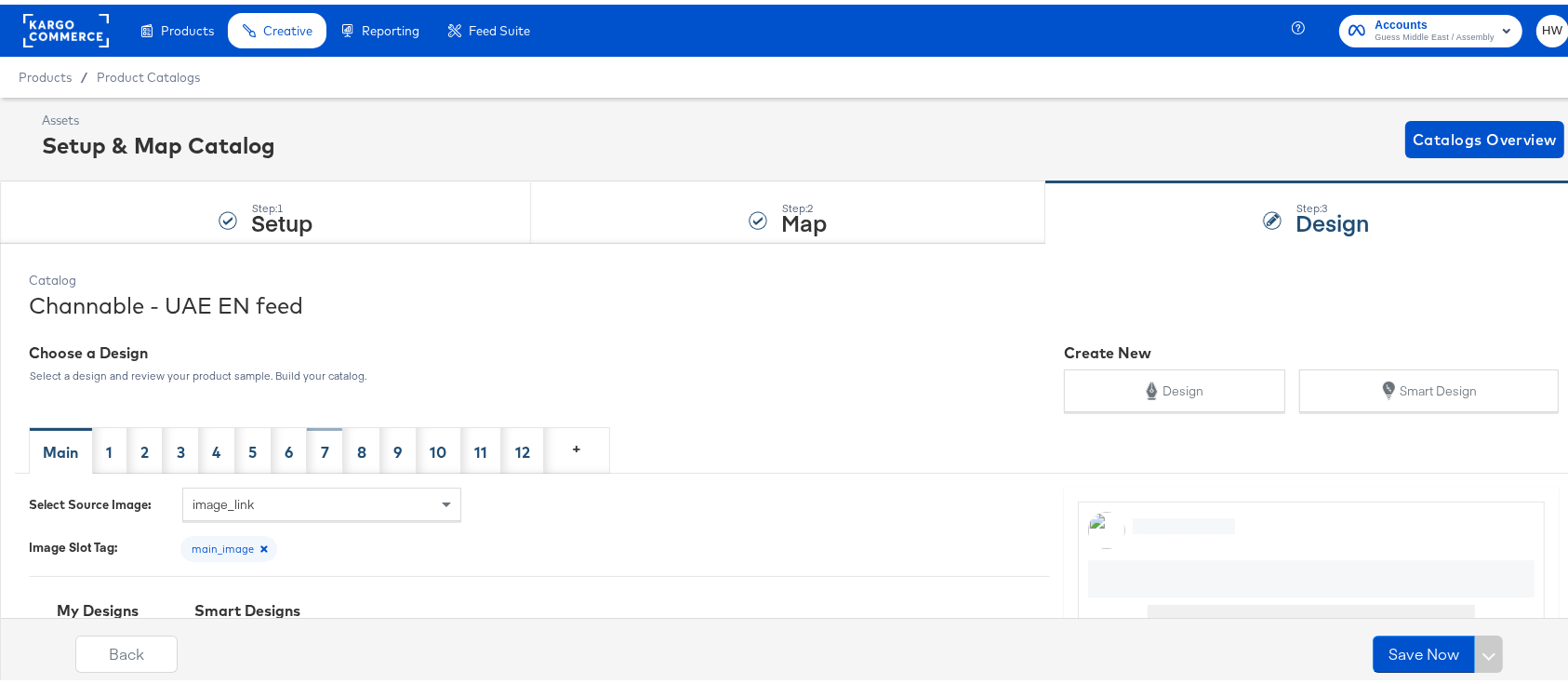 click on "7" at bounding box center (325, 448) 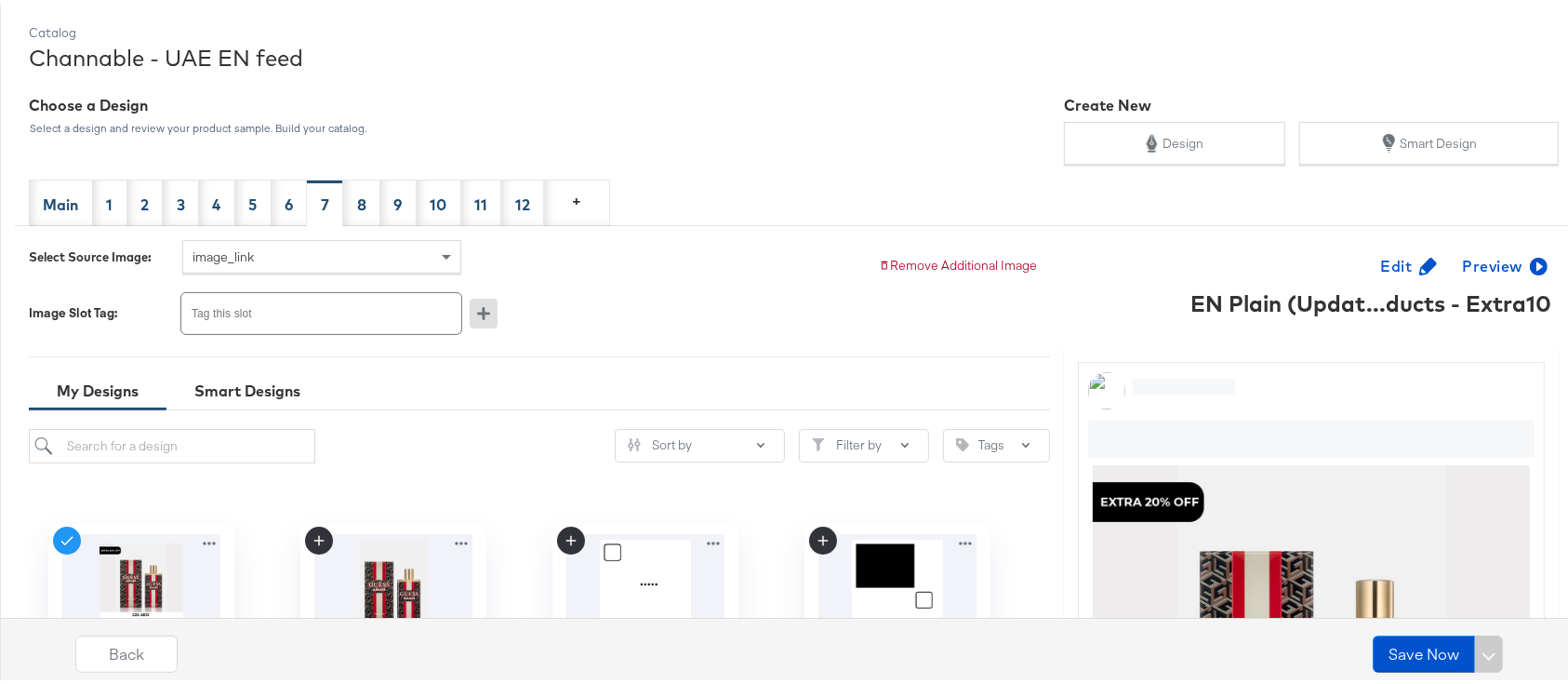 scroll, scrollTop: 372, scrollLeft: 0, axis: vertical 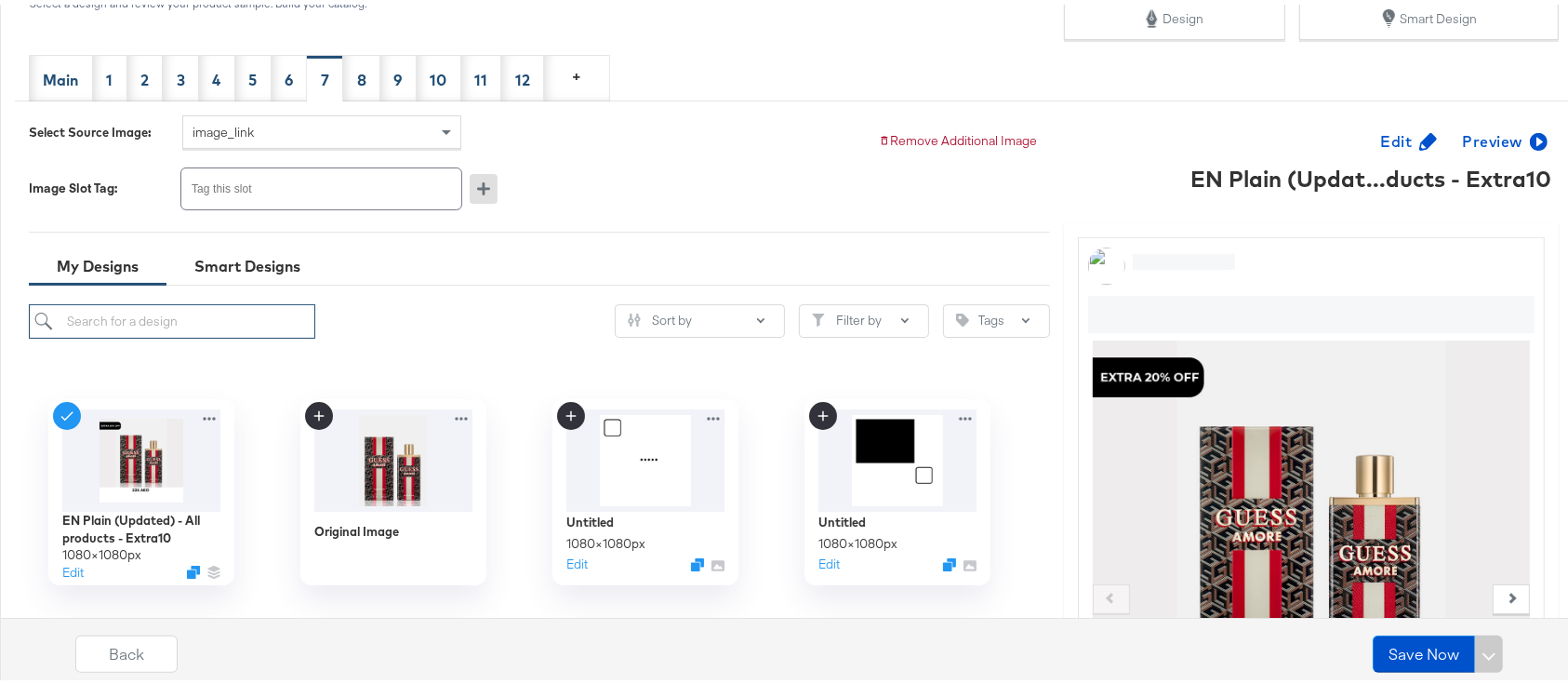 click at bounding box center [172, 316] 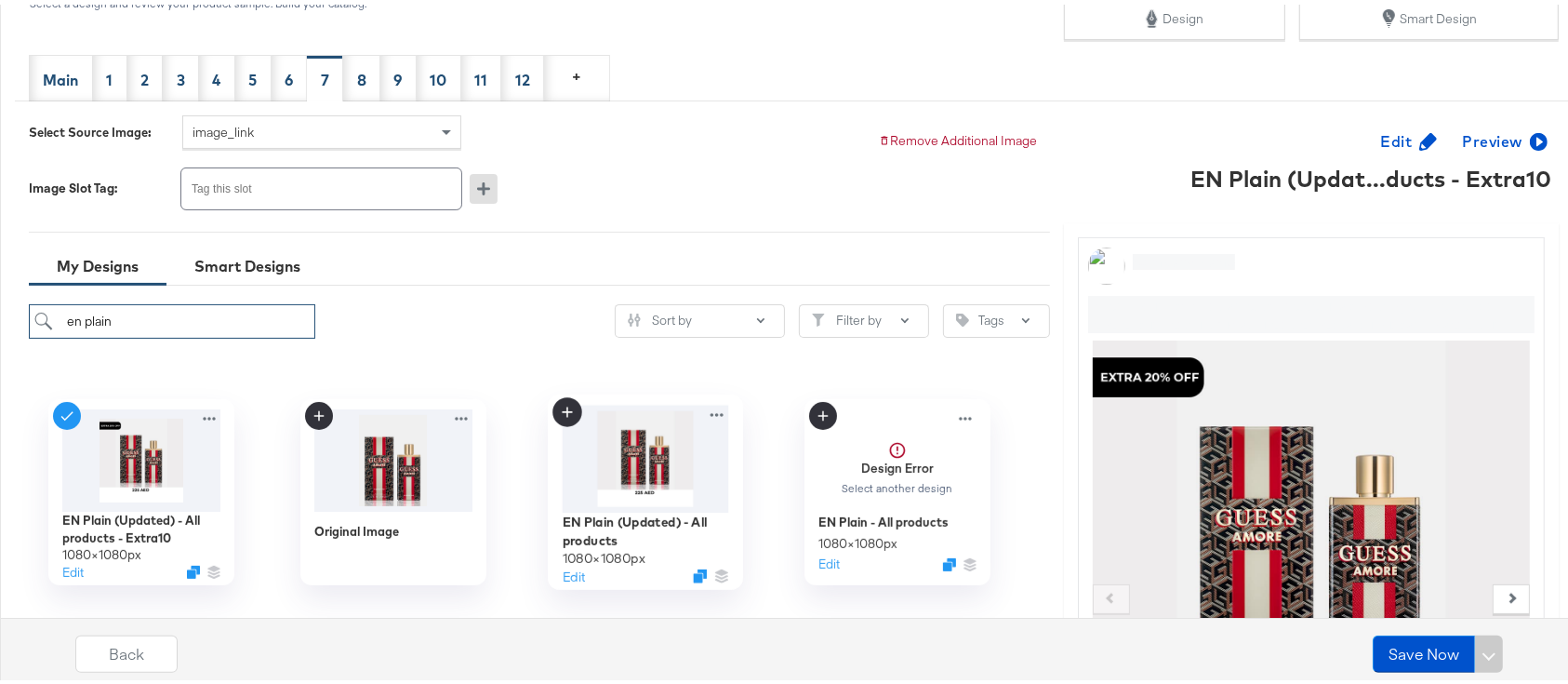type on "en plain" 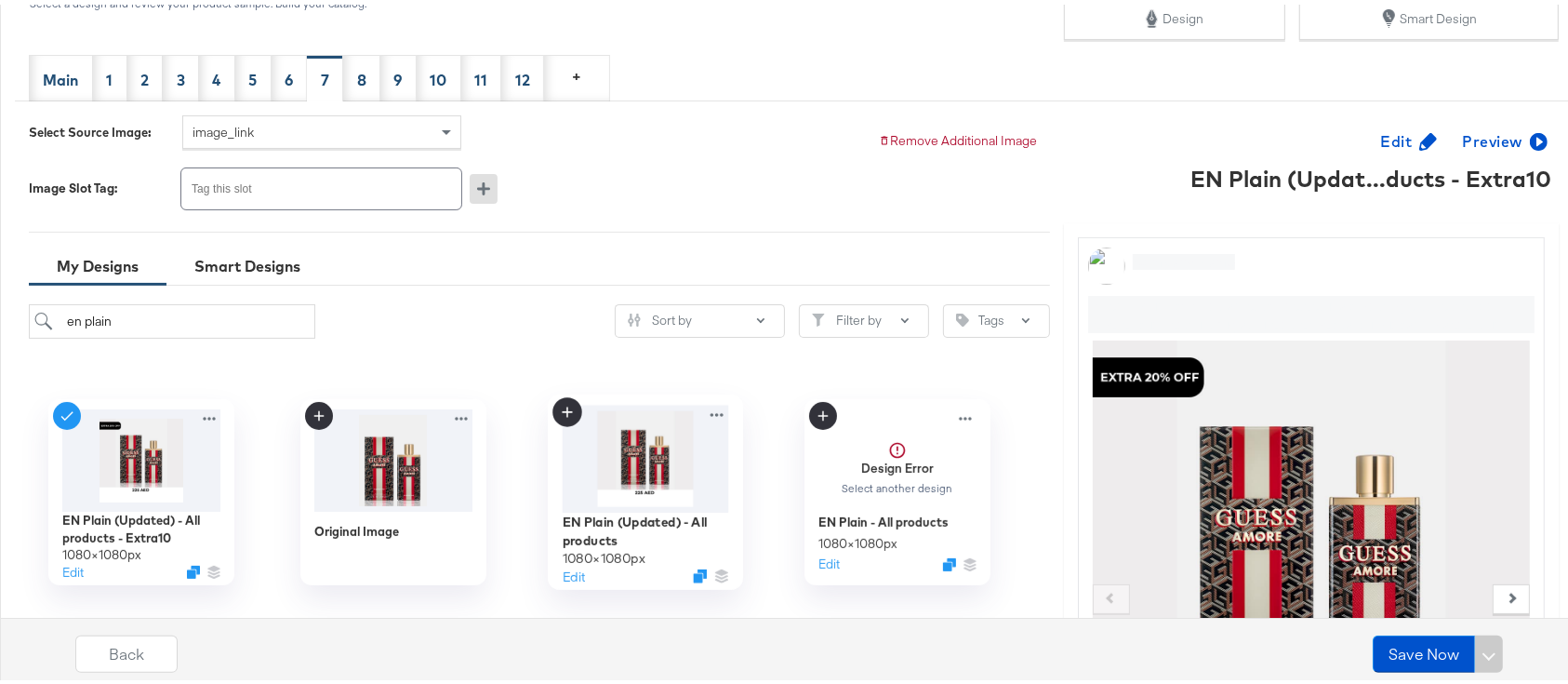 click 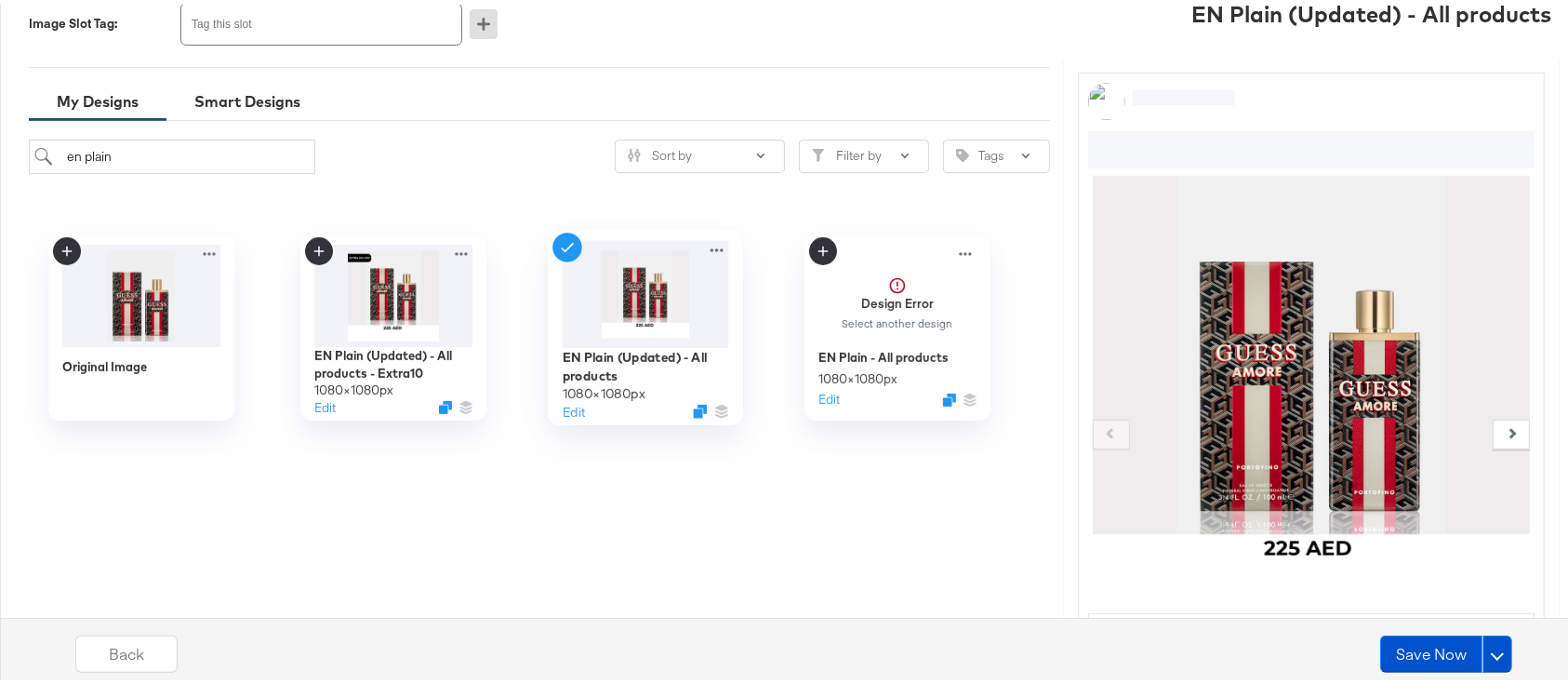 scroll, scrollTop: 620, scrollLeft: 0, axis: vertical 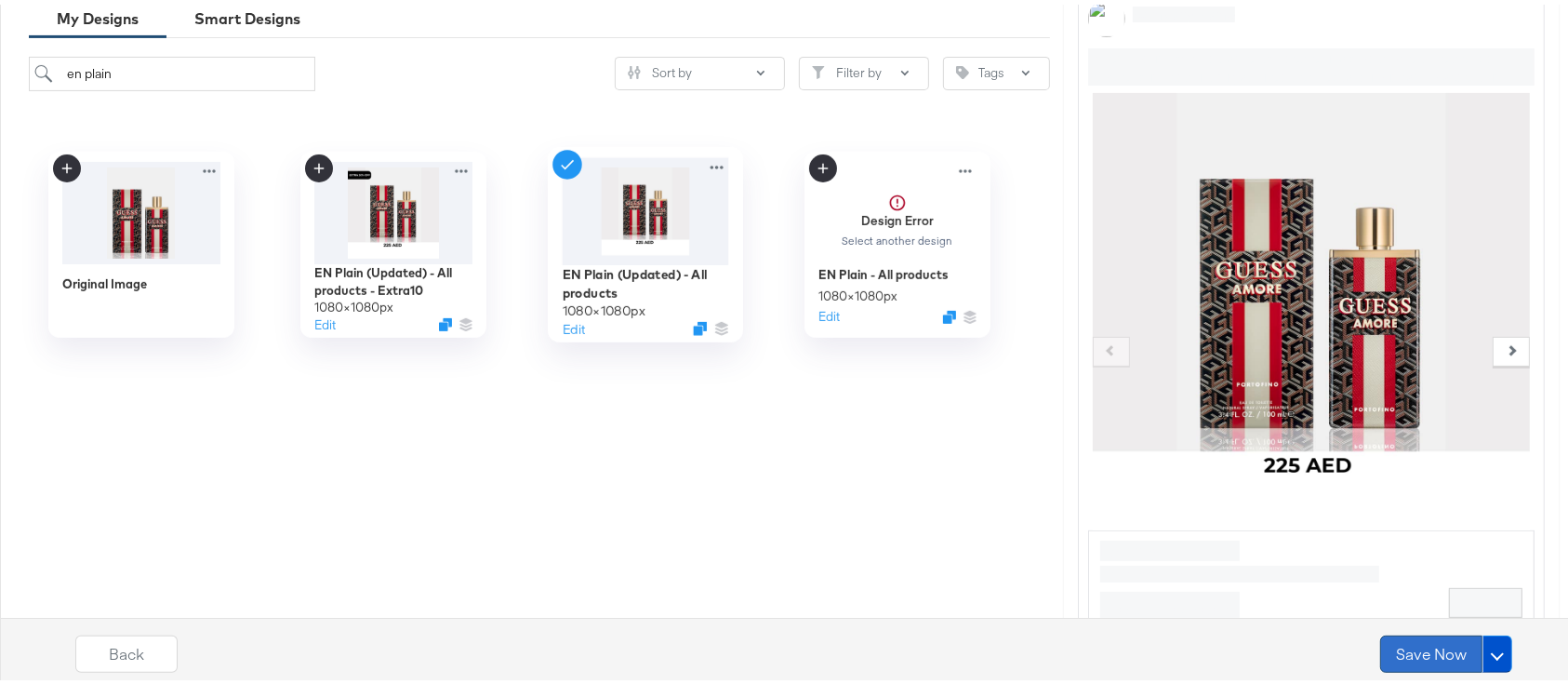 click on "Save Now" at bounding box center (1431, 650) 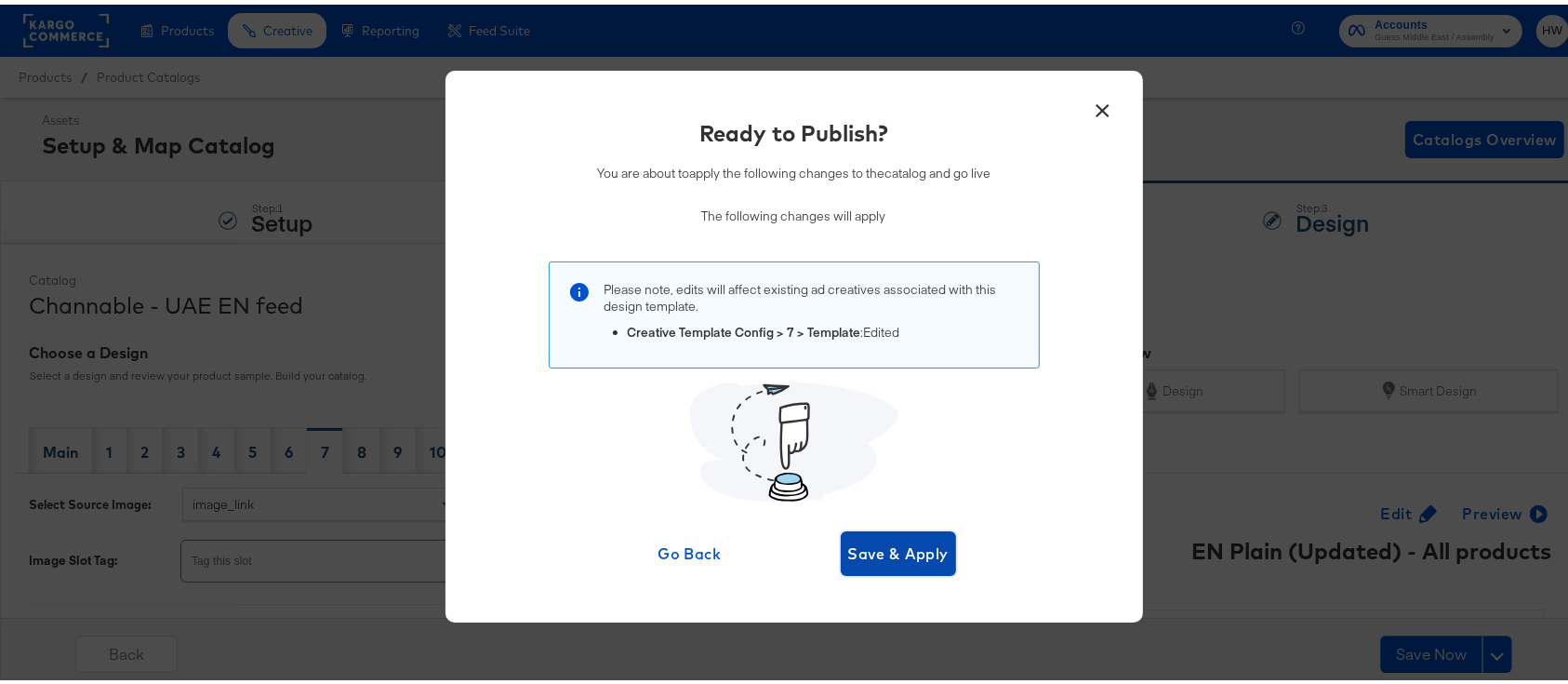 click on "Save & Apply" at bounding box center (898, 549) 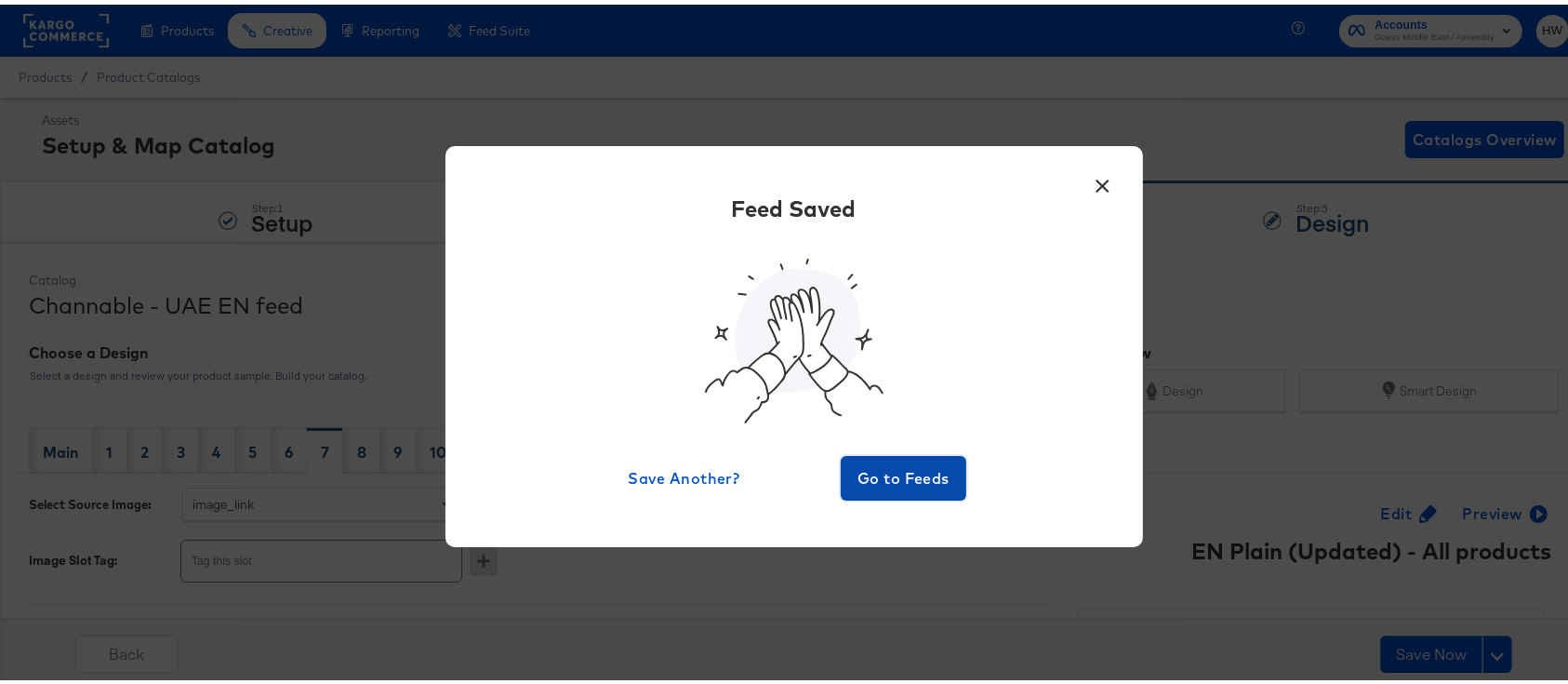 click on "Go to Feeds" at bounding box center (904, 474) 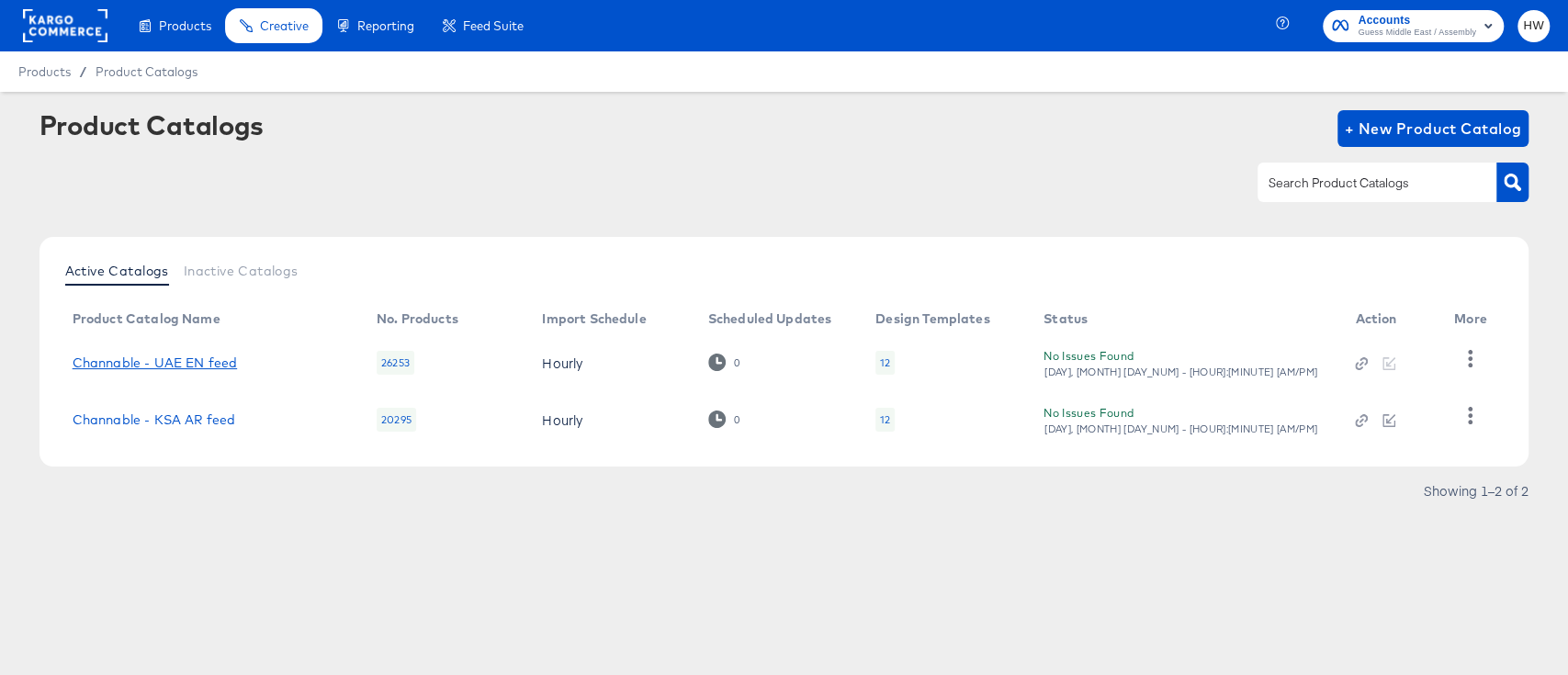 click on "Channable - UAE EN feed" at bounding box center (154, 363) 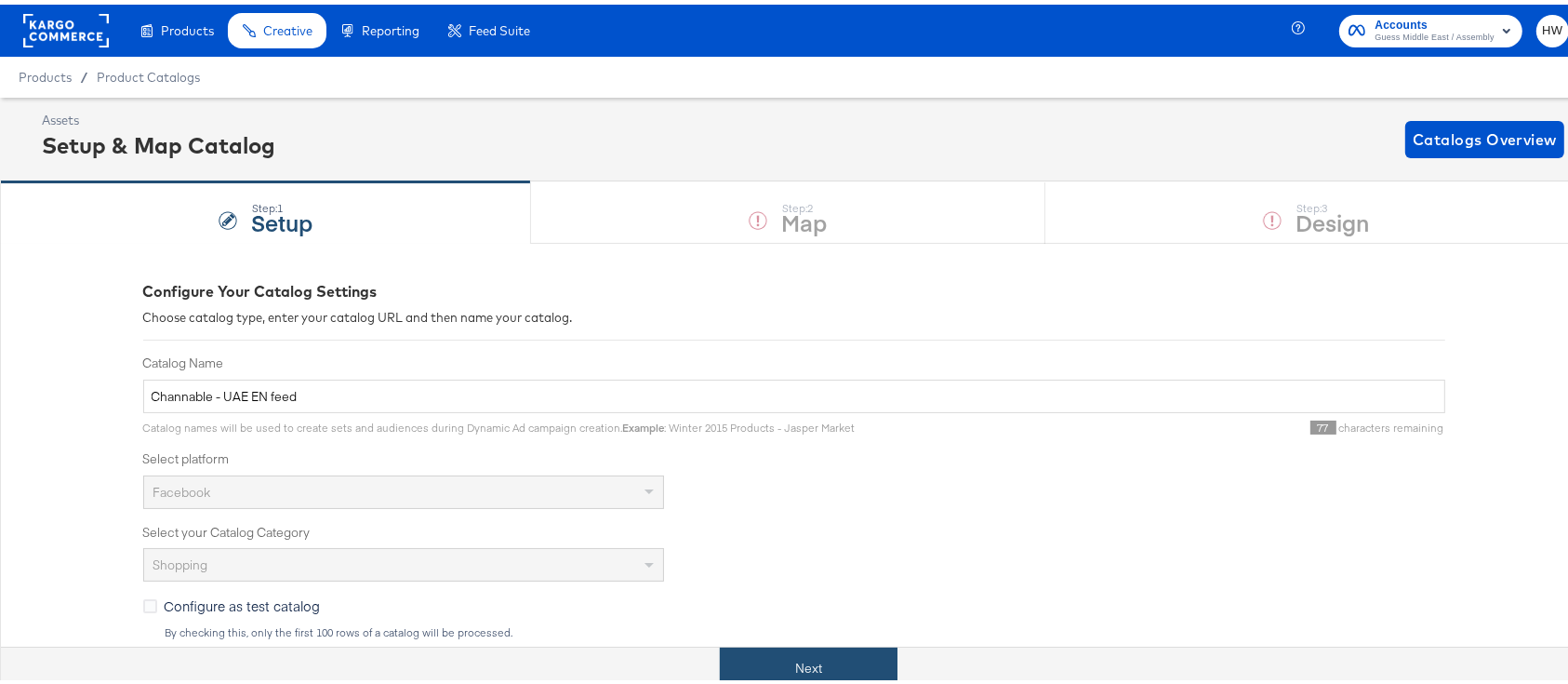 click on "Next" at bounding box center (808, 664) 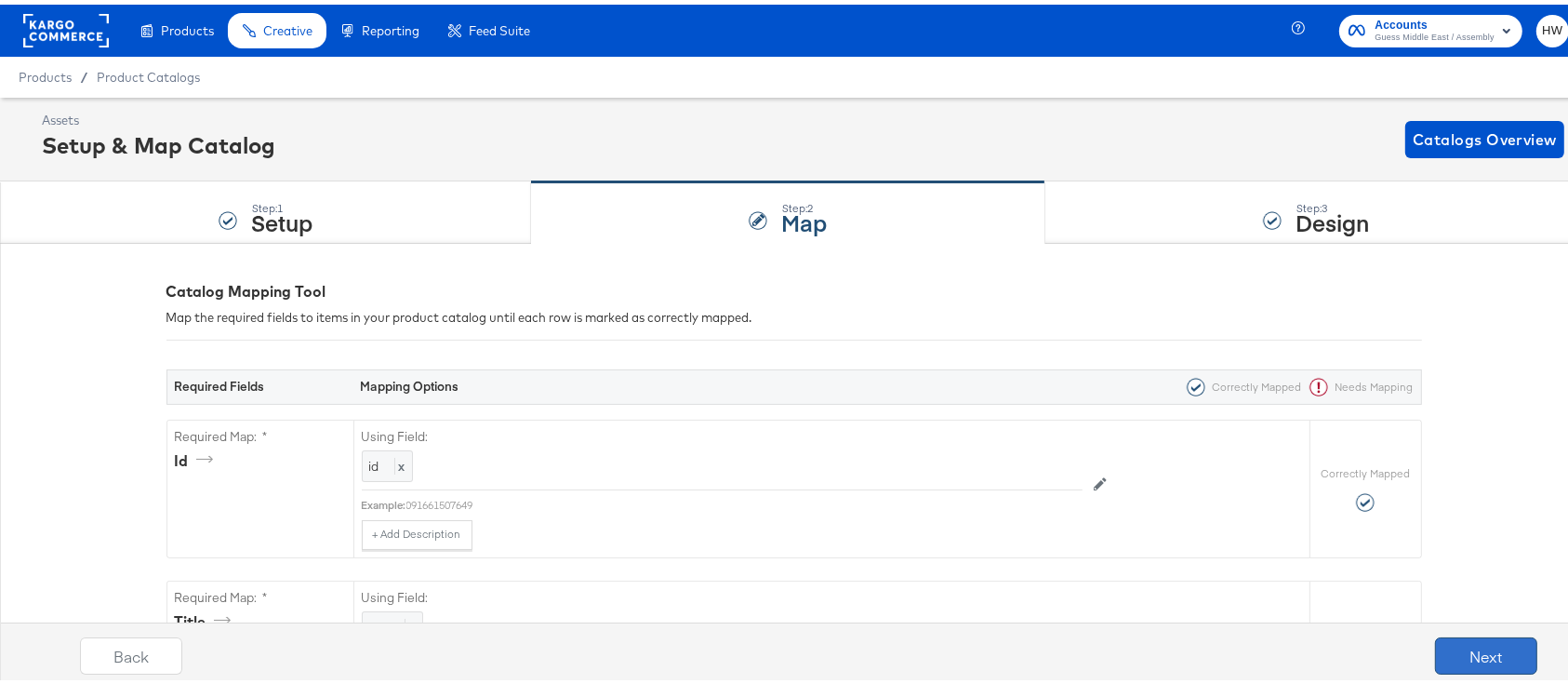 click on "Next" at bounding box center [1486, 651] 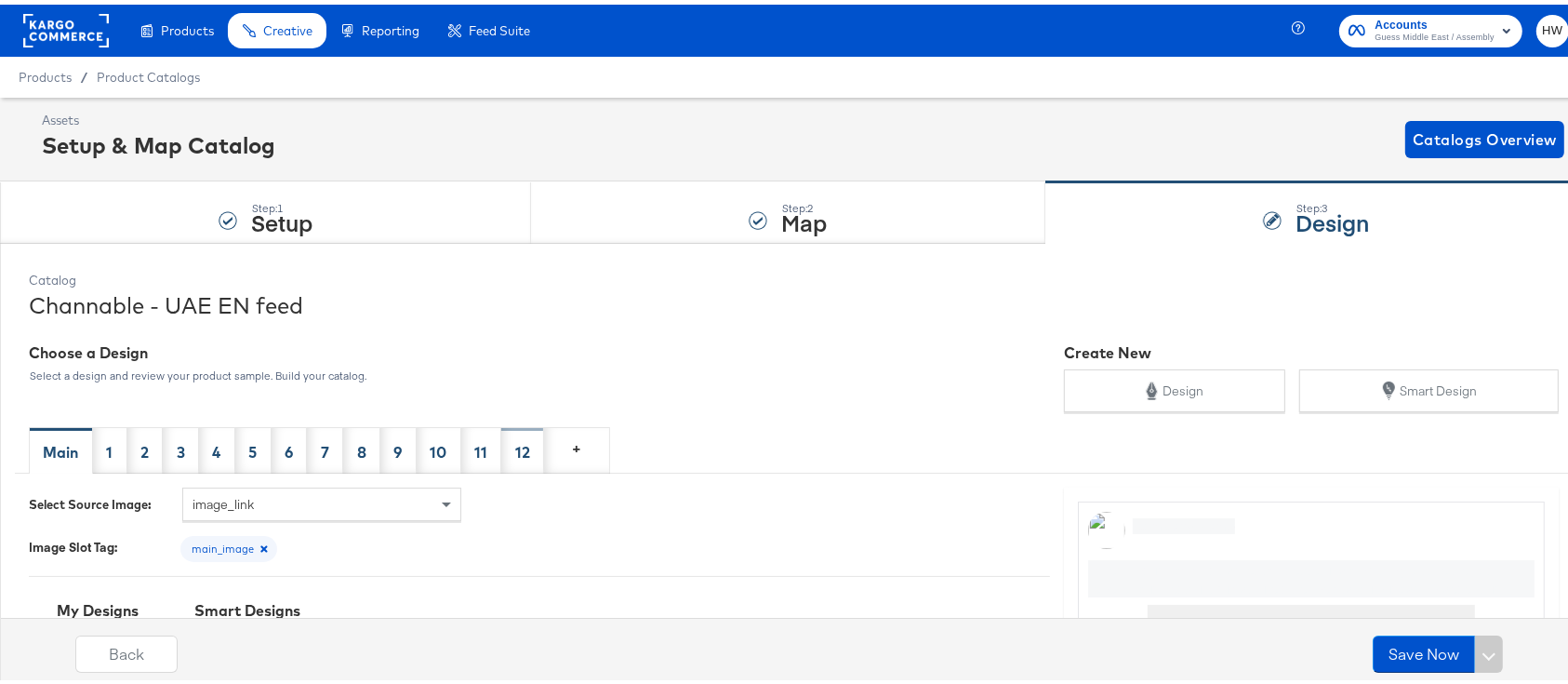 click on "12" at bounding box center [523, 446] 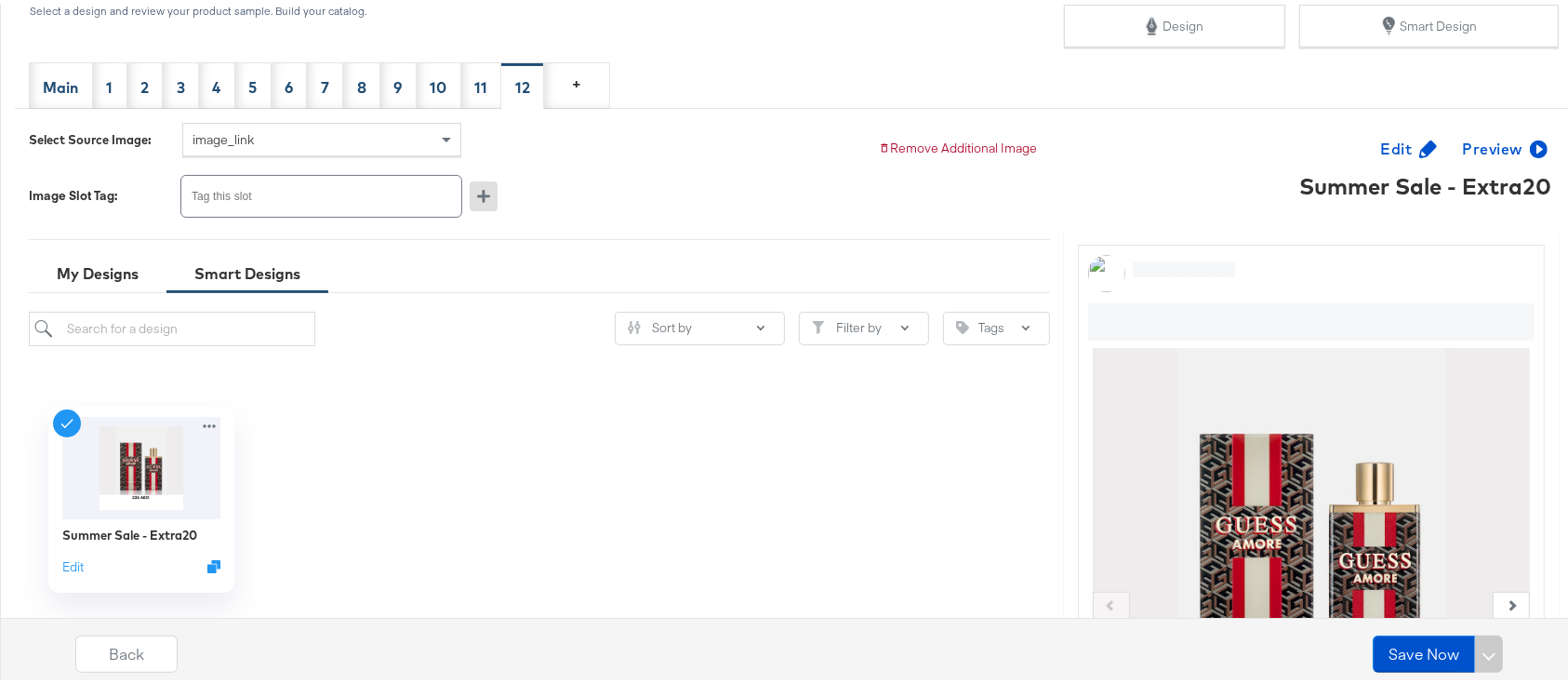 scroll, scrollTop: 372, scrollLeft: 0, axis: vertical 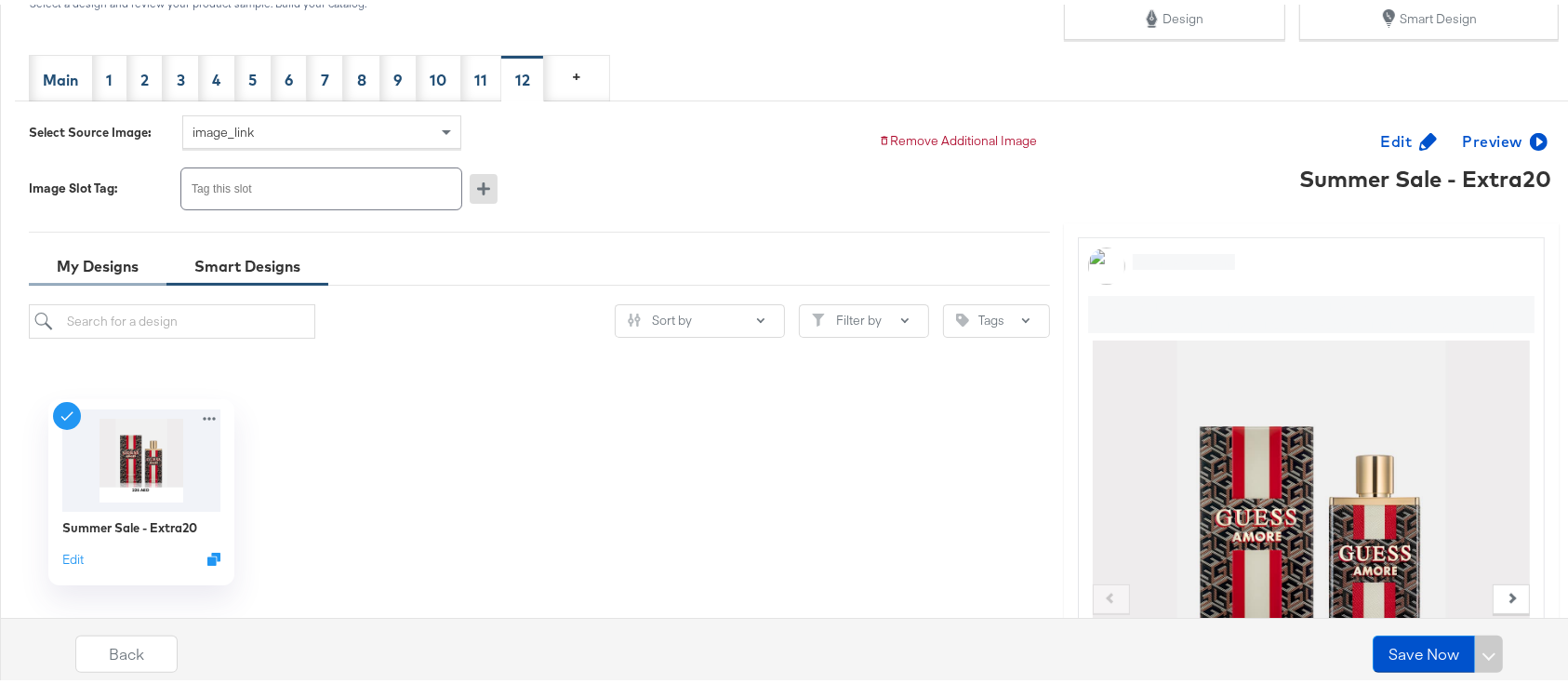 click on "My Designs" at bounding box center [98, 262] 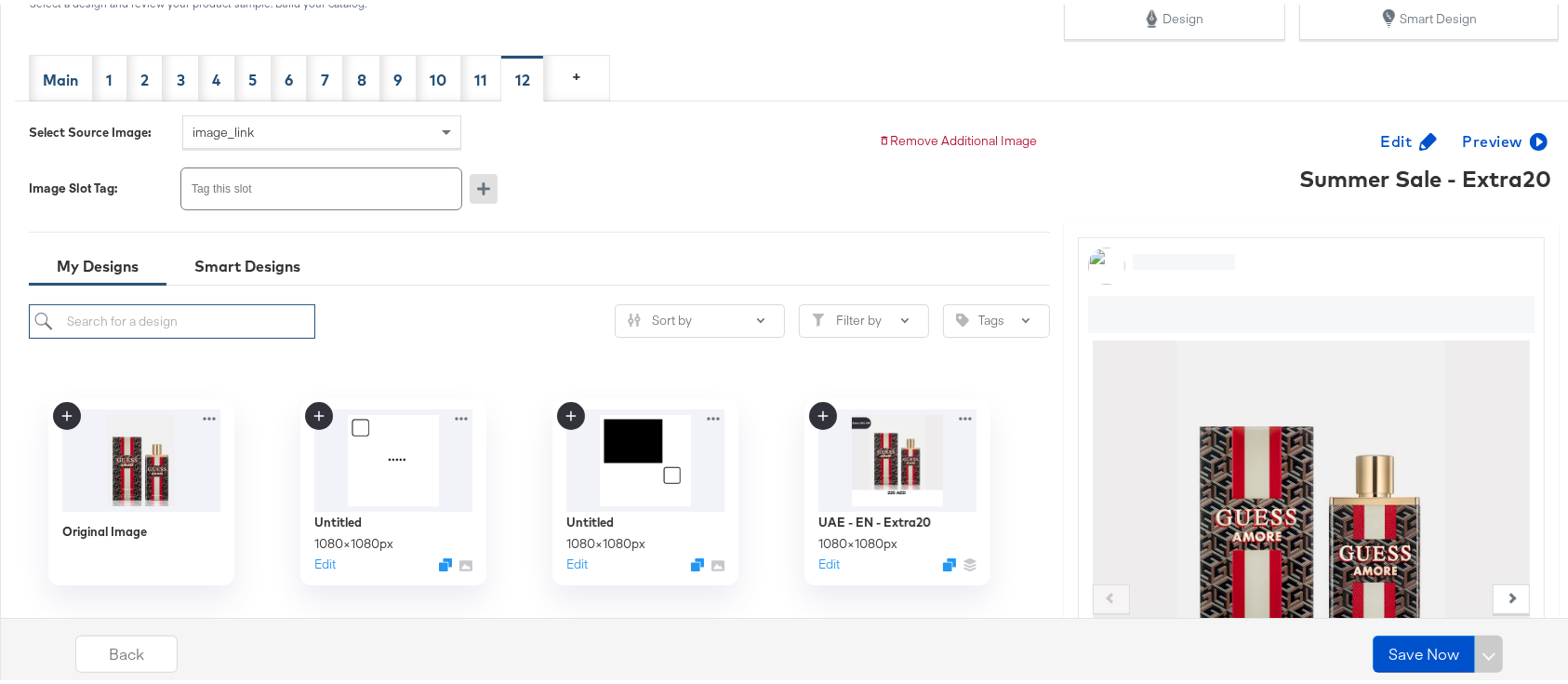 click at bounding box center [172, 316] 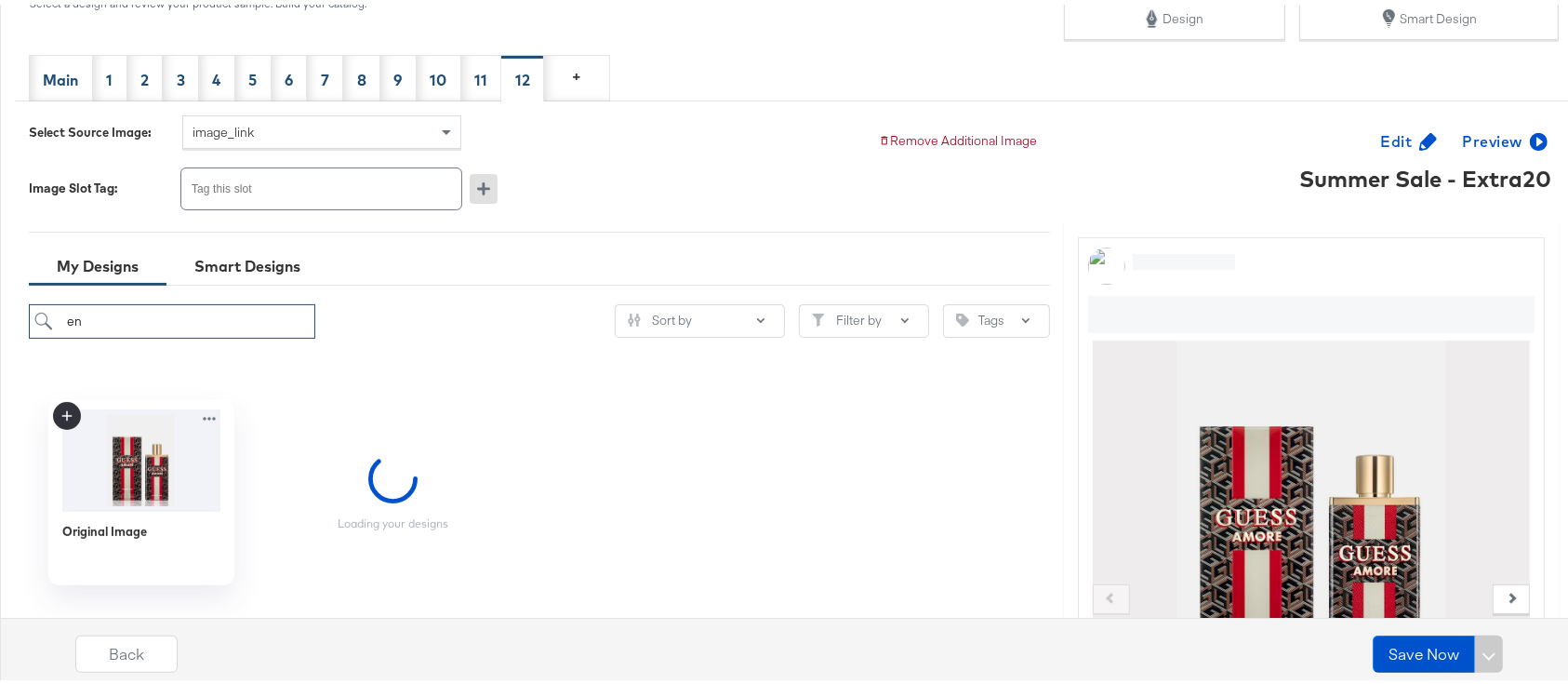type on "e" 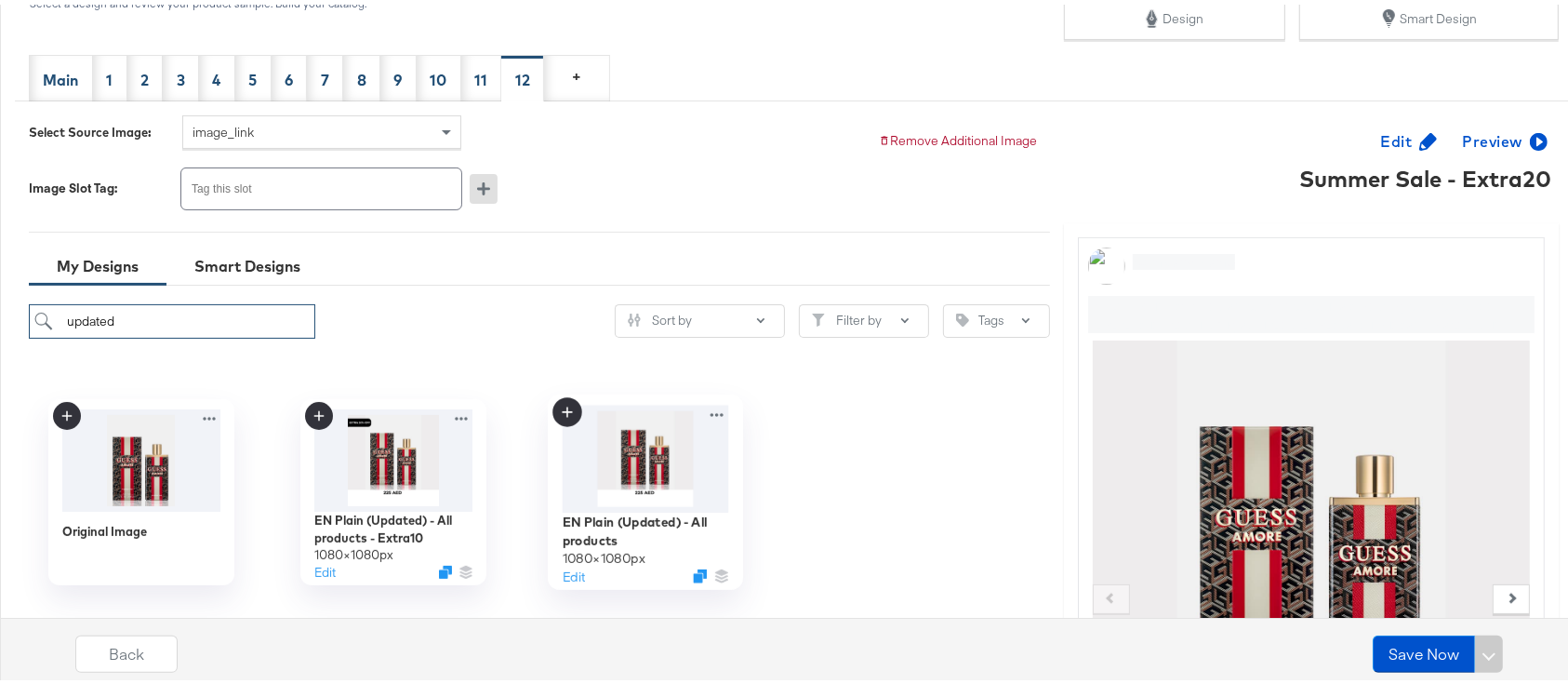 type on "updated" 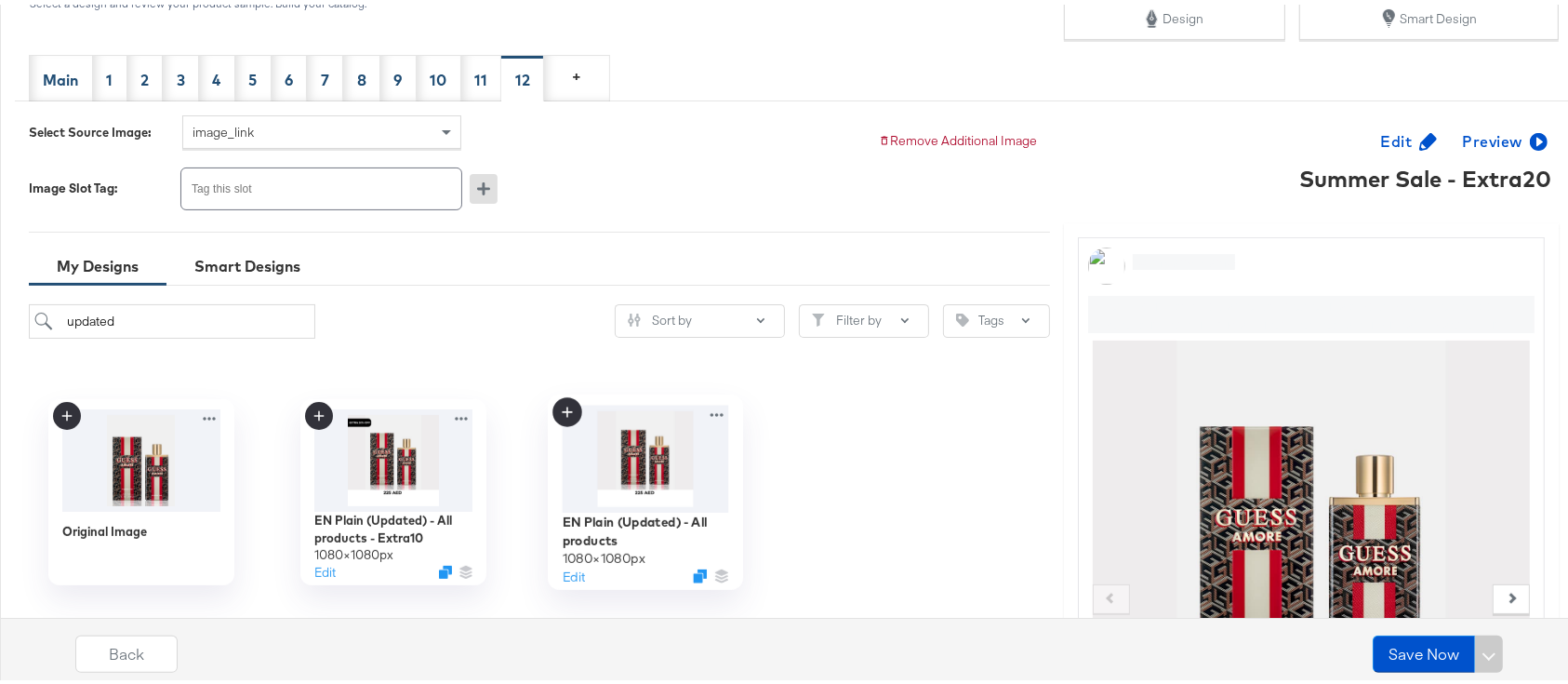 click at bounding box center [644, 454] 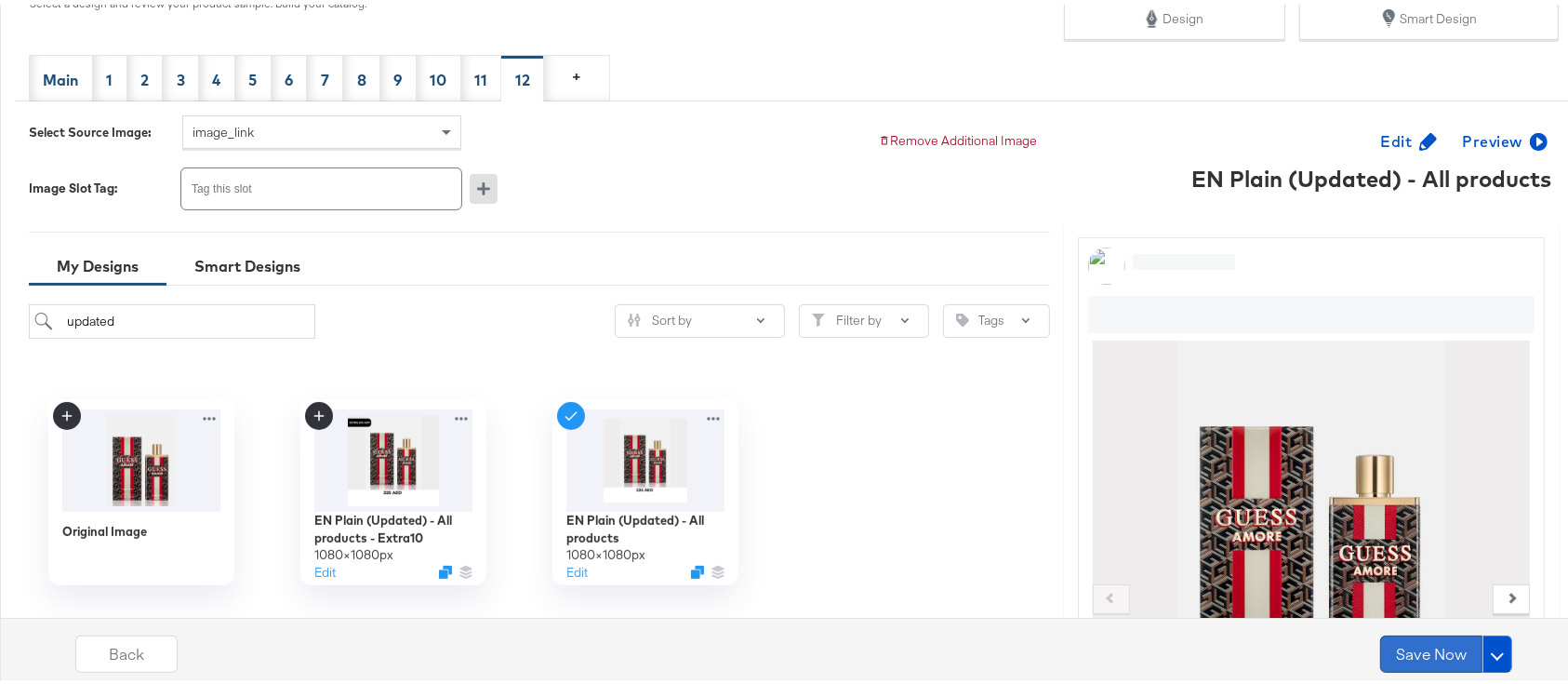 click on "Save Now" at bounding box center (1431, 650) 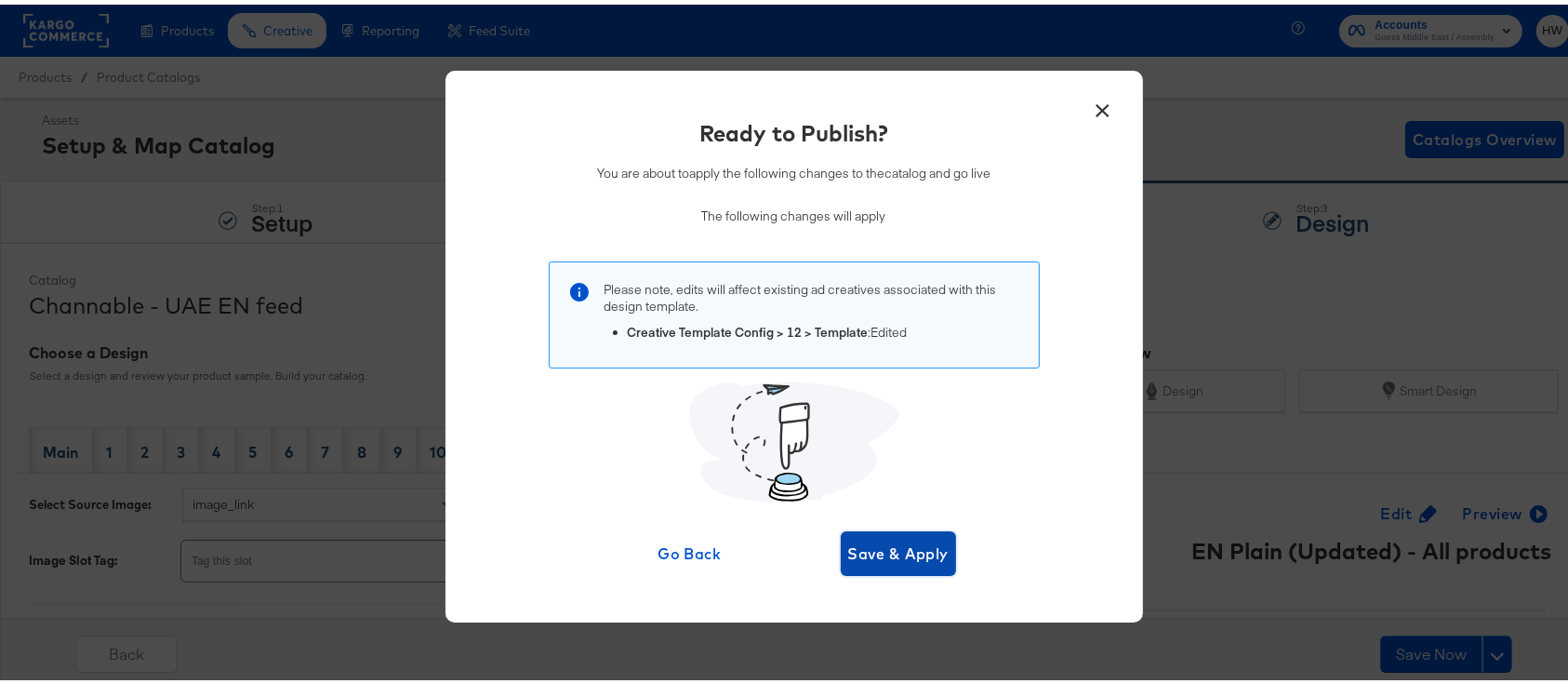 click on "Save & Apply" at bounding box center [898, 549] 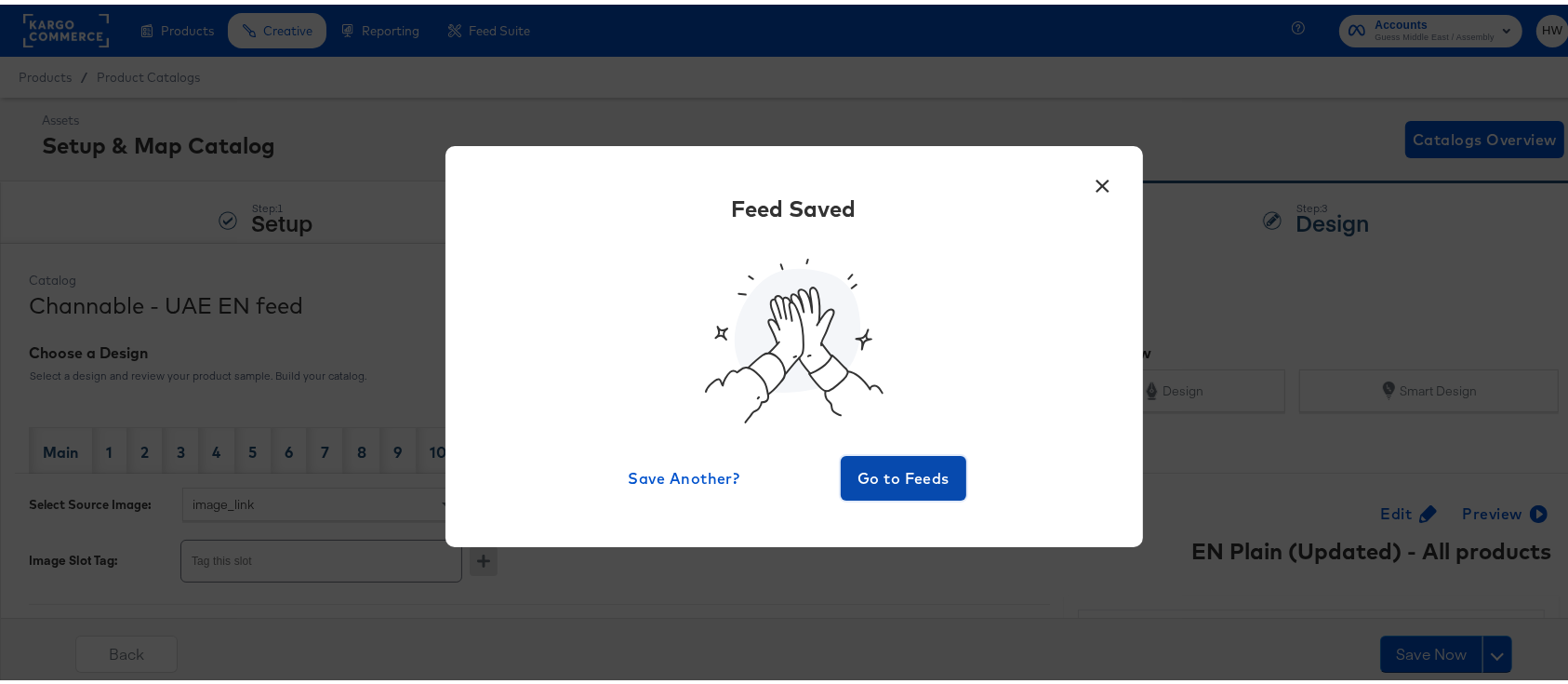 click on "Go to Feeds" at bounding box center [904, 474] 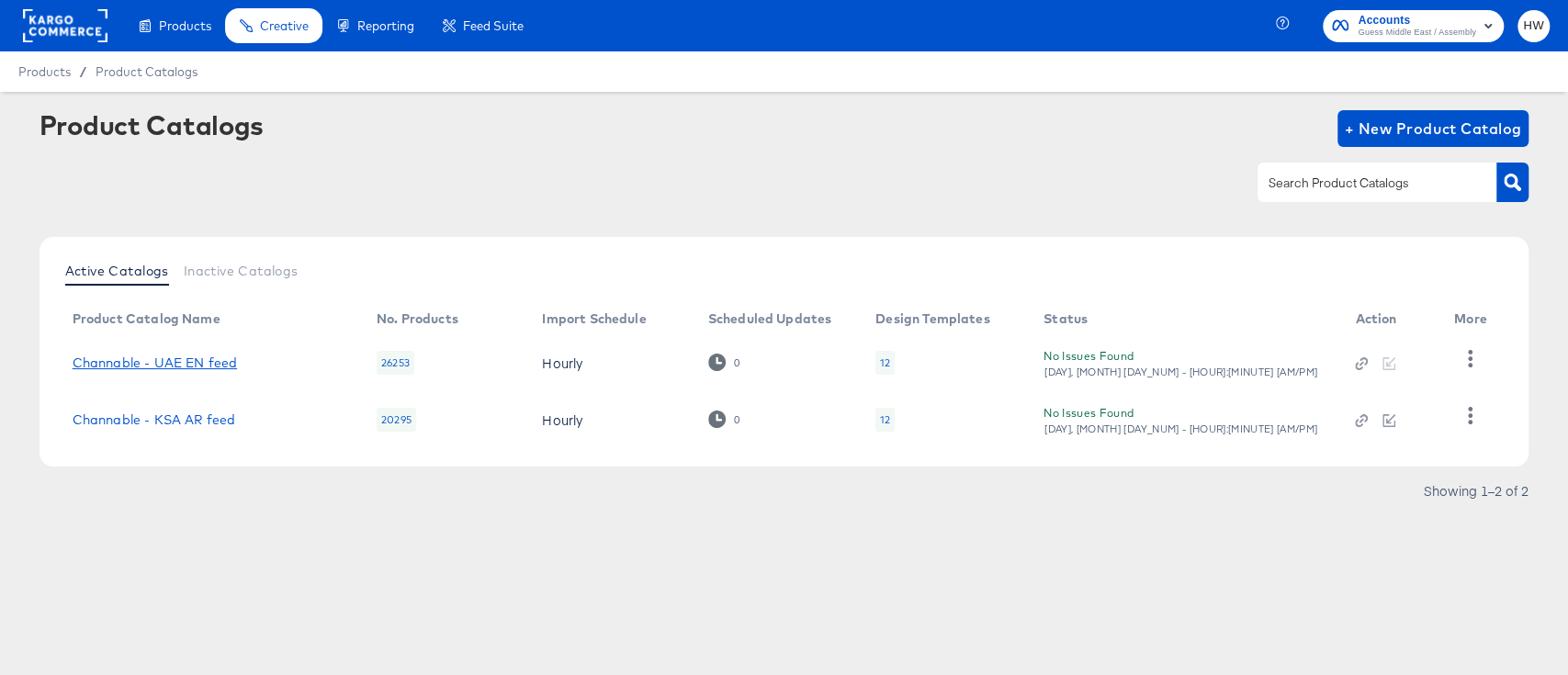 click on "Channable - UAE EN feed" at bounding box center (154, 363) 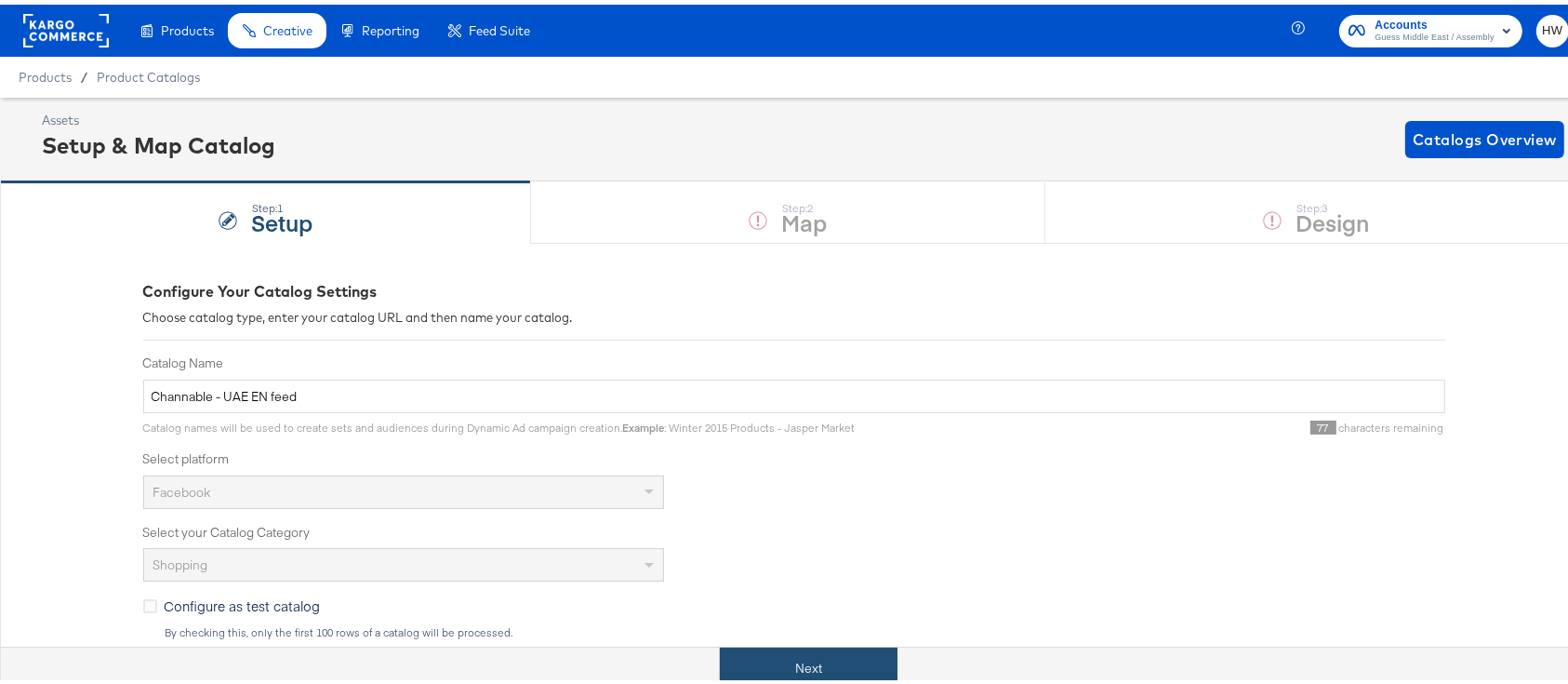 click on "Next" at bounding box center [808, 664] 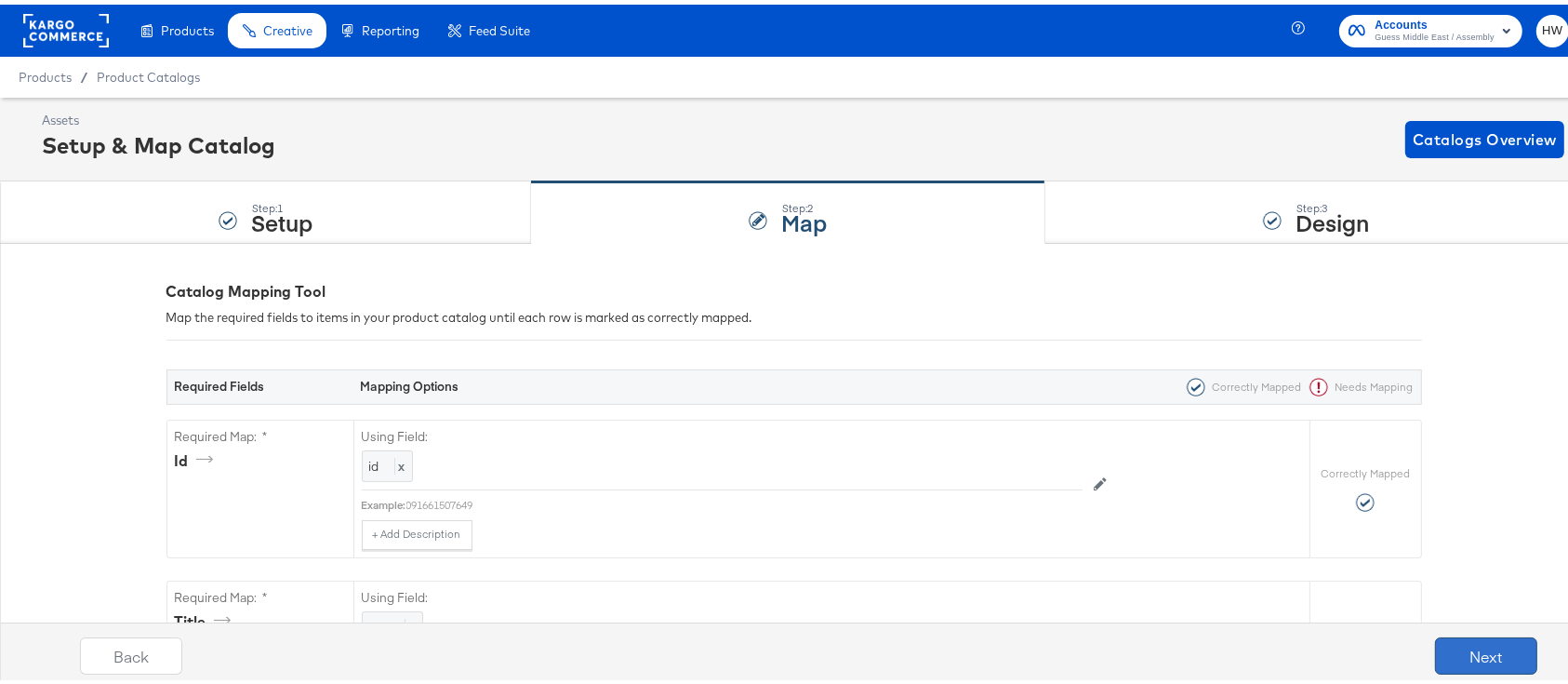 click on "Next" at bounding box center [1486, 651] 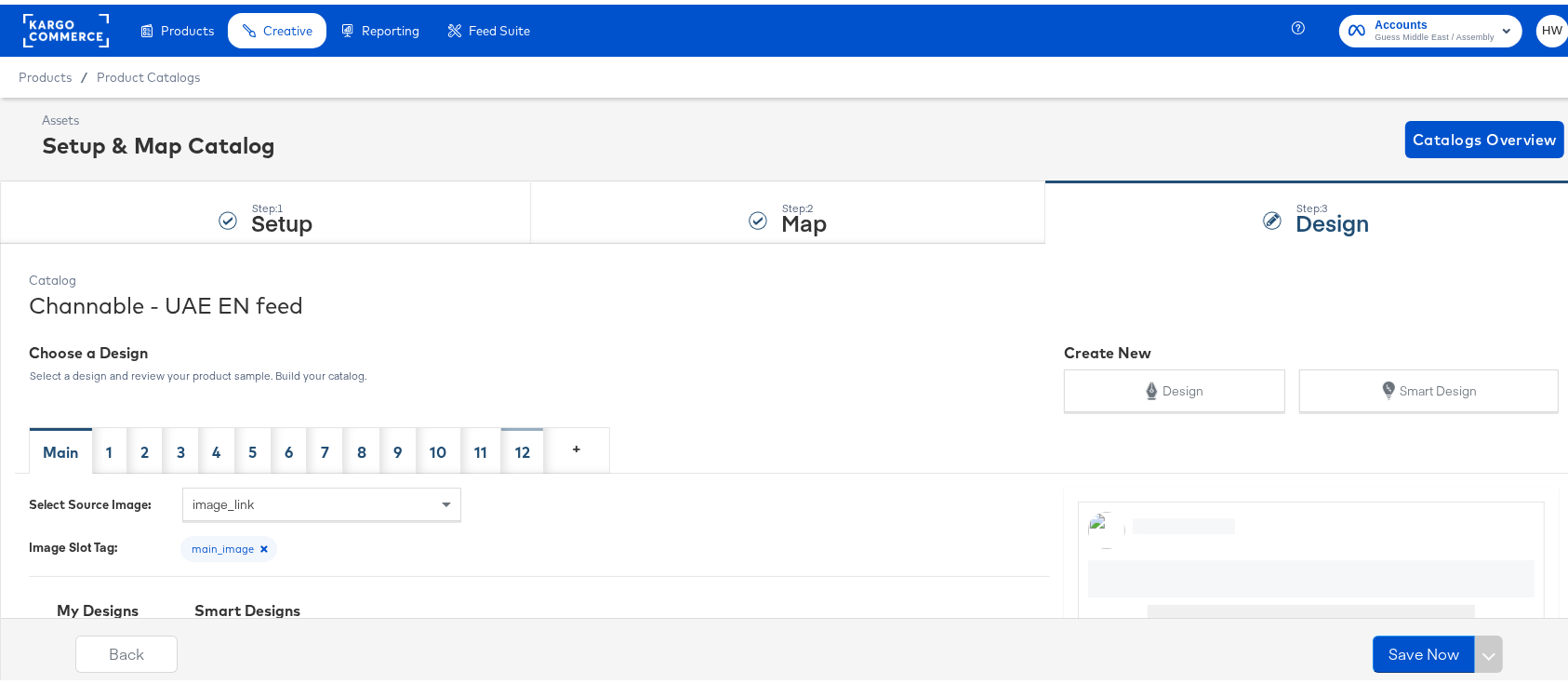 click on "12" at bounding box center [523, 446] 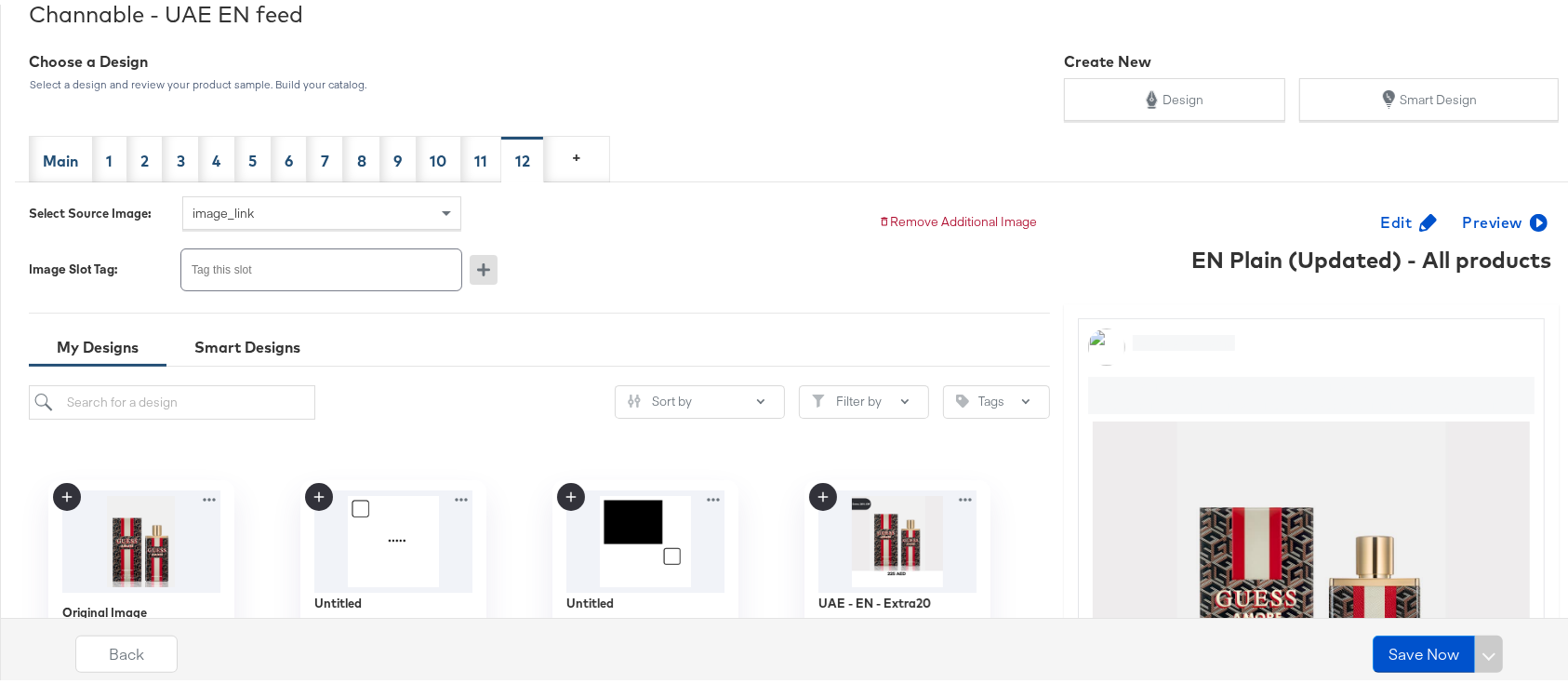 scroll, scrollTop: 372, scrollLeft: 0, axis: vertical 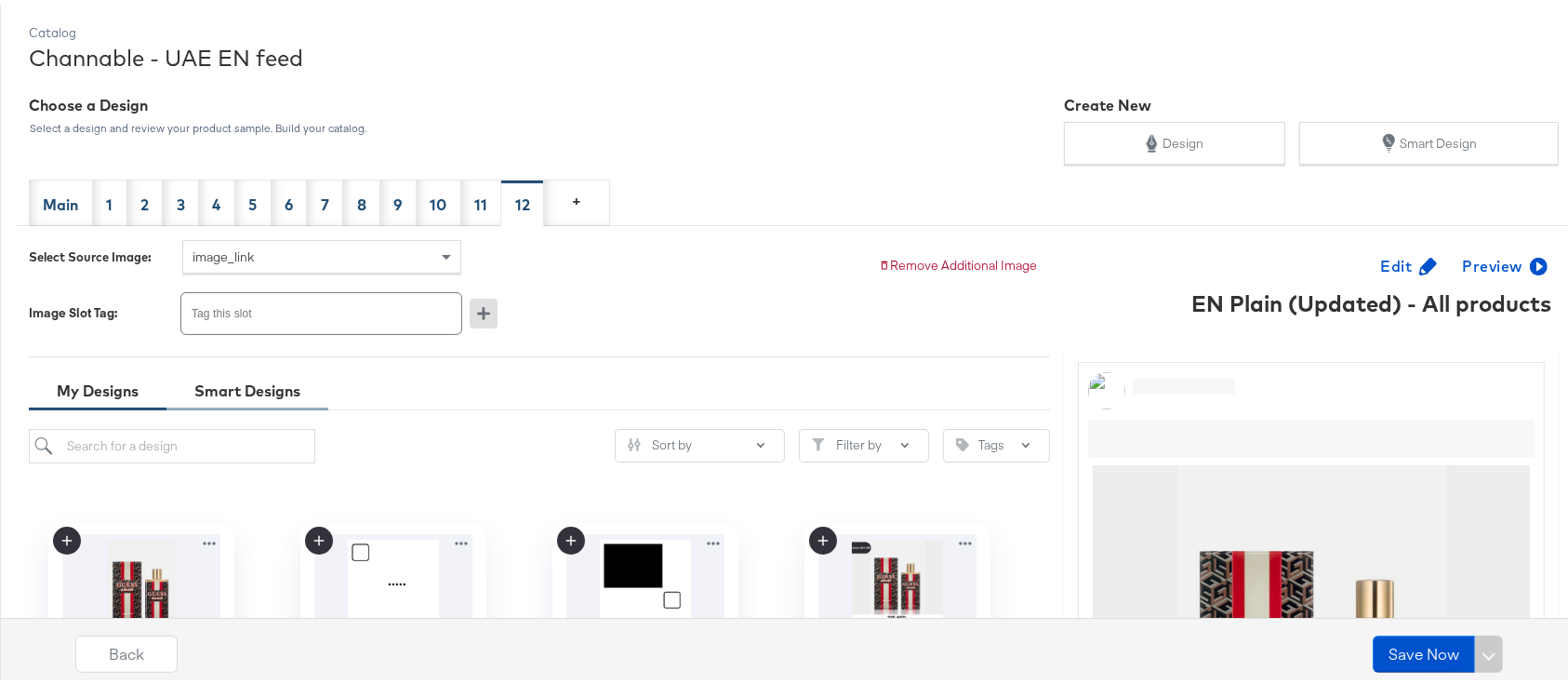 click on "Smart Designs" at bounding box center [247, 386] 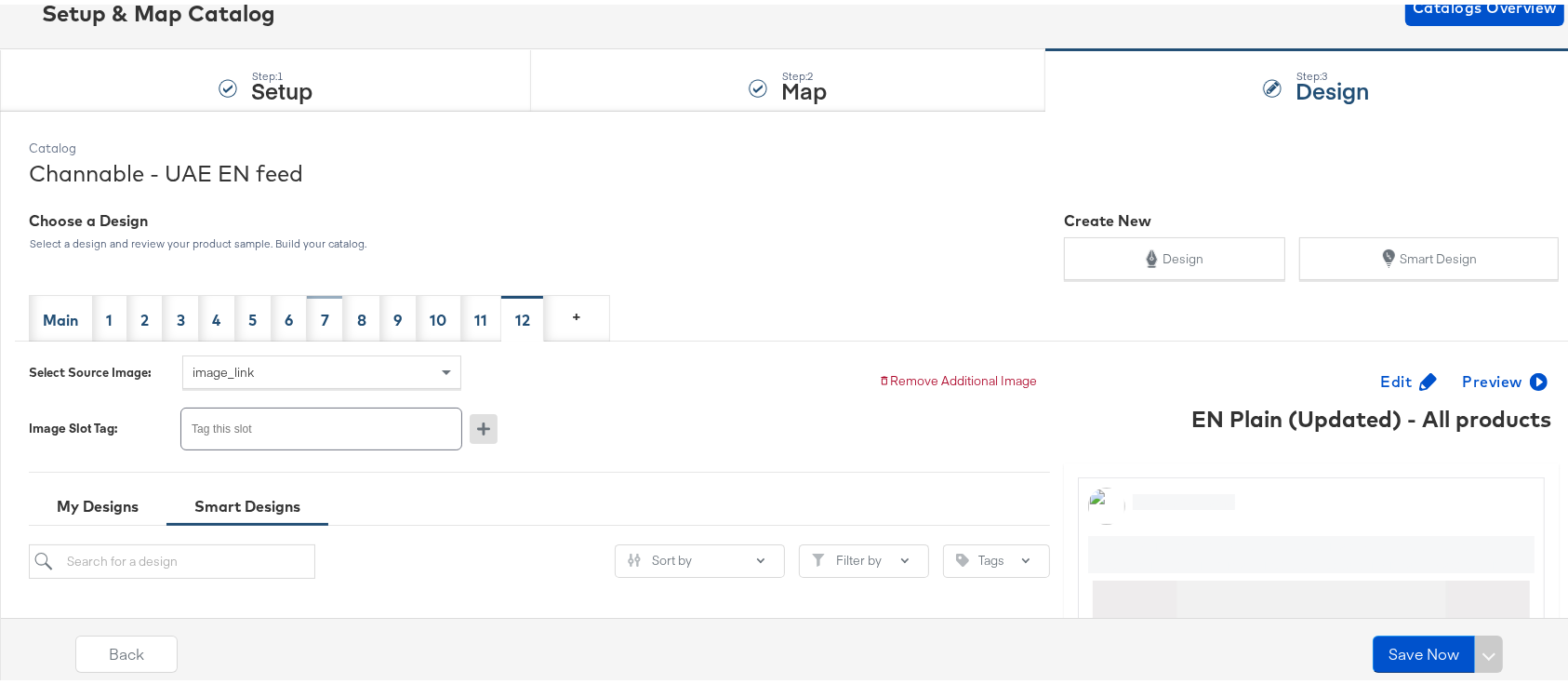 scroll, scrollTop: 113, scrollLeft: 0, axis: vertical 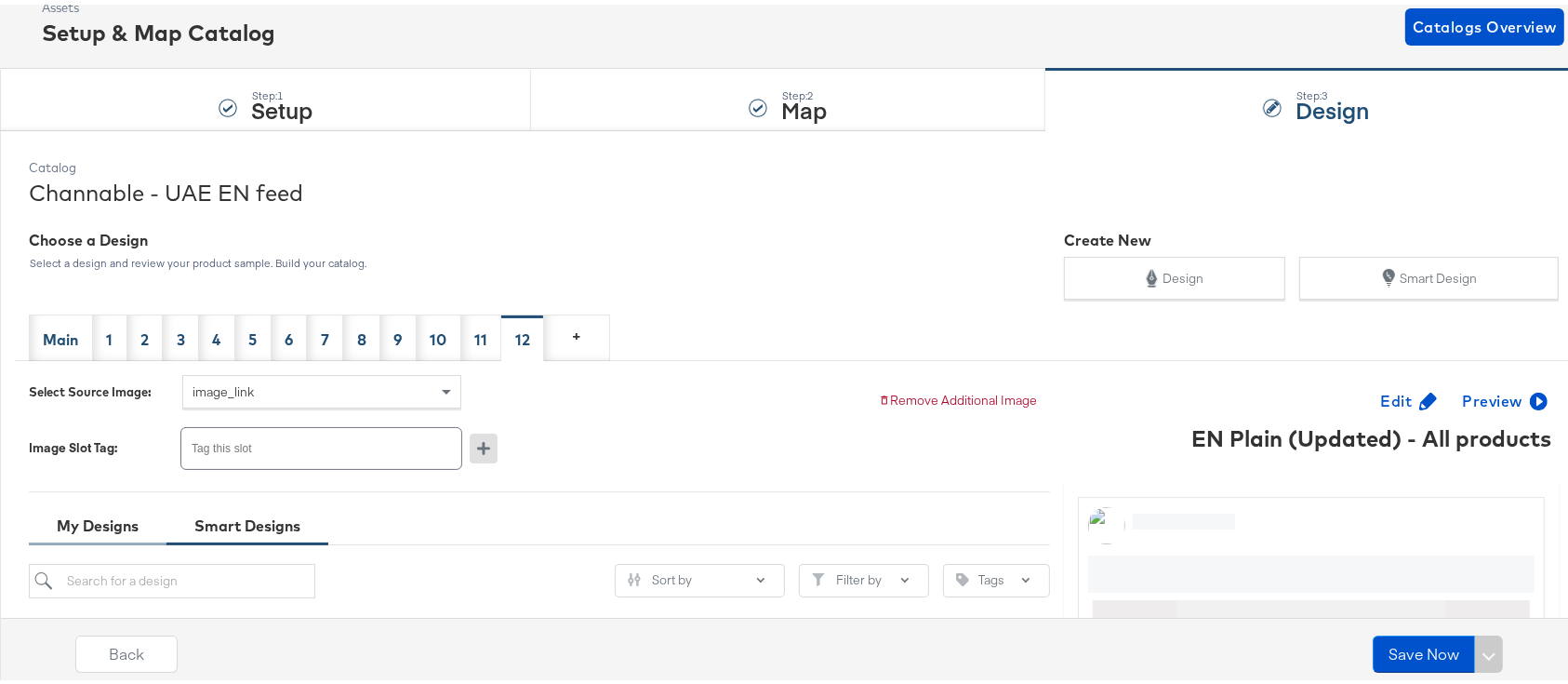 click on "My Designs" at bounding box center [98, 521] 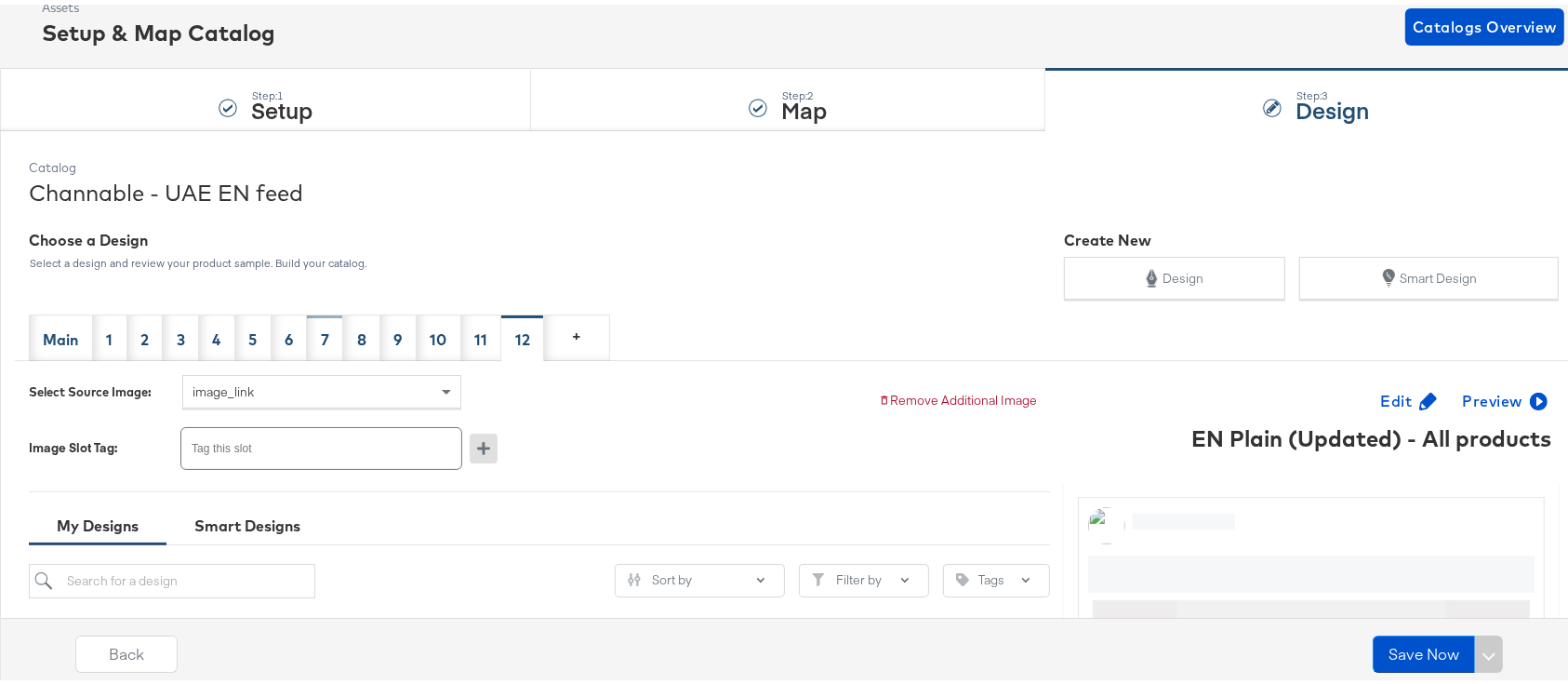 click on "7" at bounding box center [325, 333] 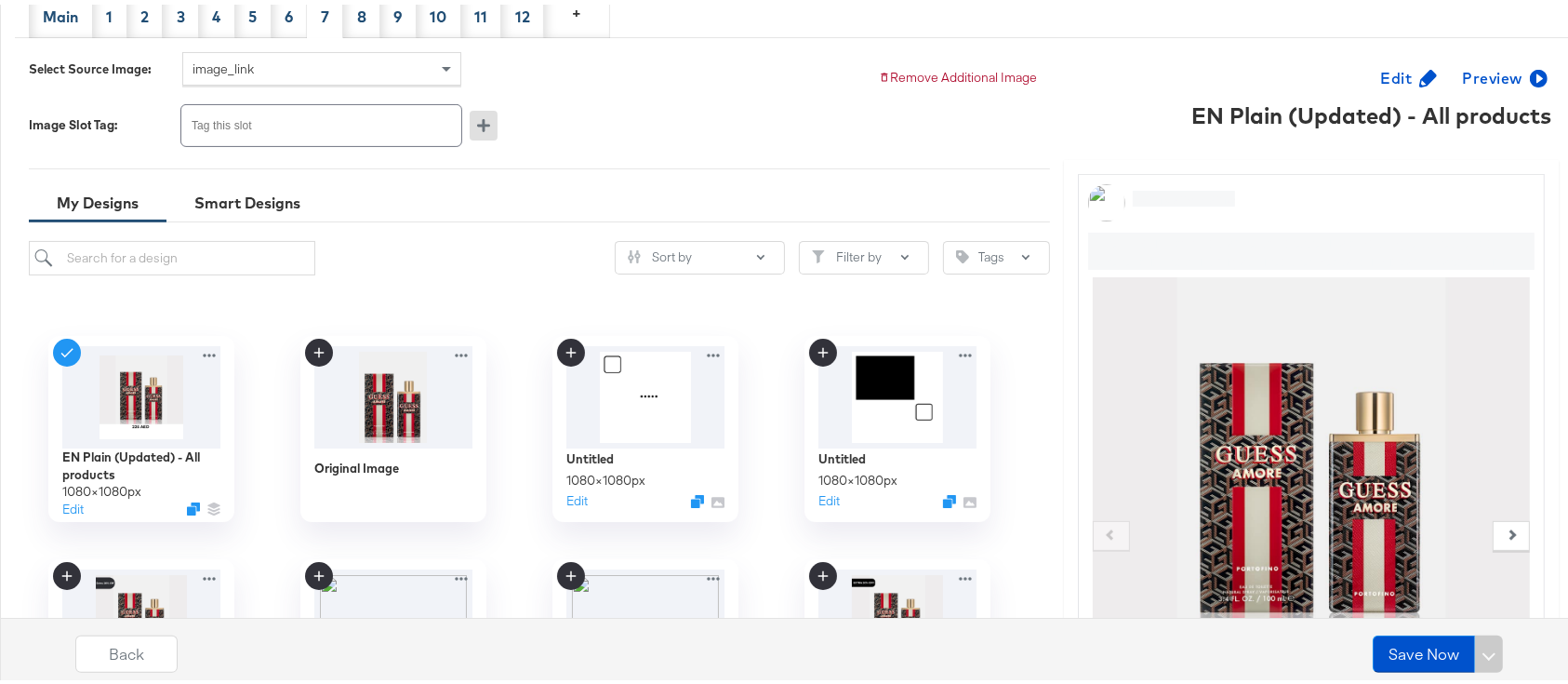 scroll, scrollTop: 0, scrollLeft: 0, axis: both 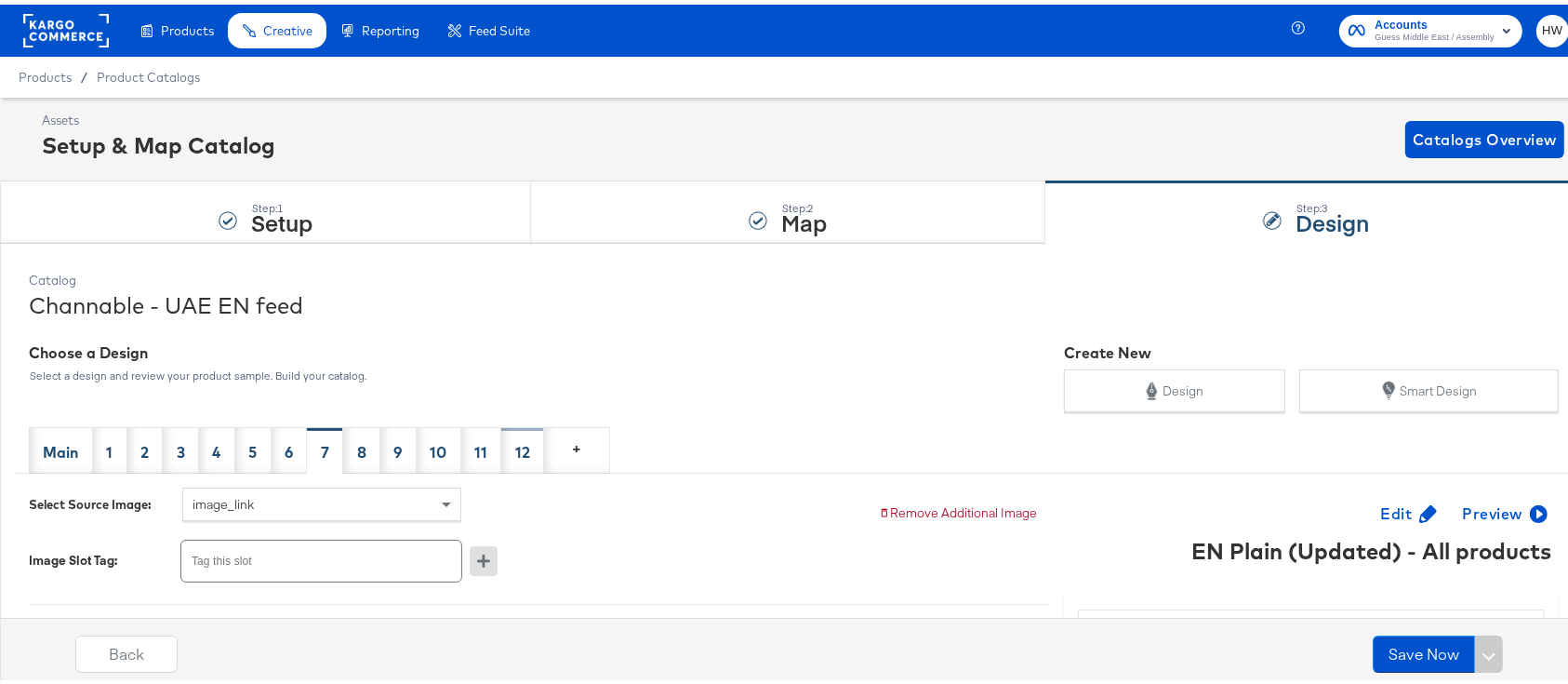 click on "12" at bounding box center [523, 446] 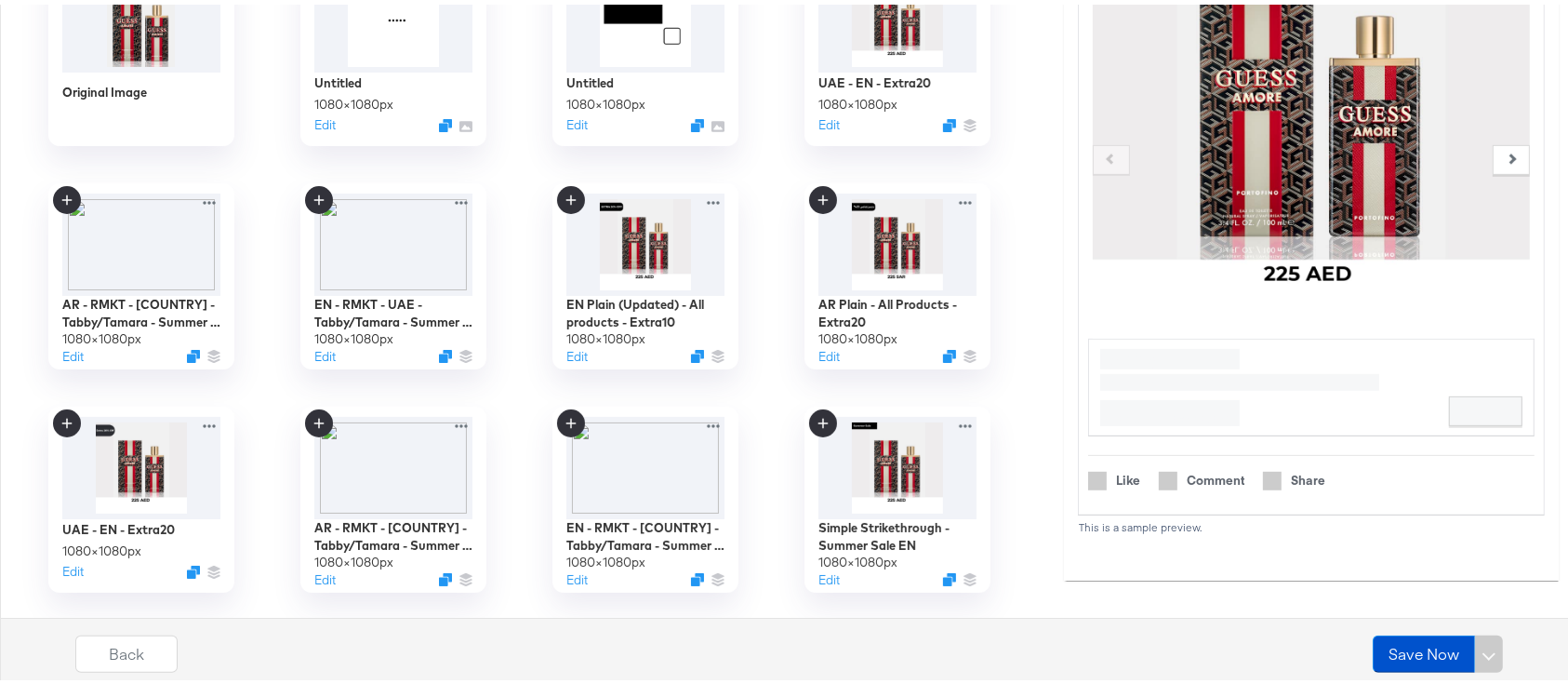 scroll, scrollTop: 857, scrollLeft: 0, axis: vertical 